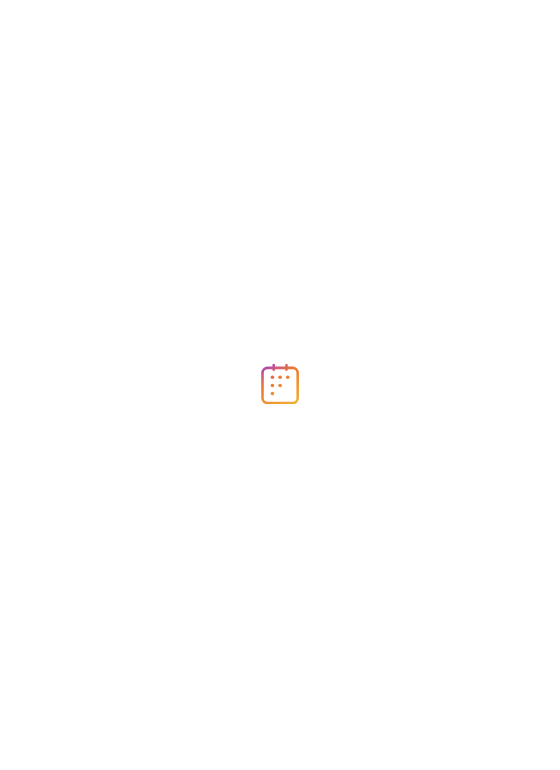 scroll, scrollTop: 0, scrollLeft: 0, axis: both 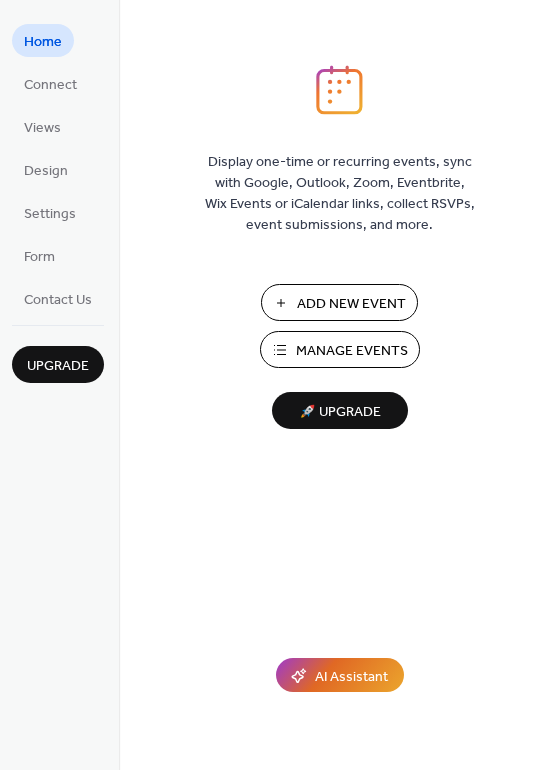 click on "Add New Event" at bounding box center (351, 304) 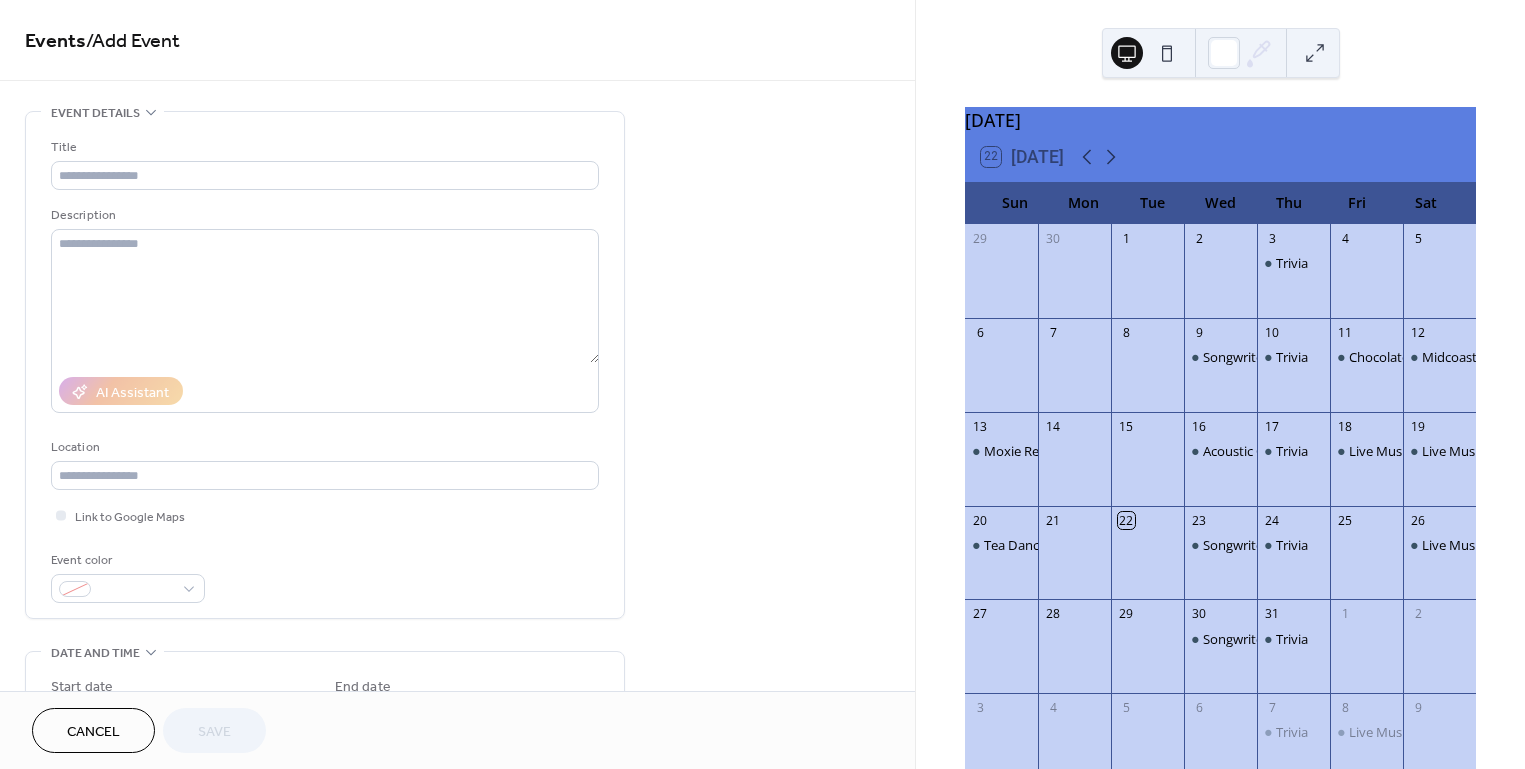 scroll, scrollTop: 0, scrollLeft: 0, axis: both 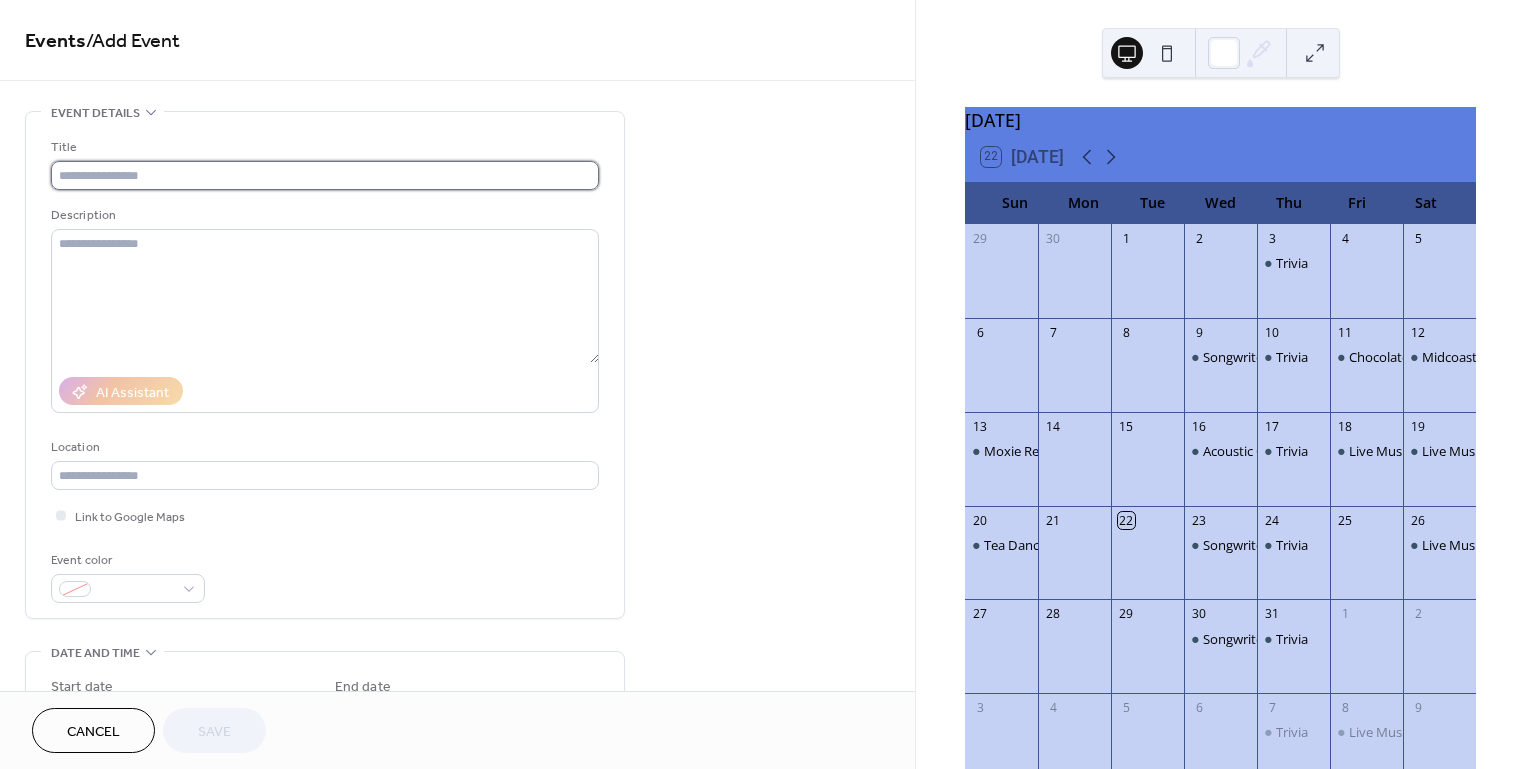 click at bounding box center [325, 175] 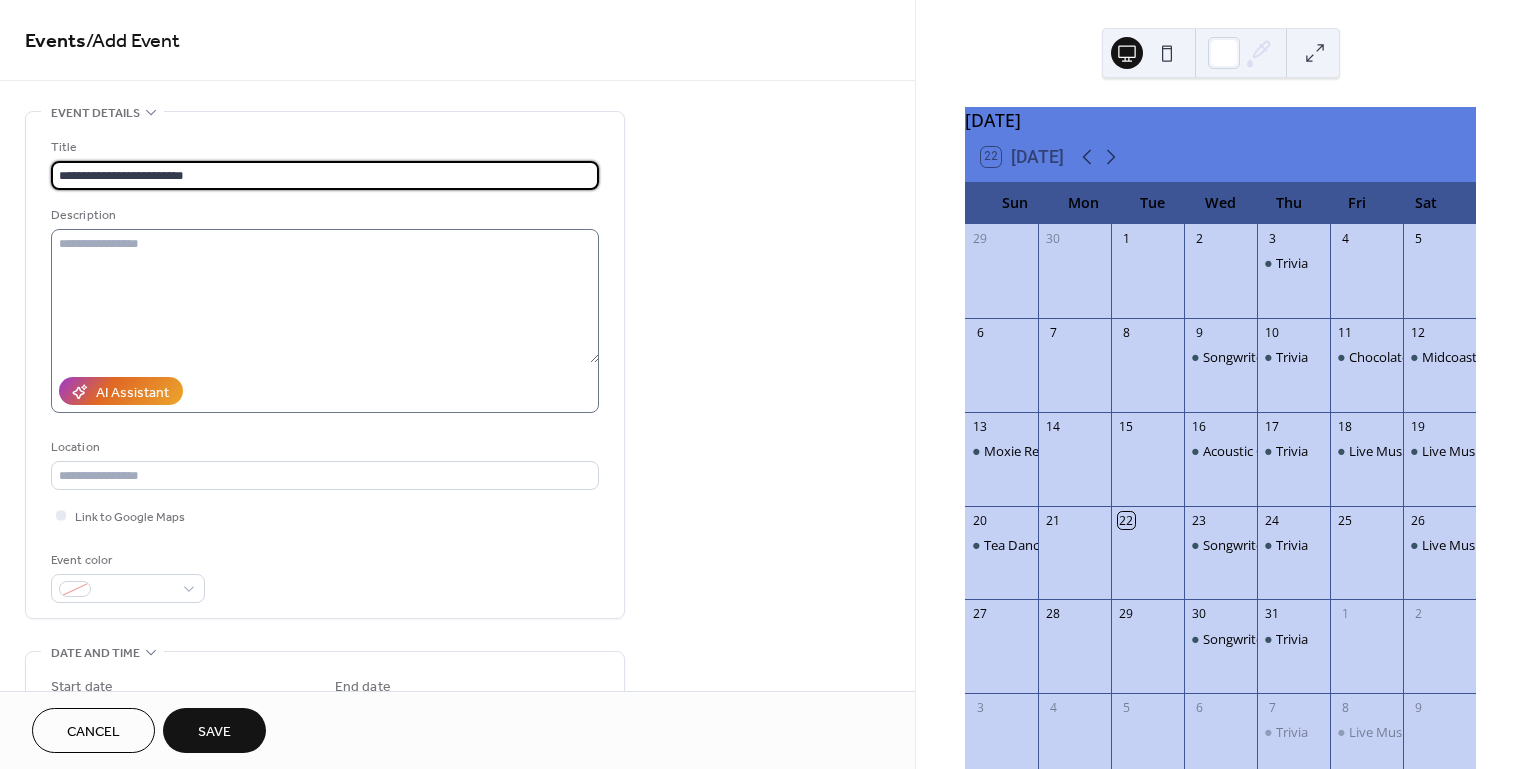 type on "**********" 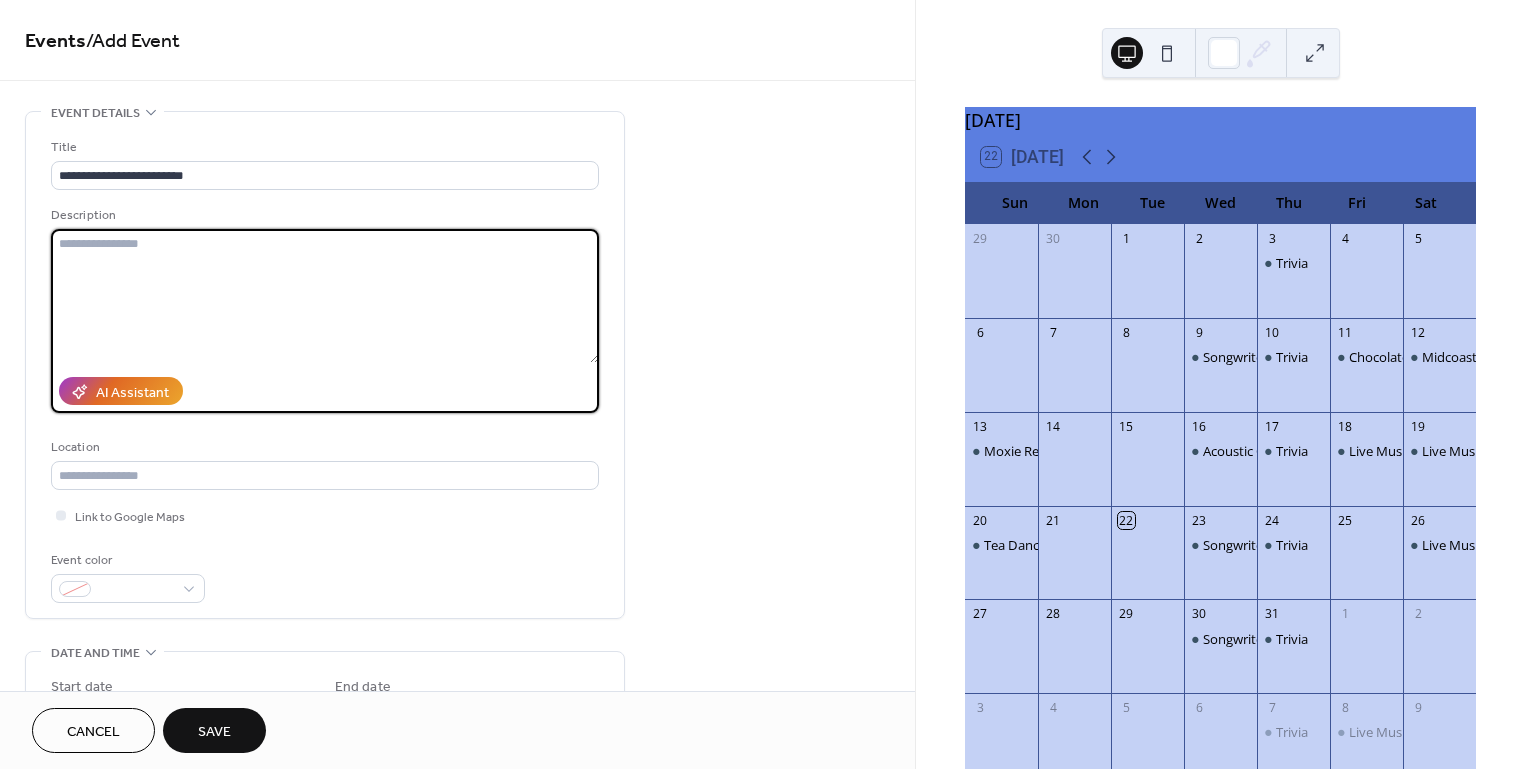 click at bounding box center [325, 296] 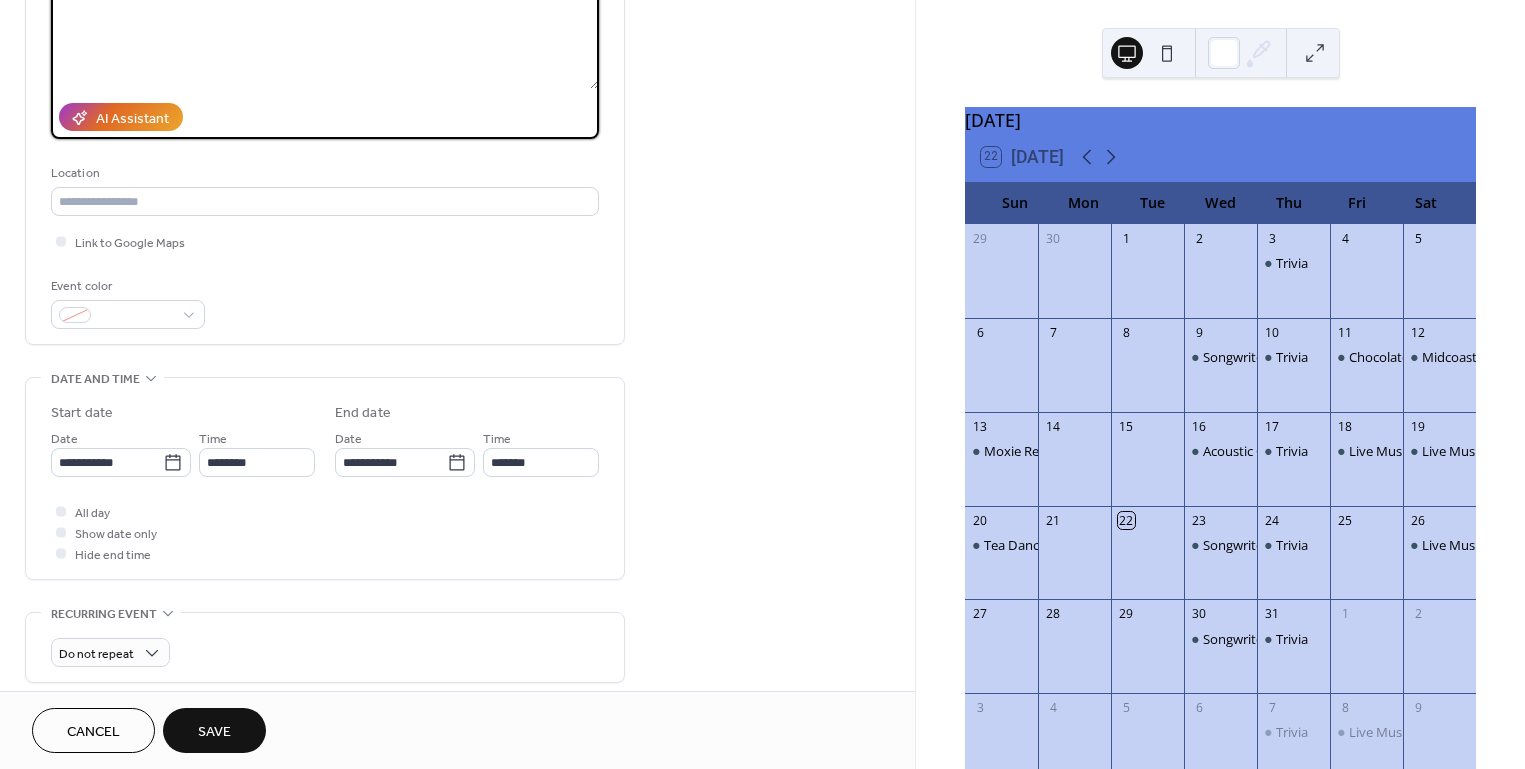 scroll, scrollTop: 276, scrollLeft: 0, axis: vertical 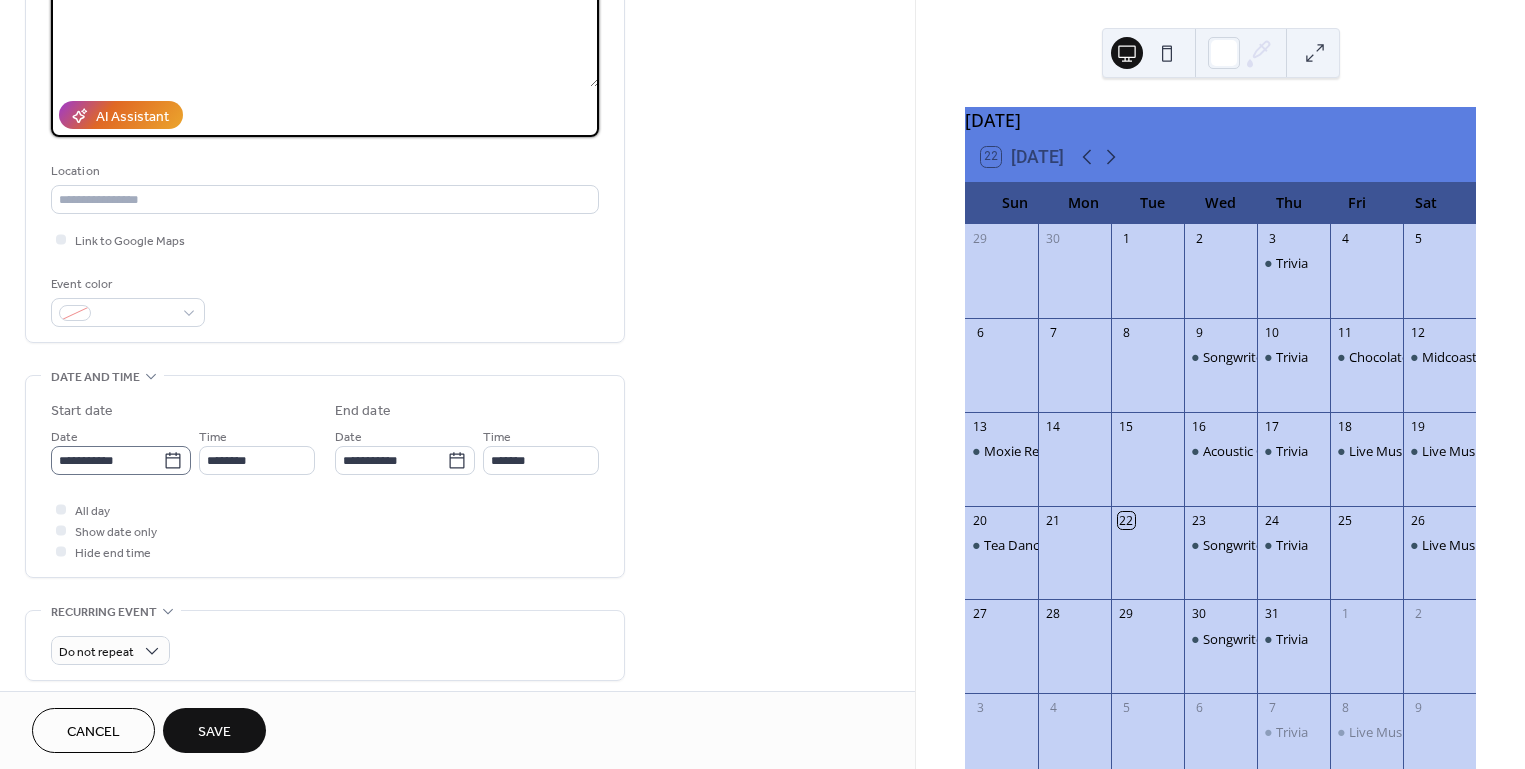 type on "**********" 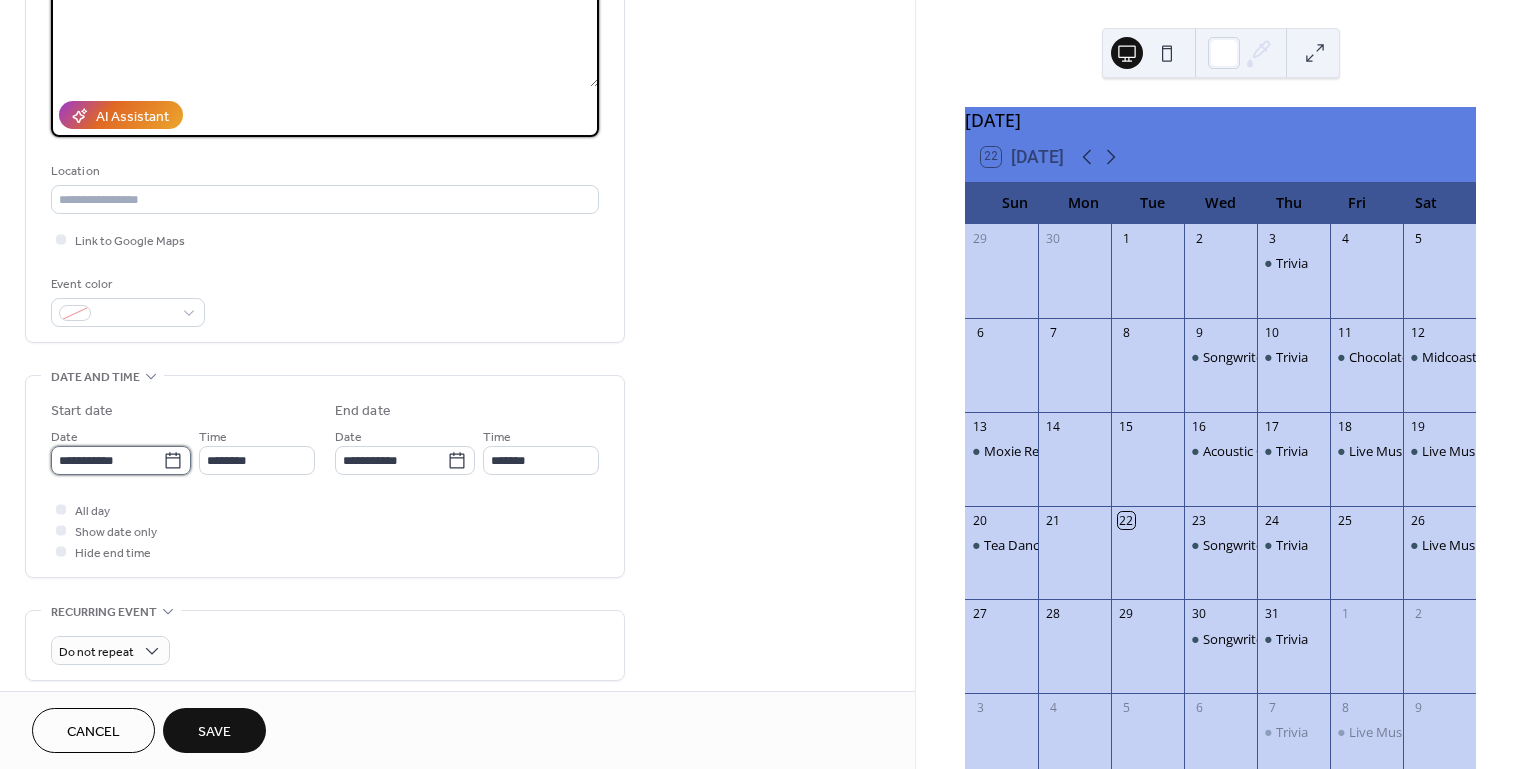 click on "**********" at bounding box center [107, 460] 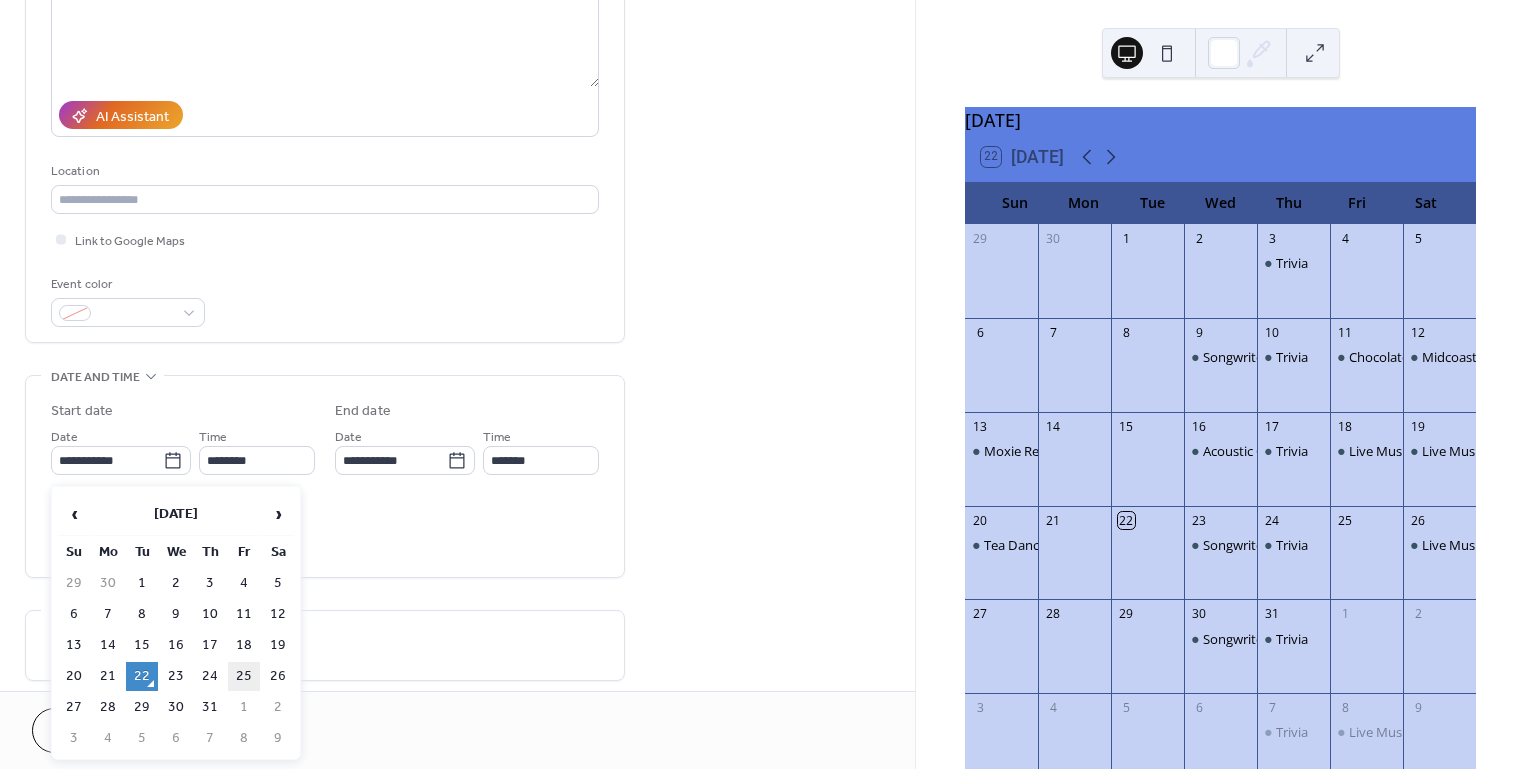 click on "25" at bounding box center [244, 676] 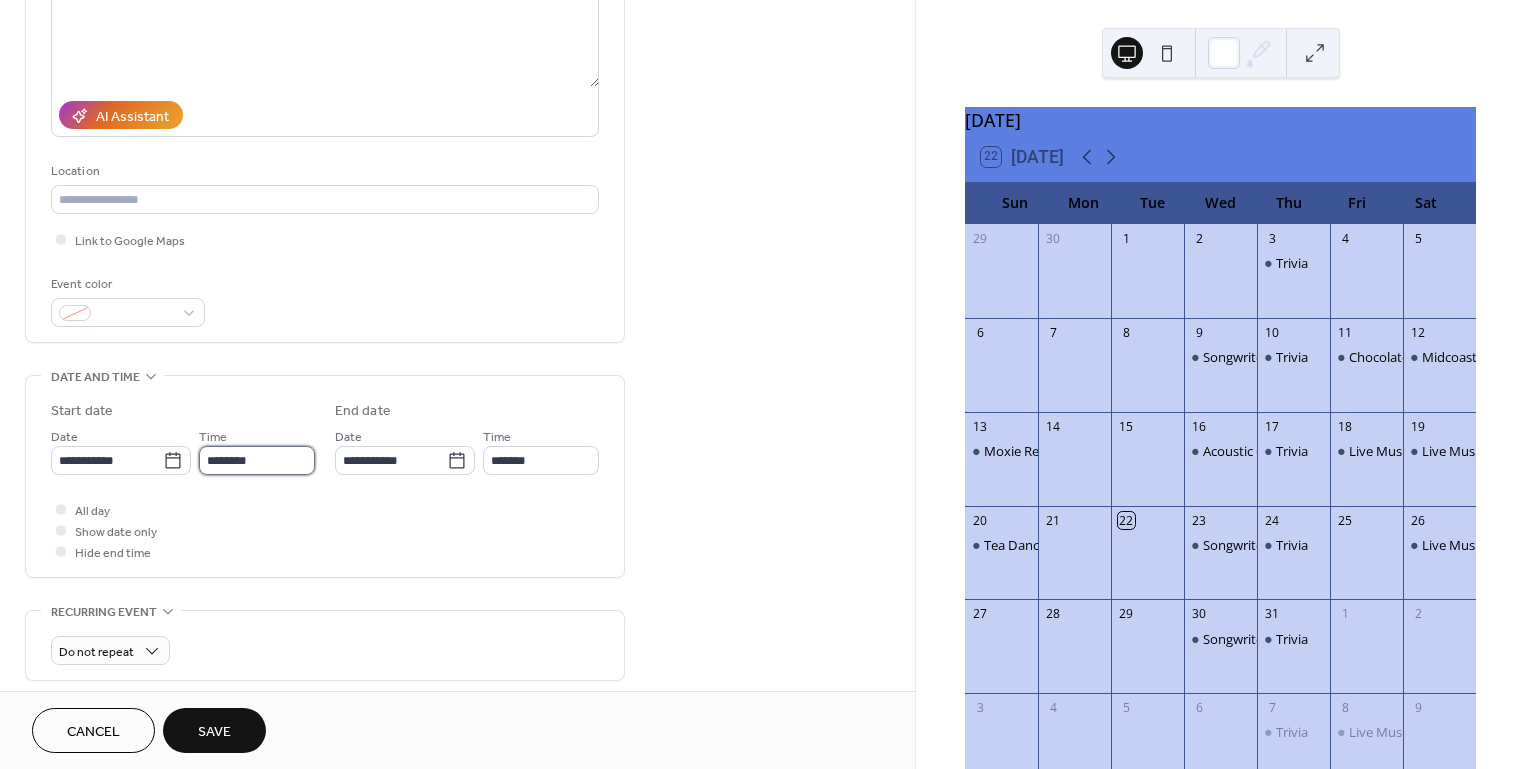 click on "********" at bounding box center (257, 460) 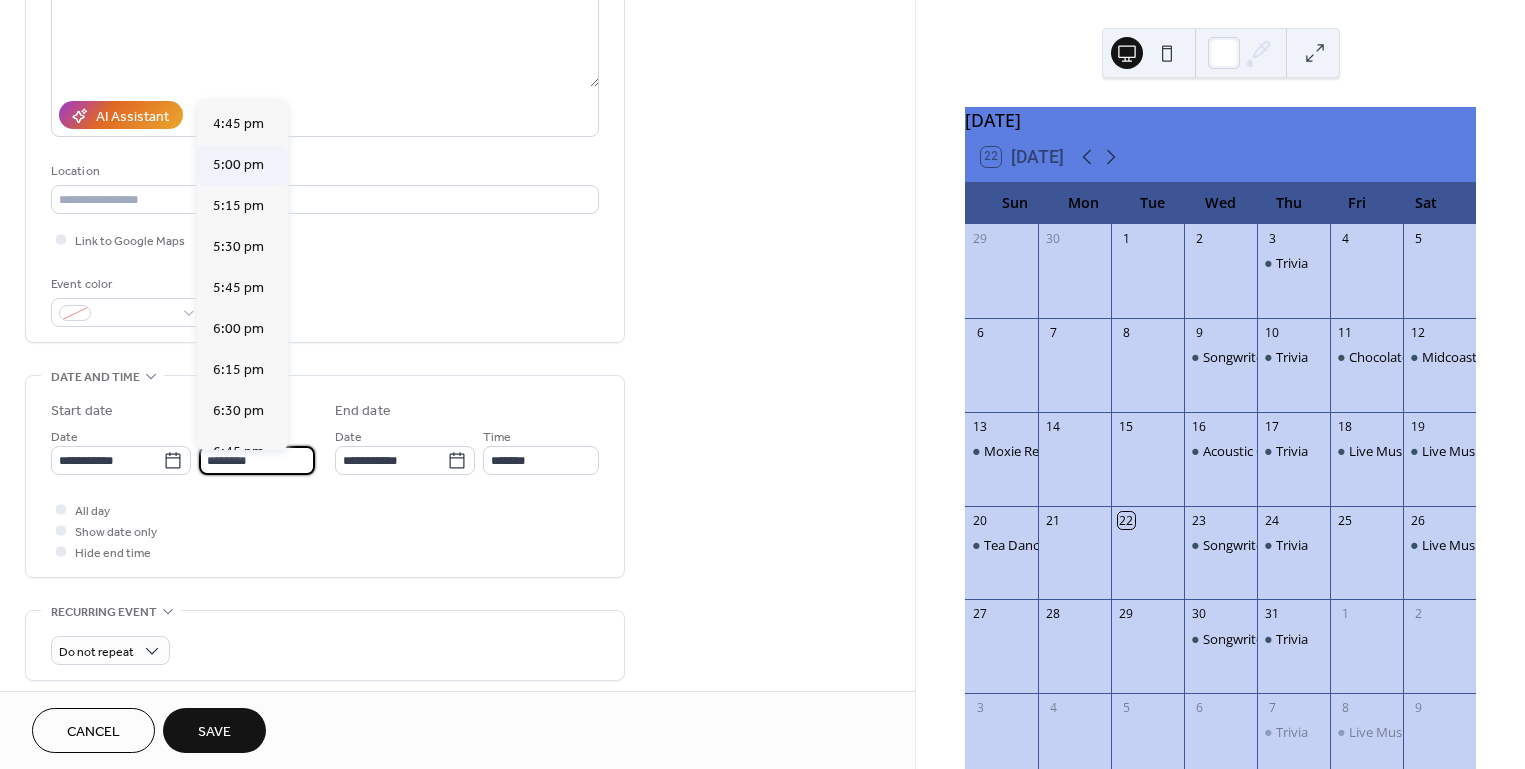 scroll, scrollTop: 2748, scrollLeft: 0, axis: vertical 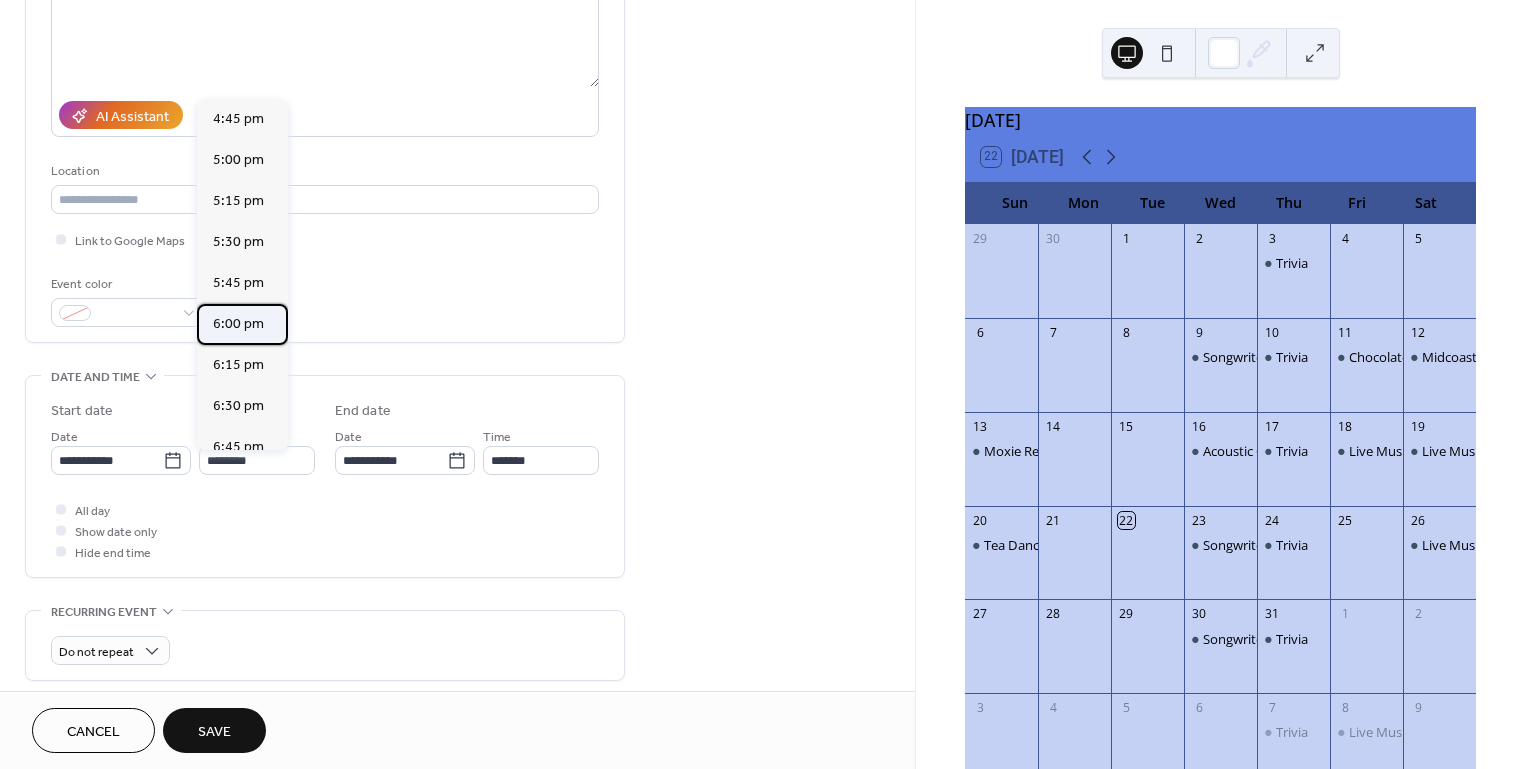 click on "6:00 pm" at bounding box center [238, 324] 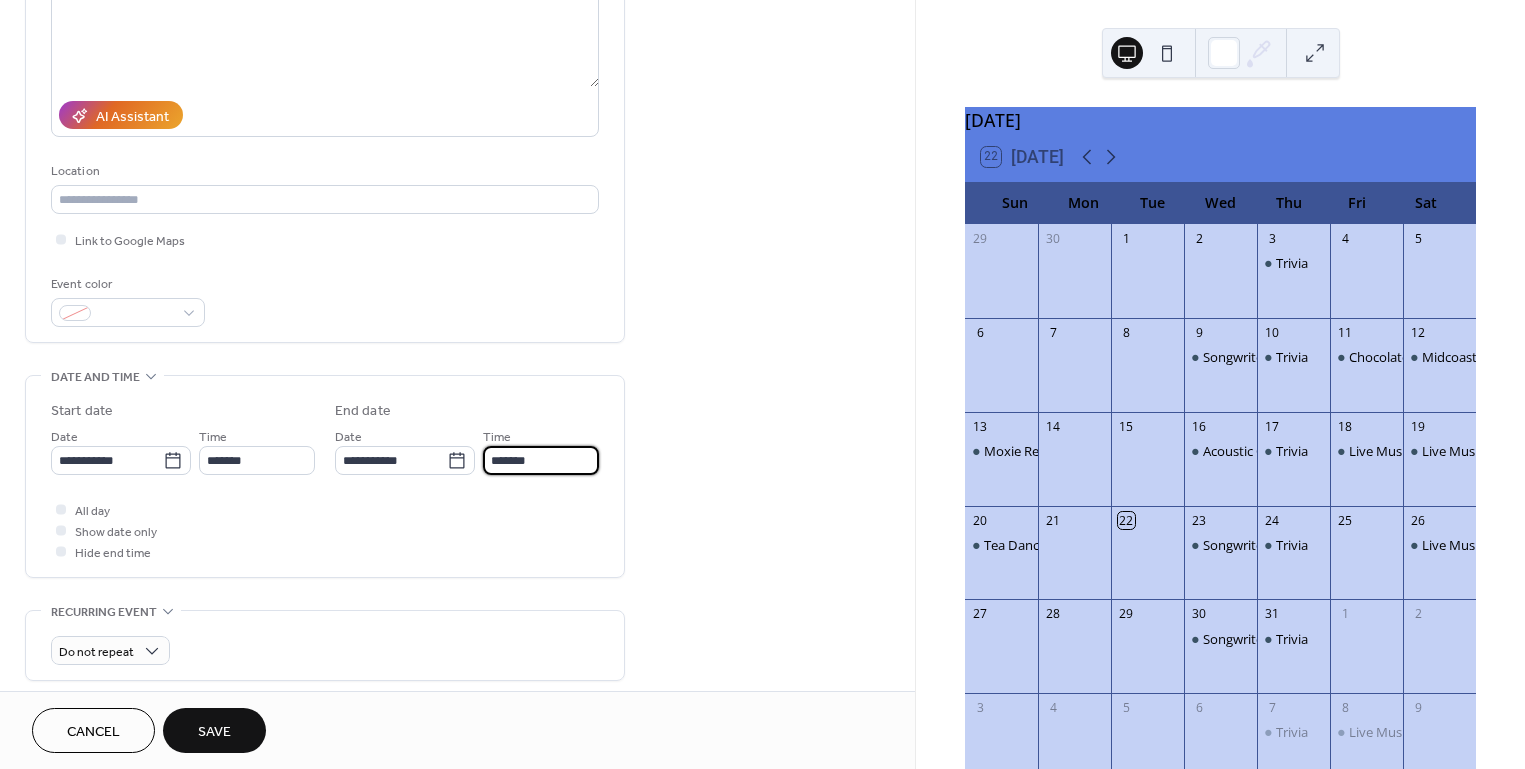 click on "*******" at bounding box center [541, 460] 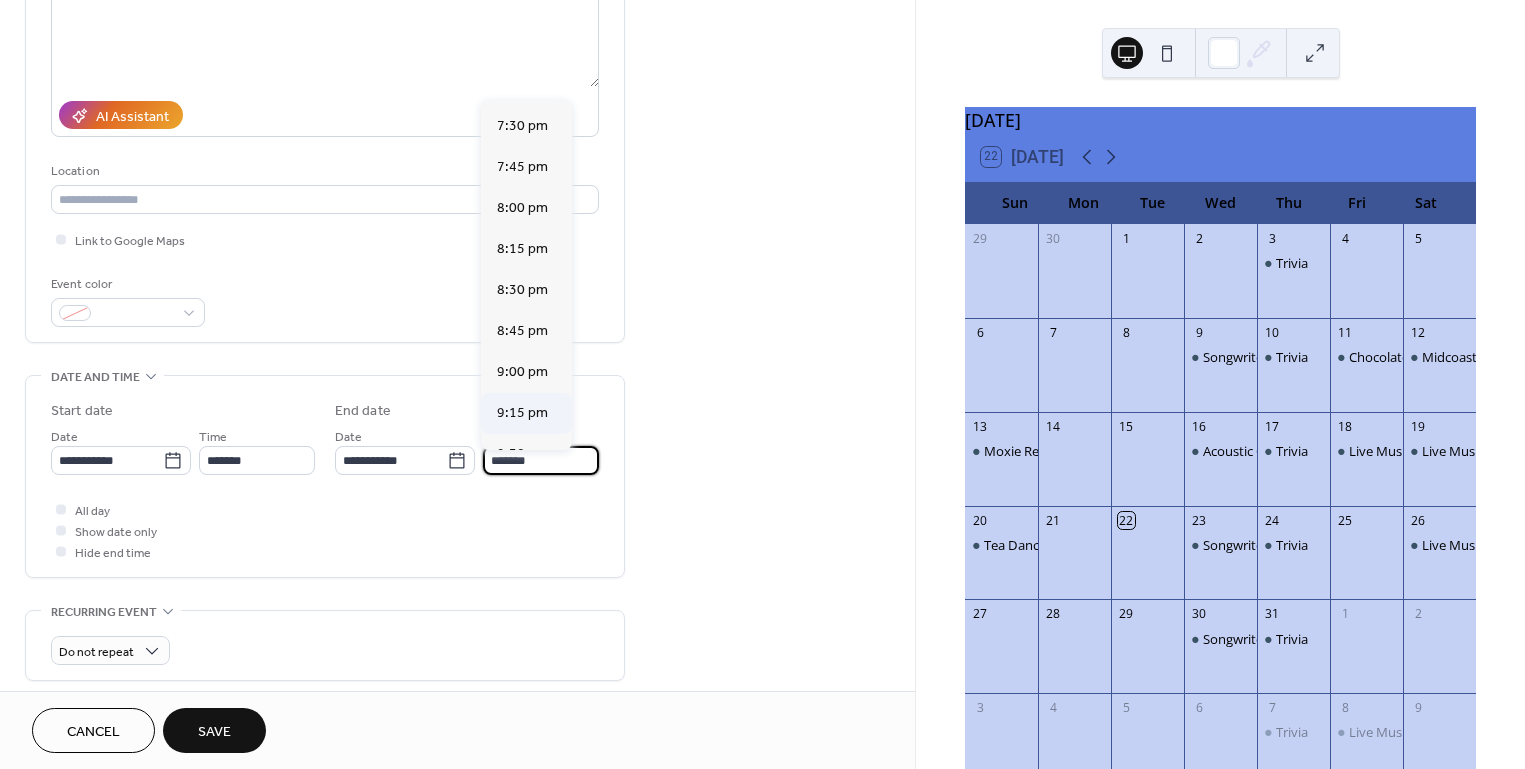 scroll, scrollTop: 200, scrollLeft: 0, axis: vertical 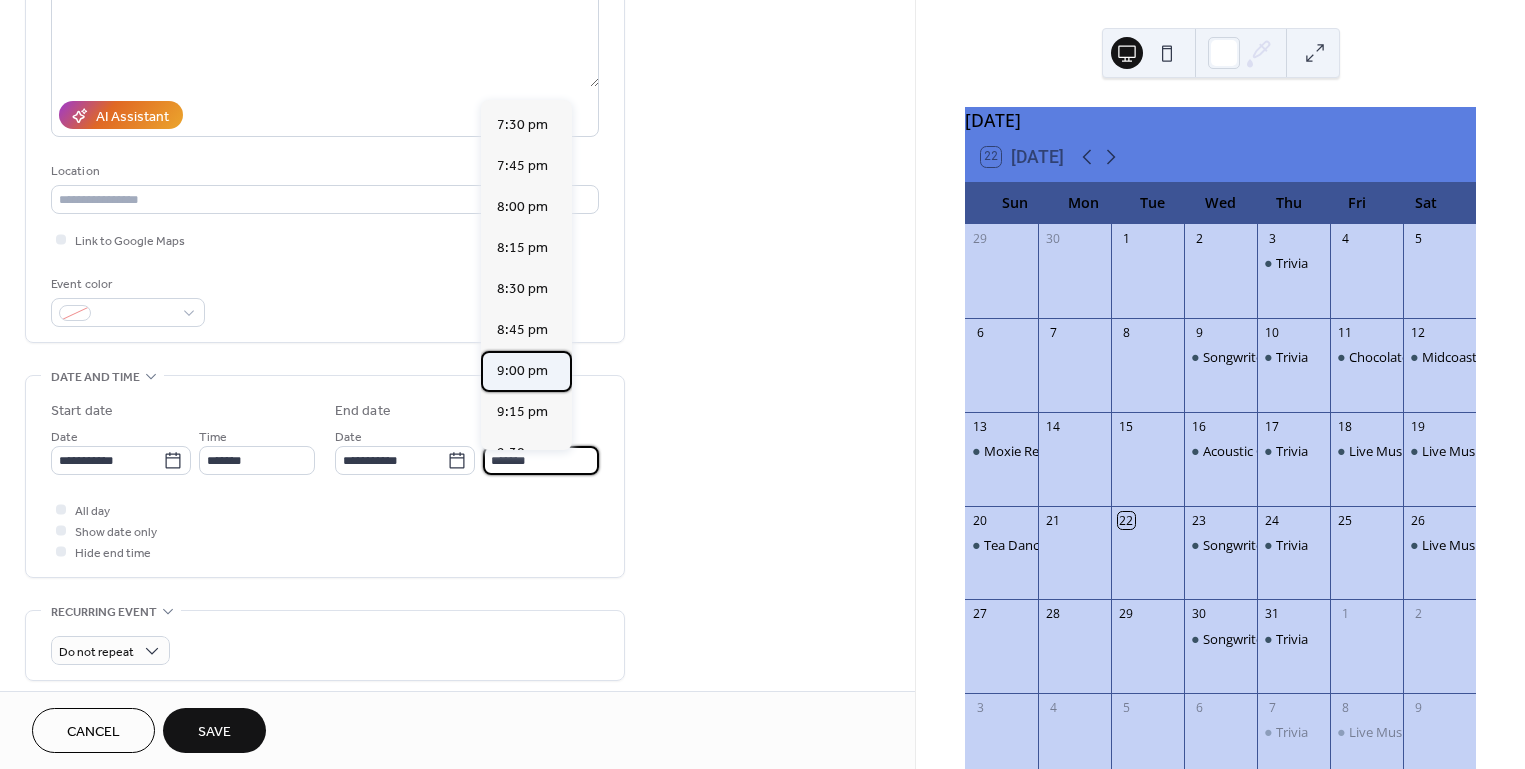 click on "9:00 pm" at bounding box center (522, 371) 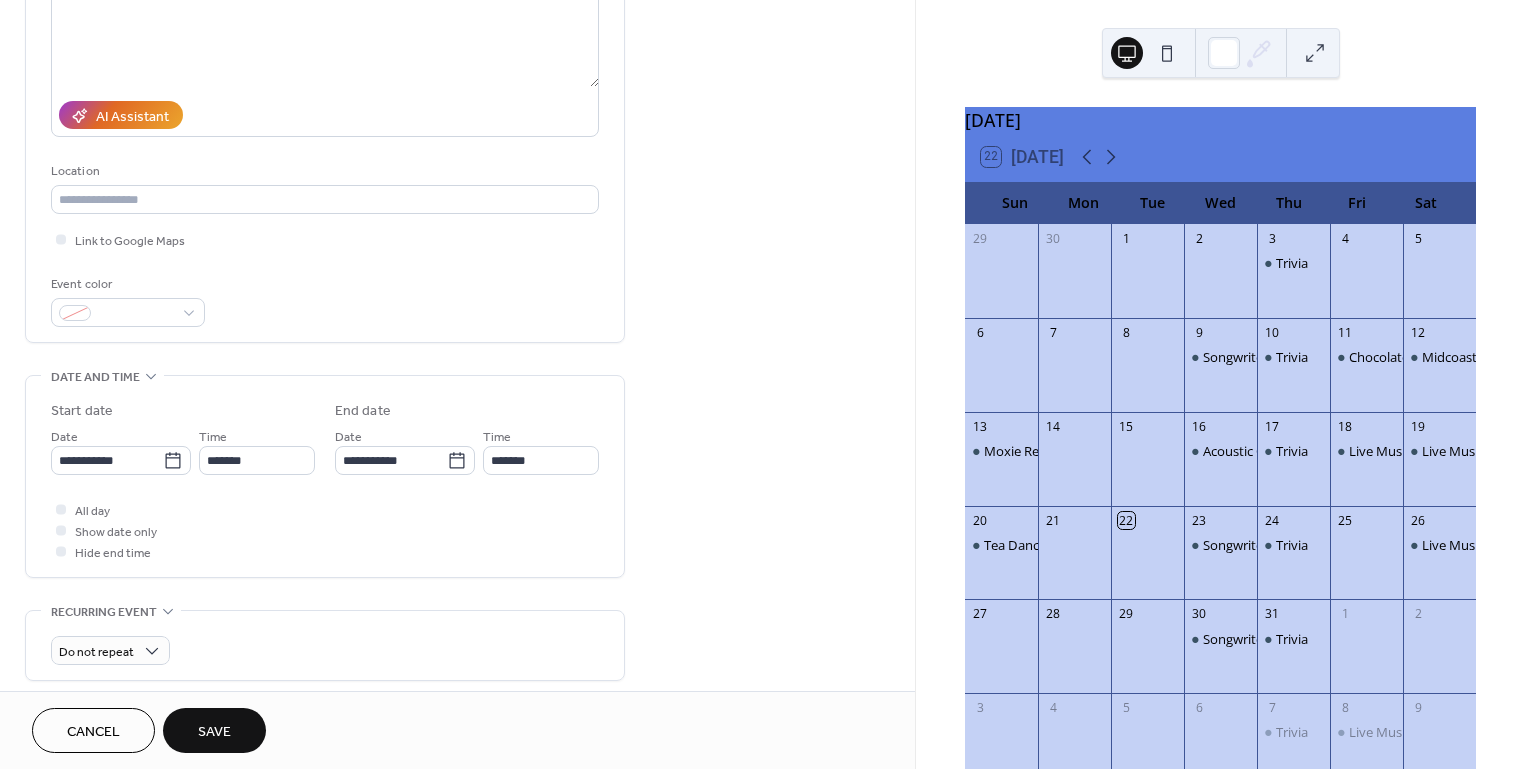 type on "*******" 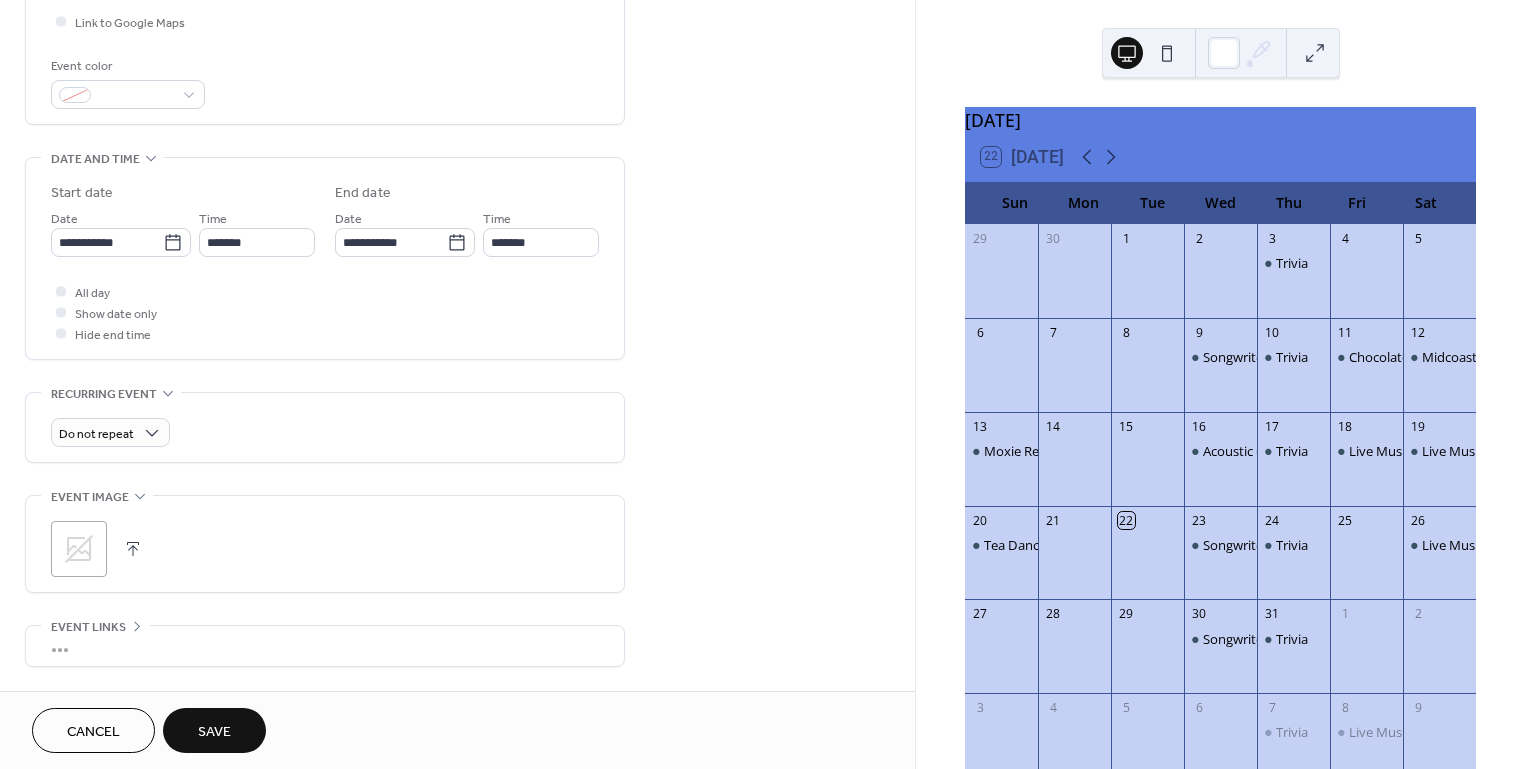 scroll, scrollTop: 502, scrollLeft: 0, axis: vertical 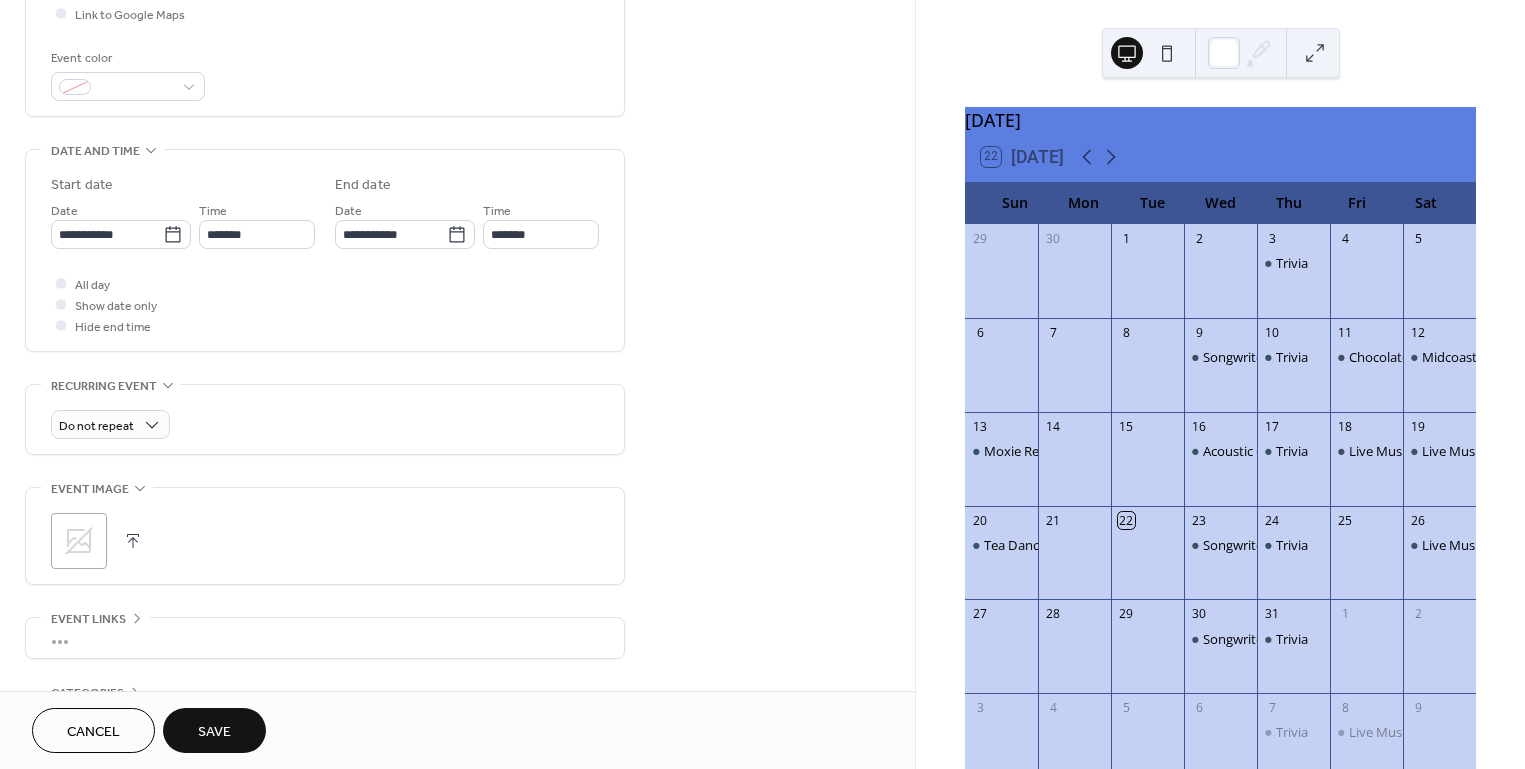 click on "Save" at bounding box center [214, 730] 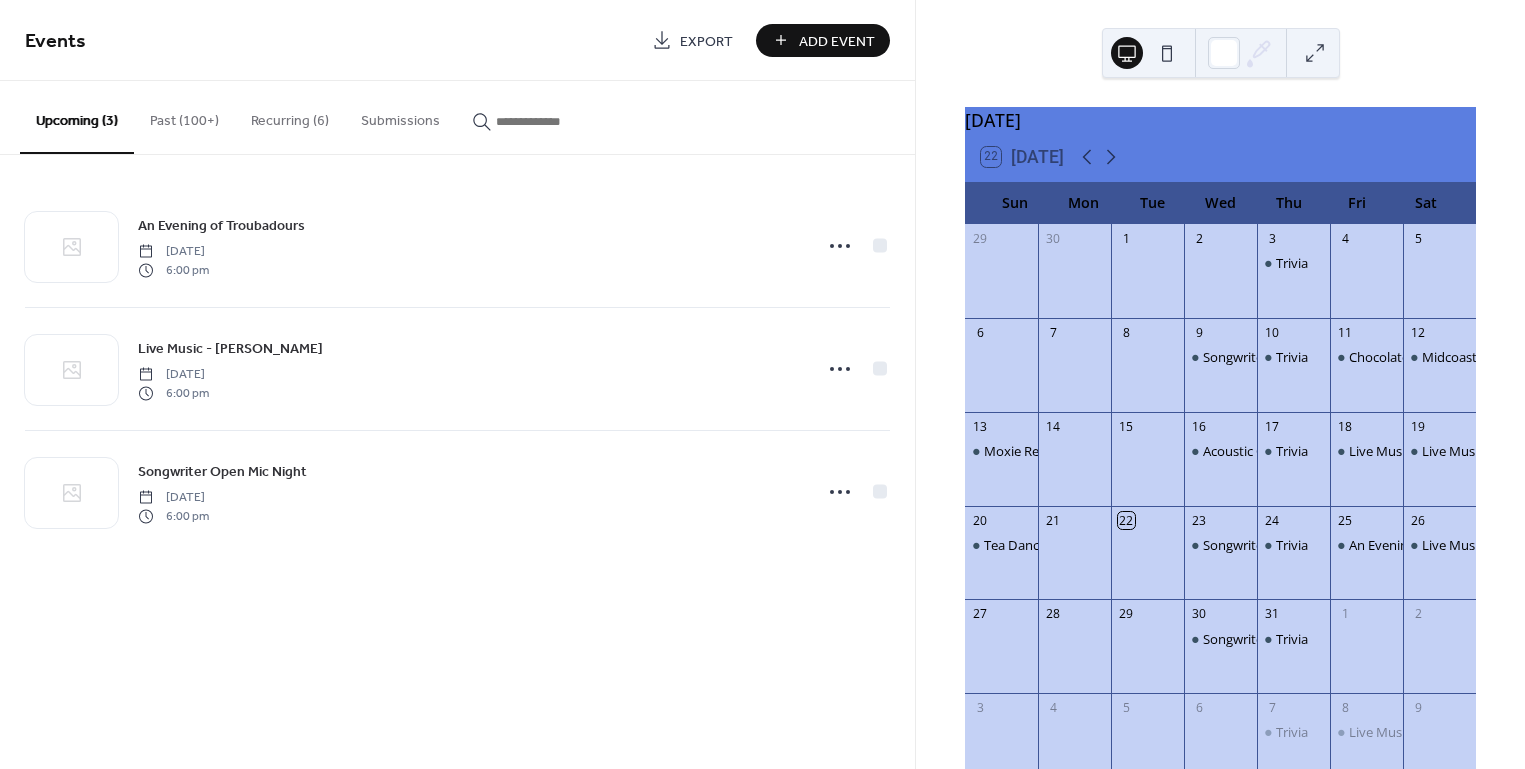 click on "Add Event" at bounding box center (823, 40) 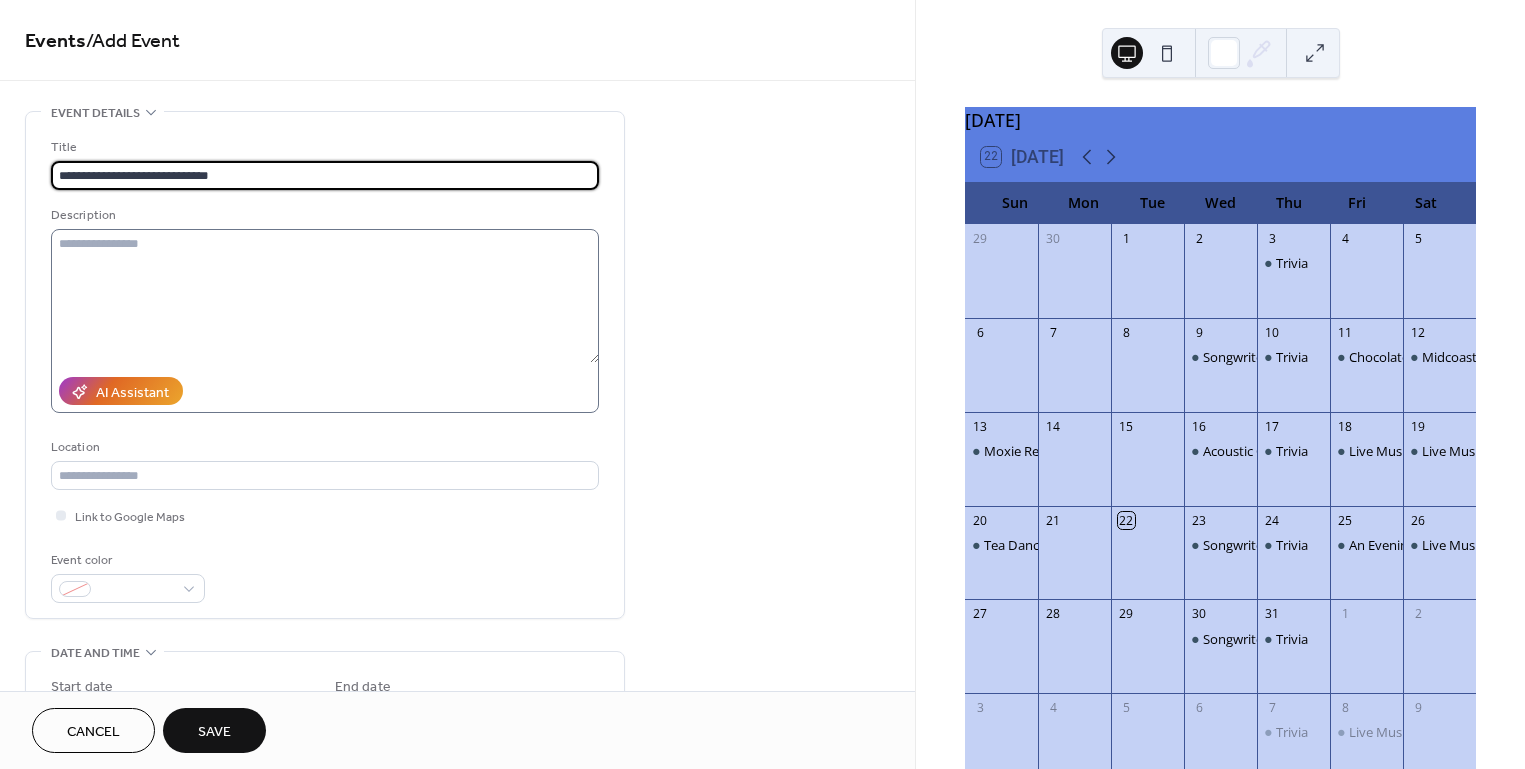 type on "**********" 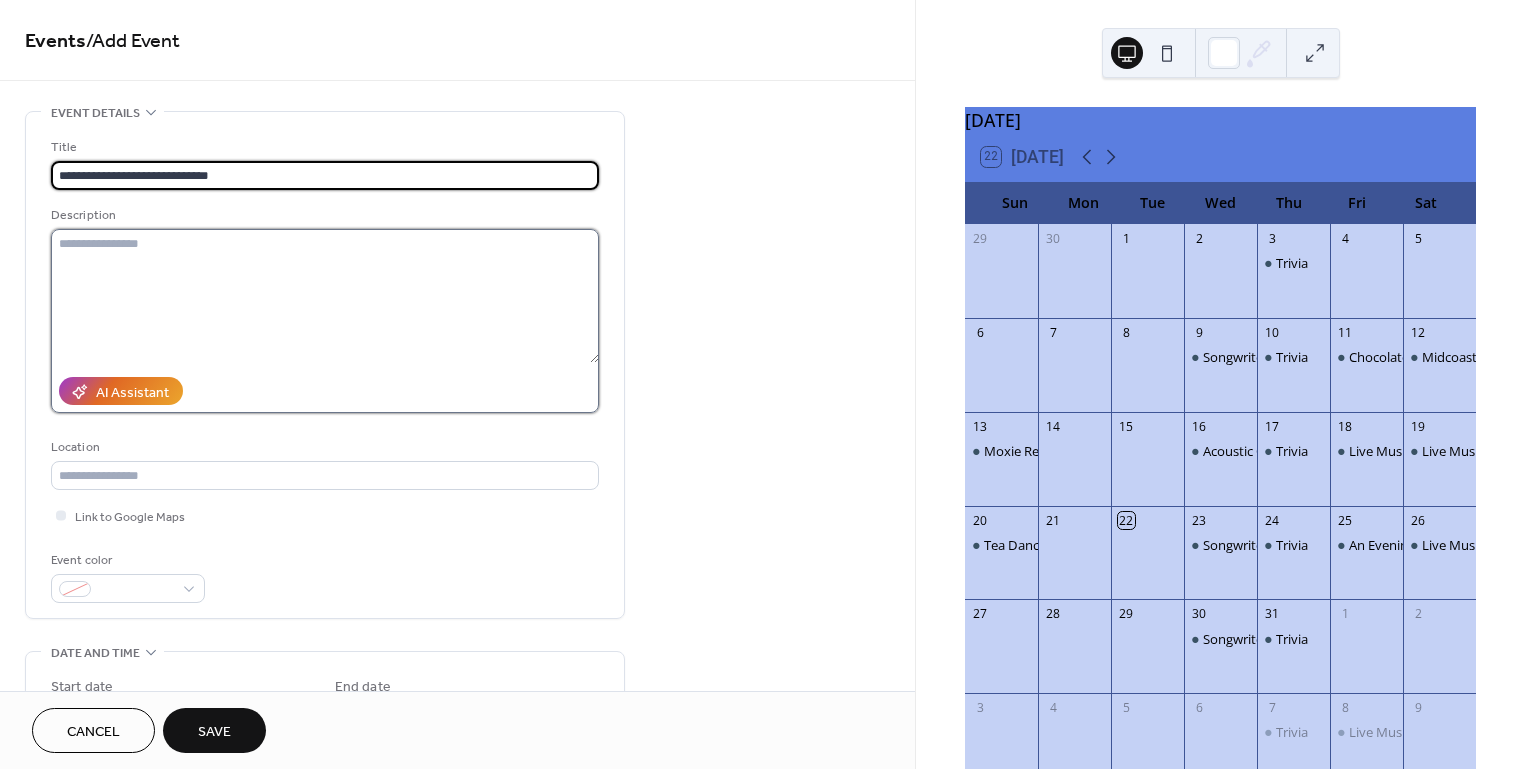 click at bounding box center [325, 296] 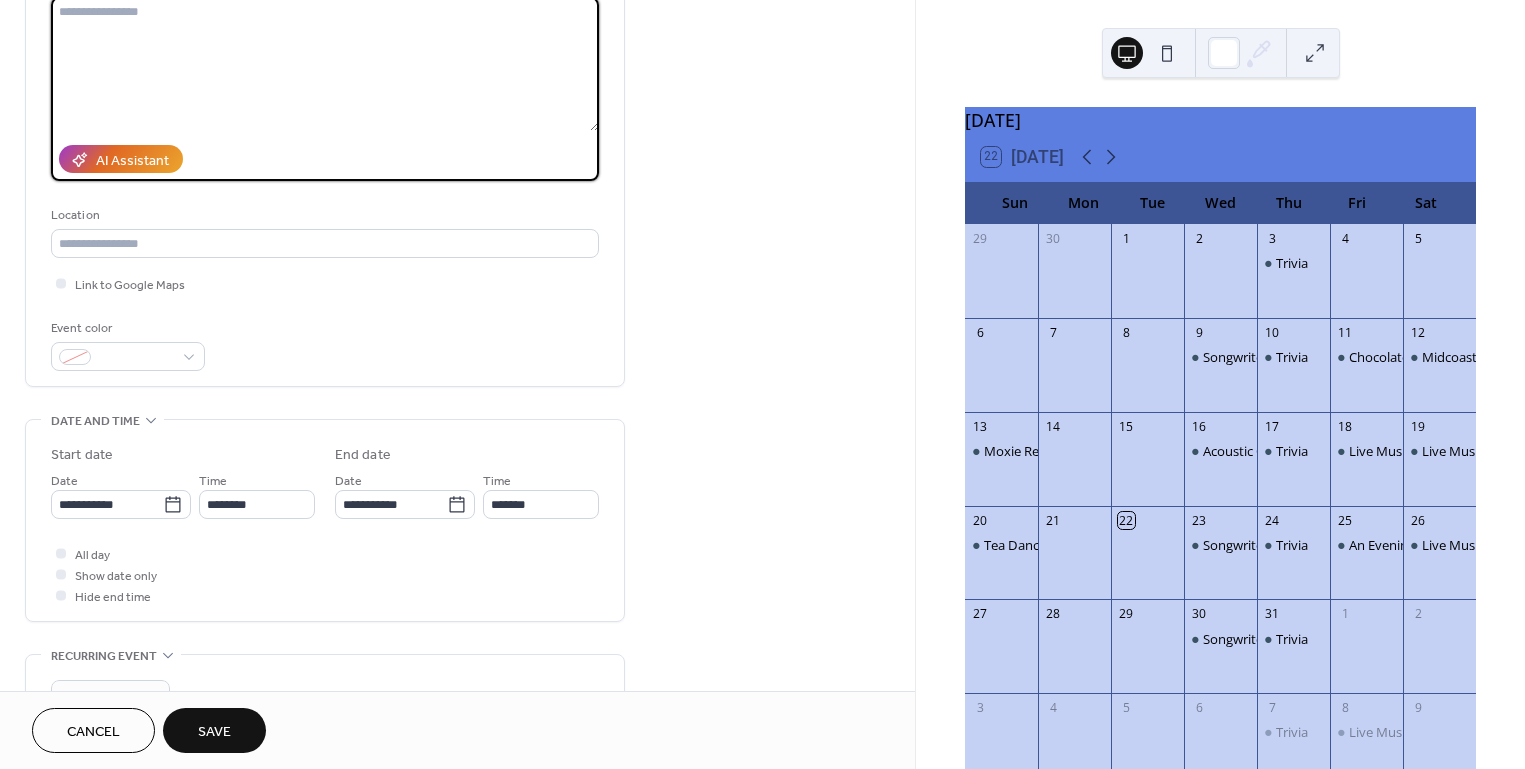 scroll, scrollTop: 270, scrollLeft: 0, axis: vertical 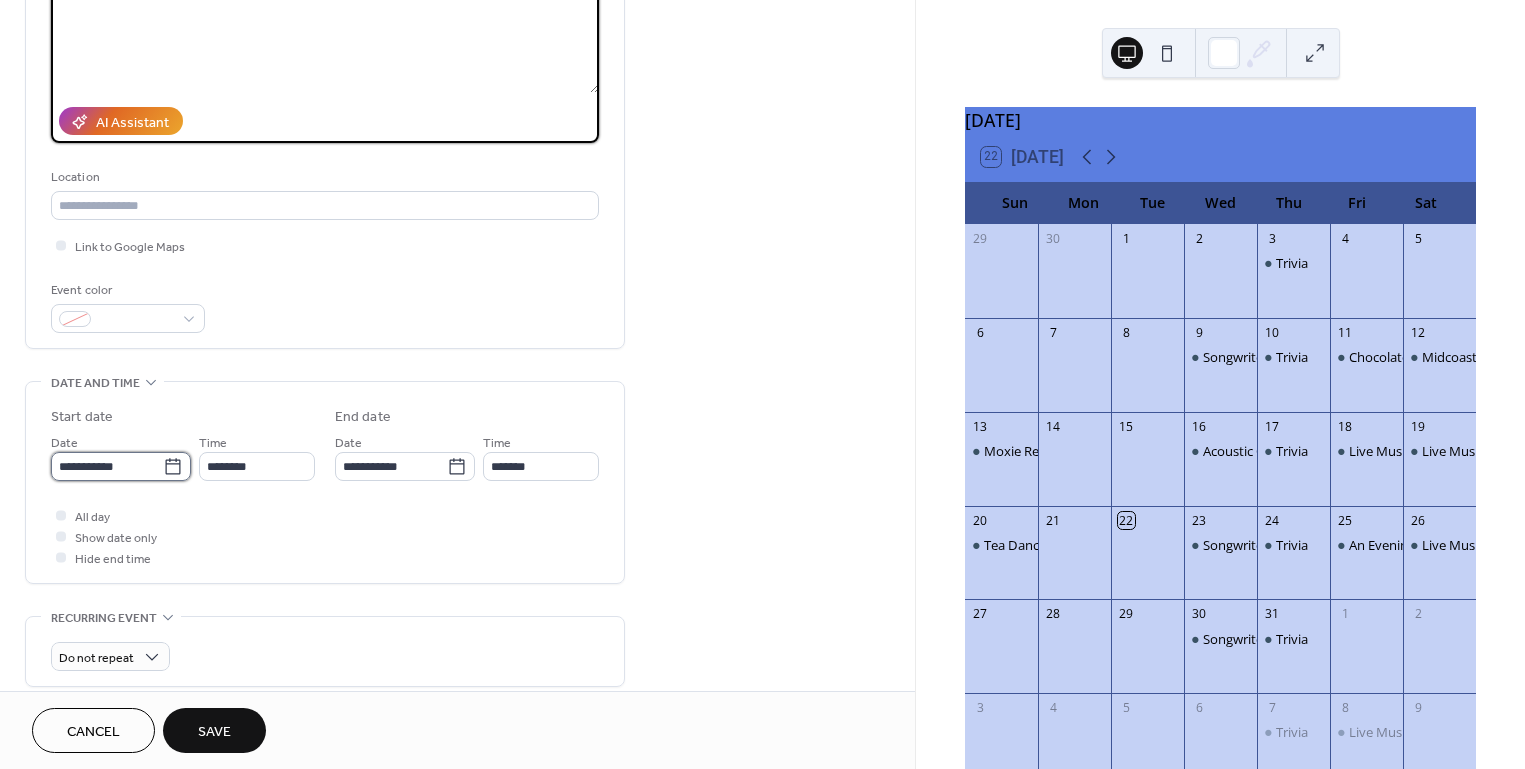 click on "**********" at bounding box center (107, 466) 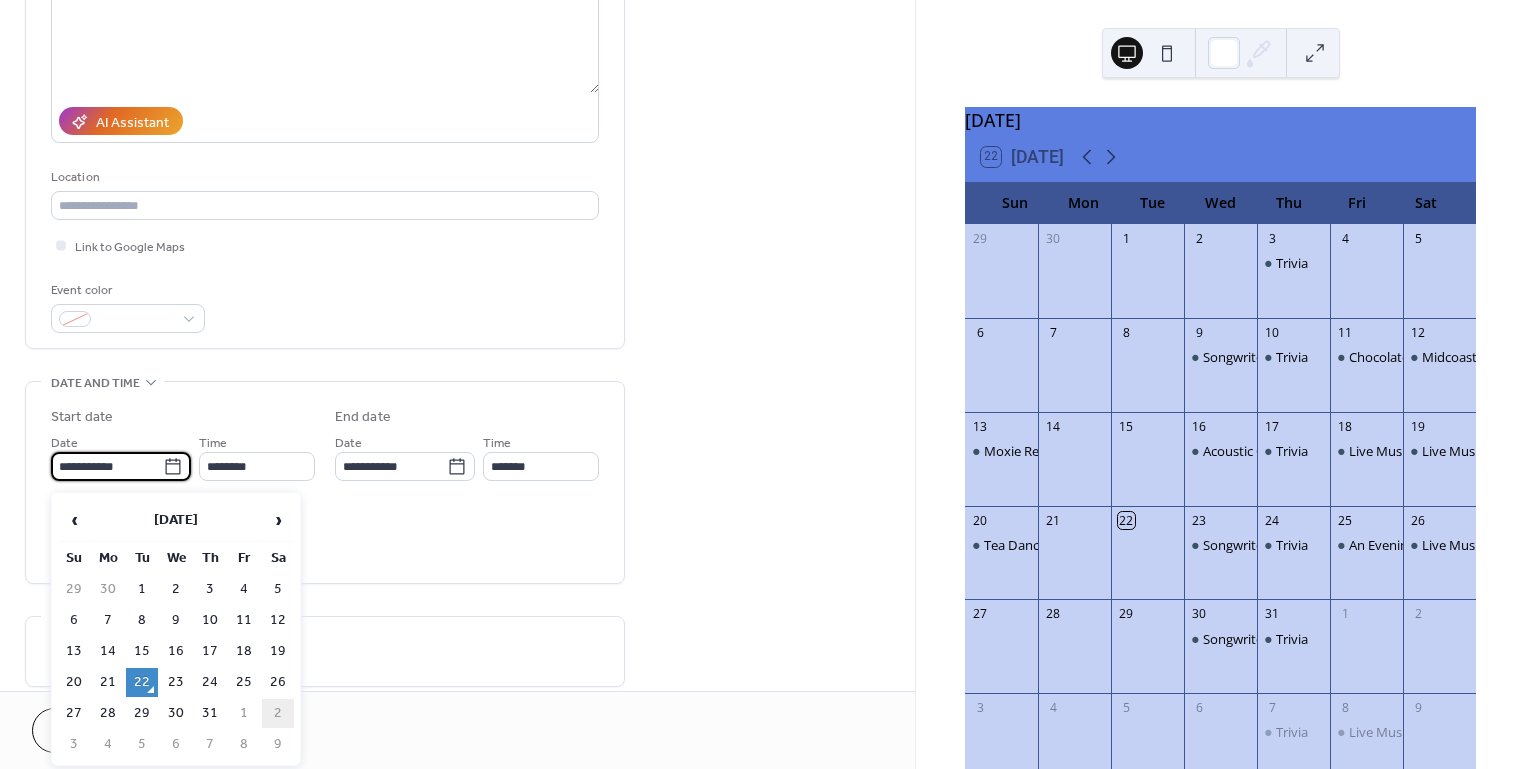 click on "2" at bounding box center [278, 713] 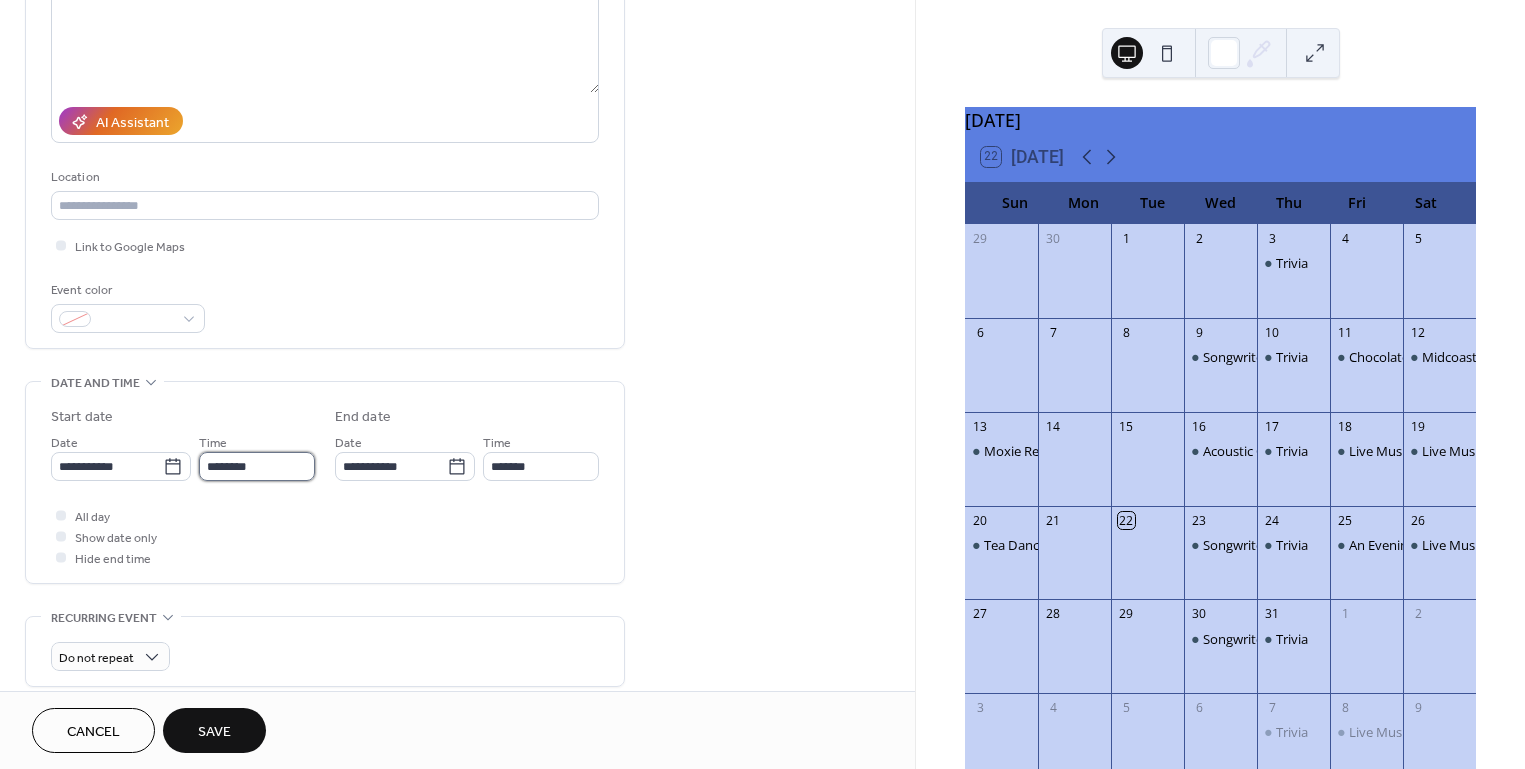 click on "********" at bounding box center [257, 466] 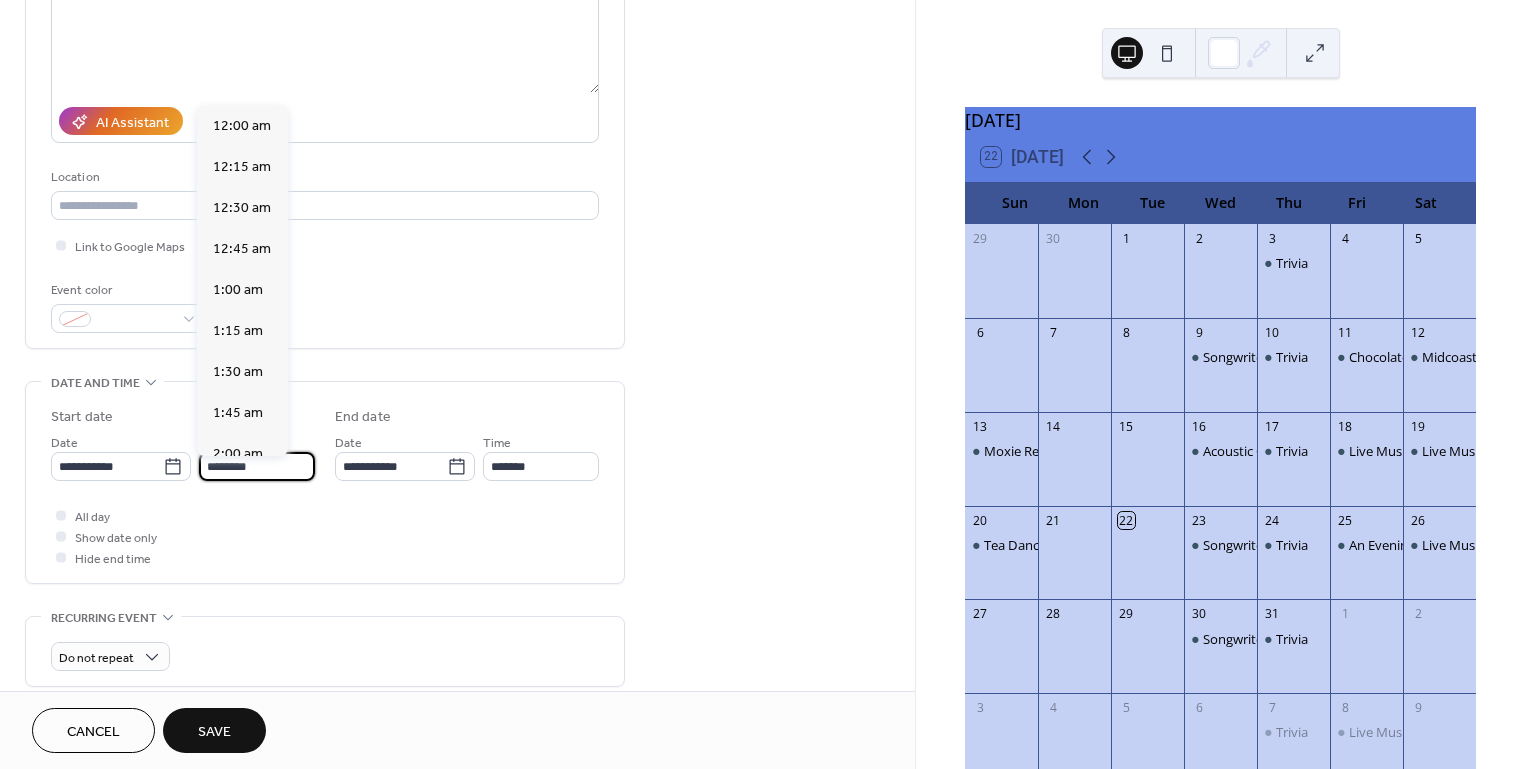 scroll, scrollTop: 1968, scrollLeft: 0, axis: vertical 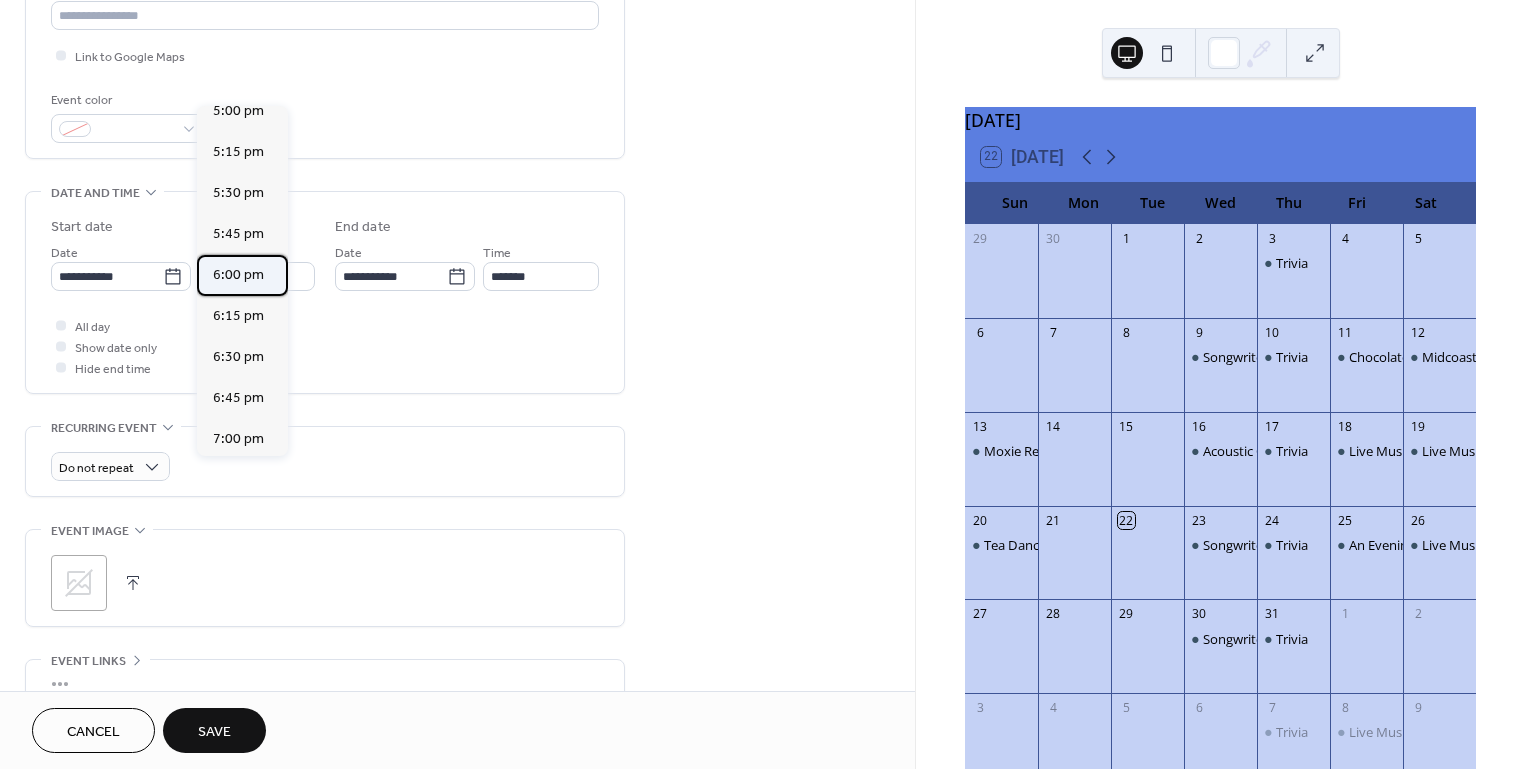 click on "6:00 pm" at bounding box center [238, 275] 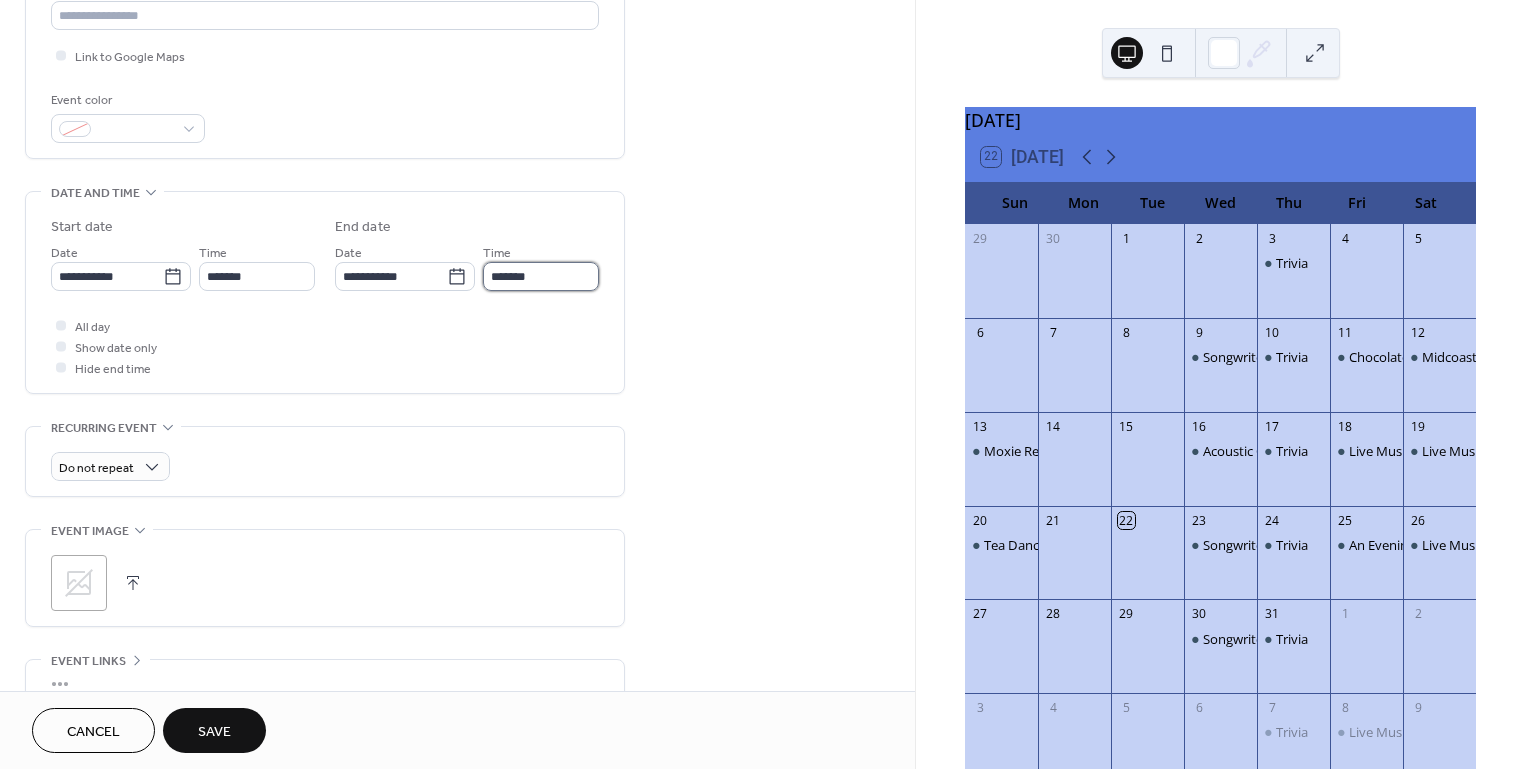 click on "*******" at bounding box center [541, 276] 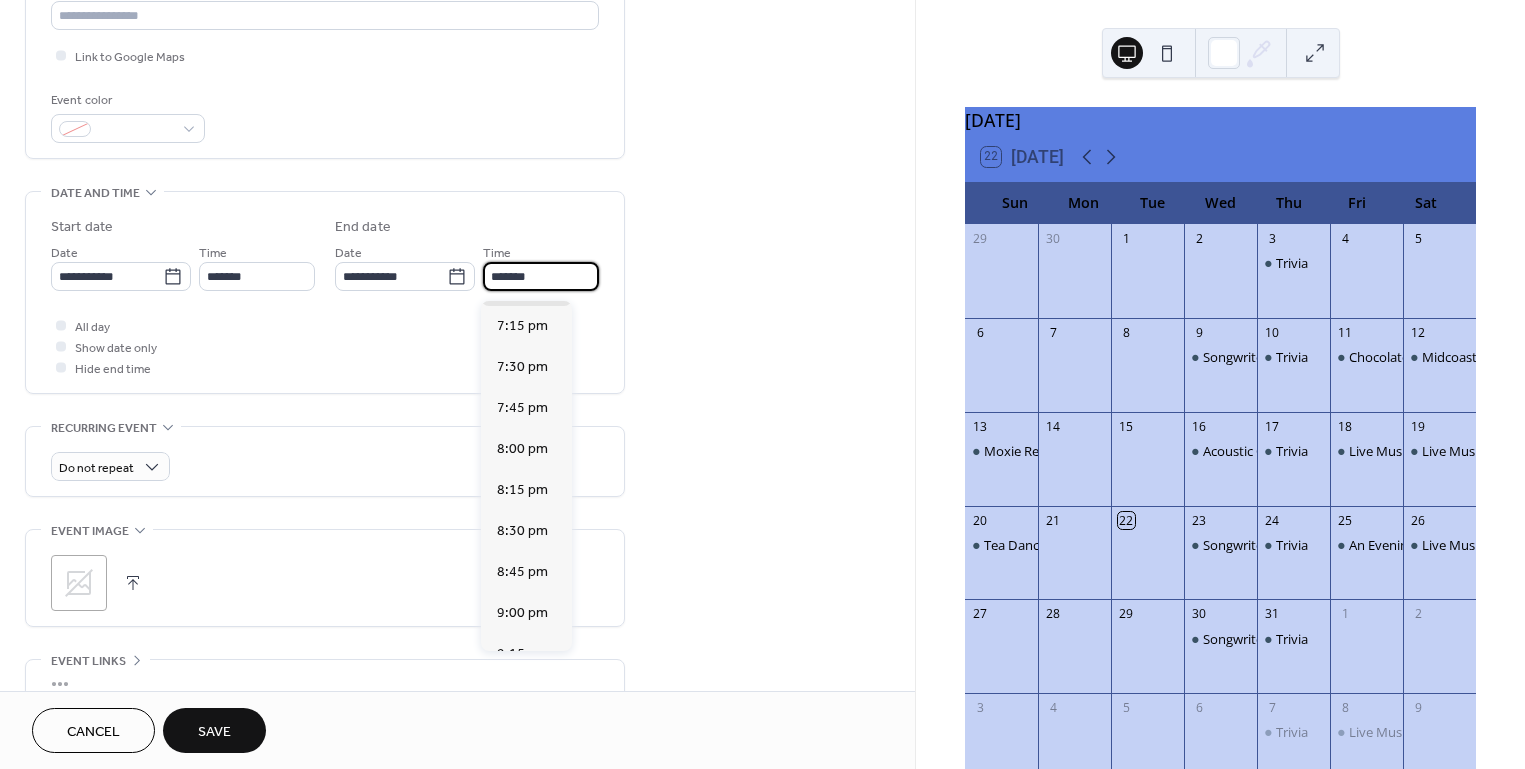 scroll, scrollTop: 187, scrollLeft: 0, axis: vertical 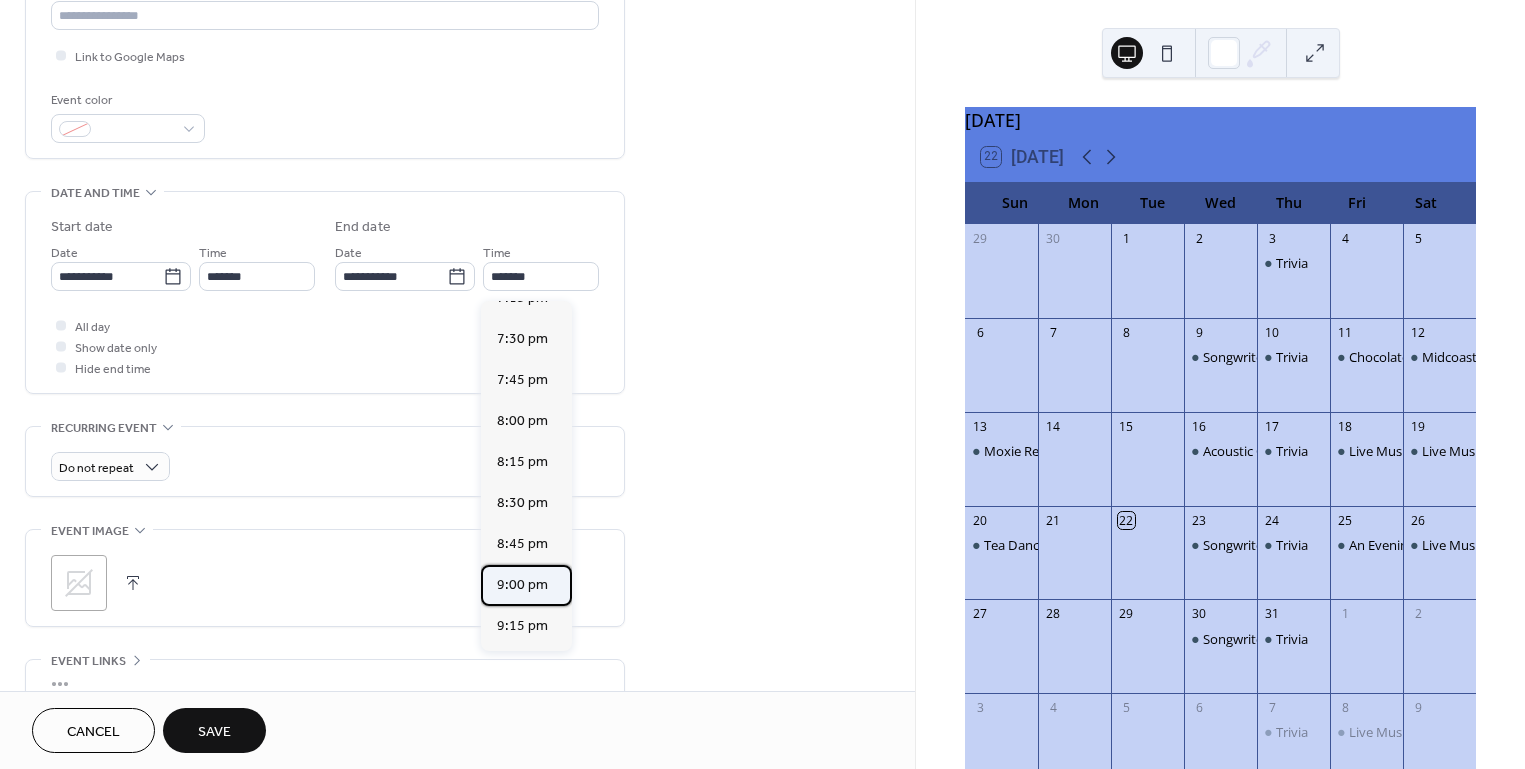 click on "9:00 pm" at bounding box center [522, 585] 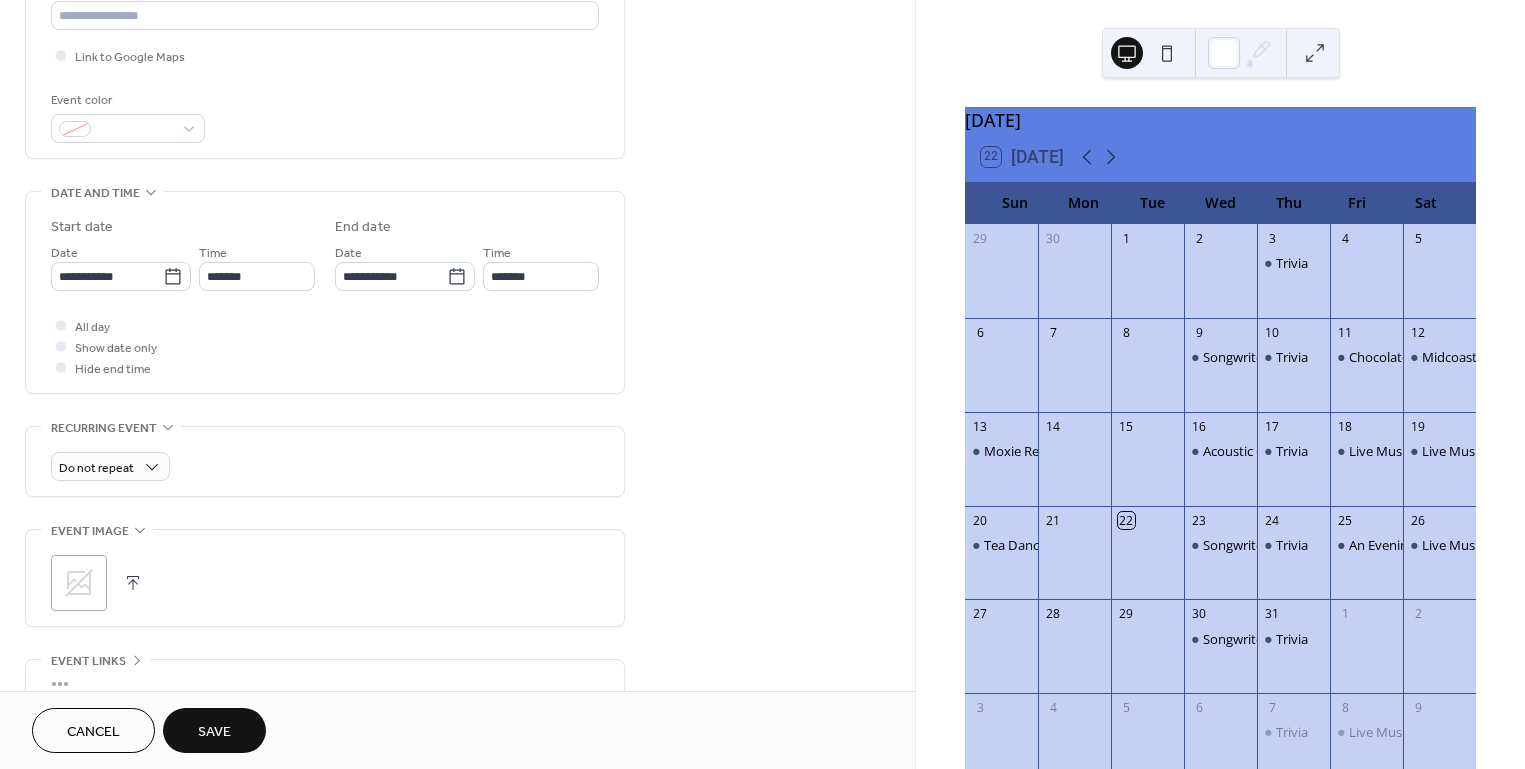 click on "Save" at bounding box center (214, 732) 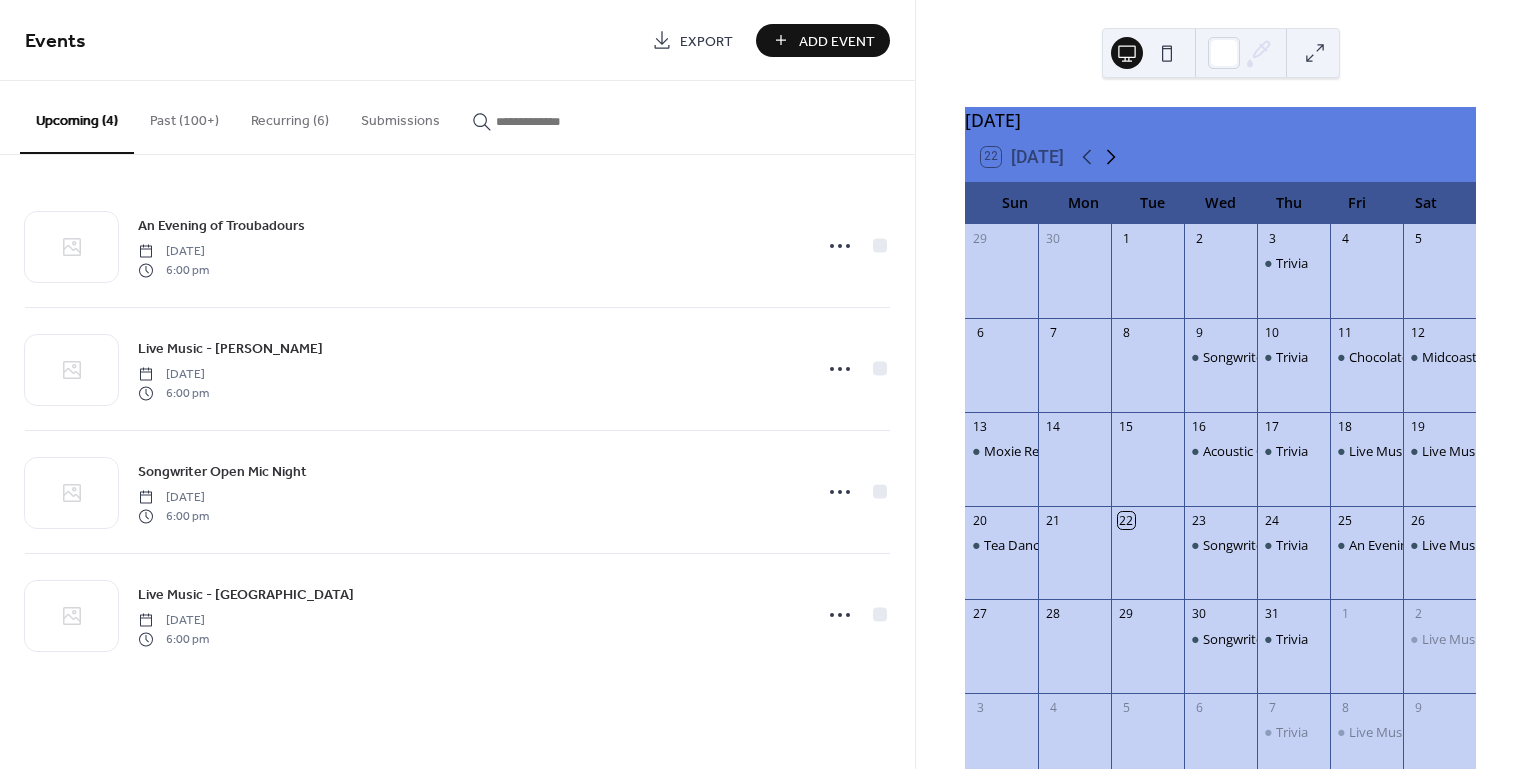 click 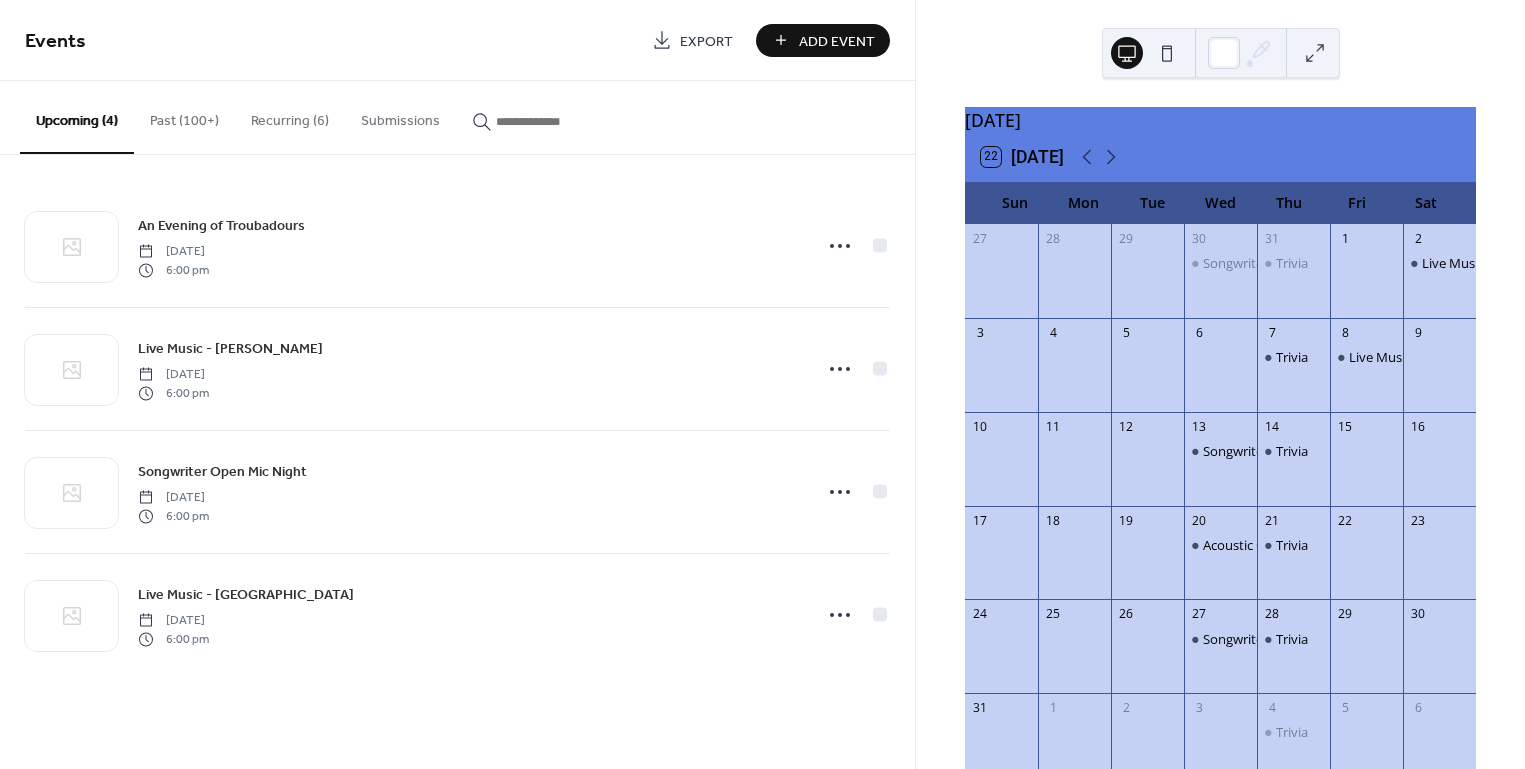 click on "Add Event" at bounding box center [837, 41] 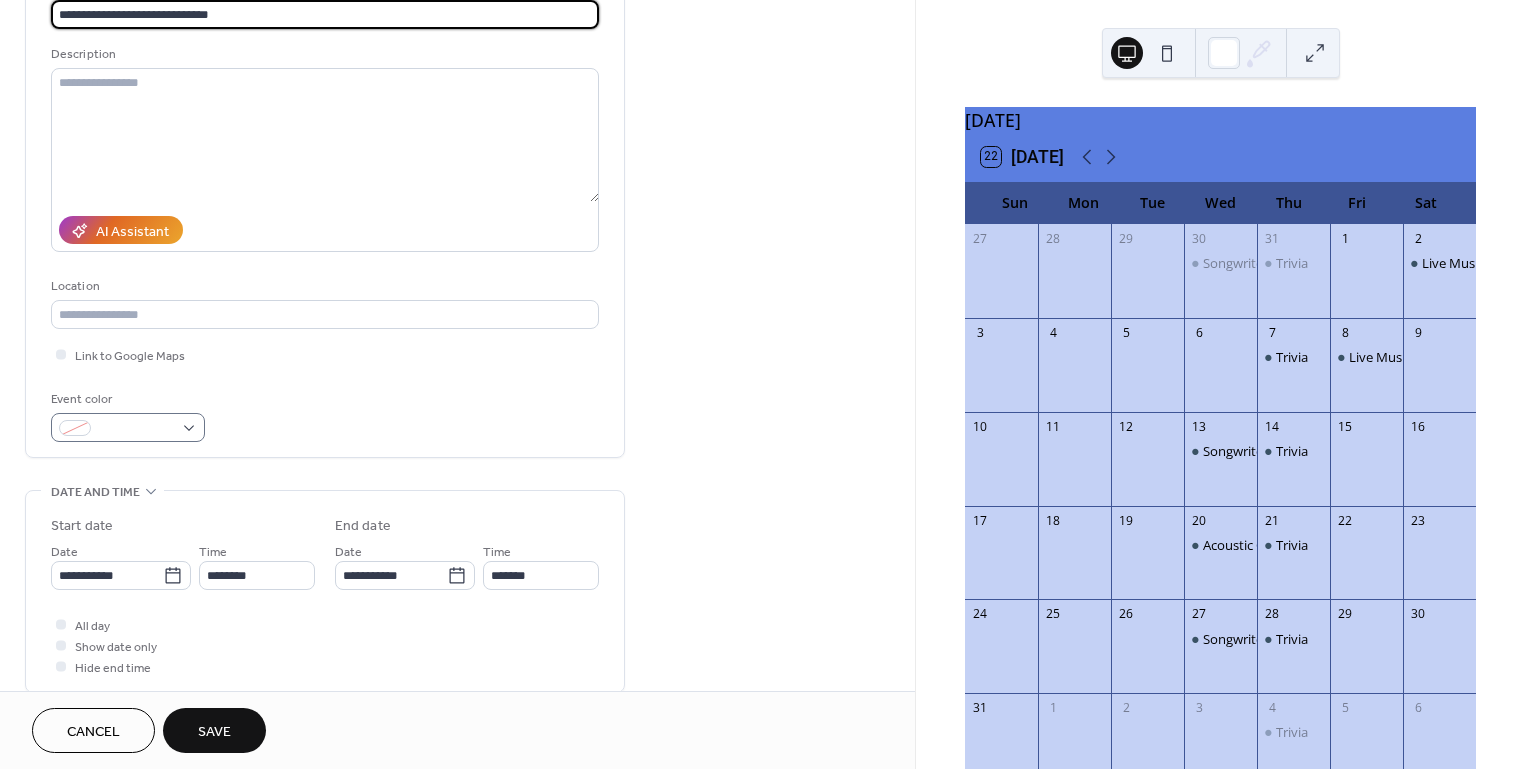 scroll, scrollTop: 168, scrollLeft: 0, axis: vertical 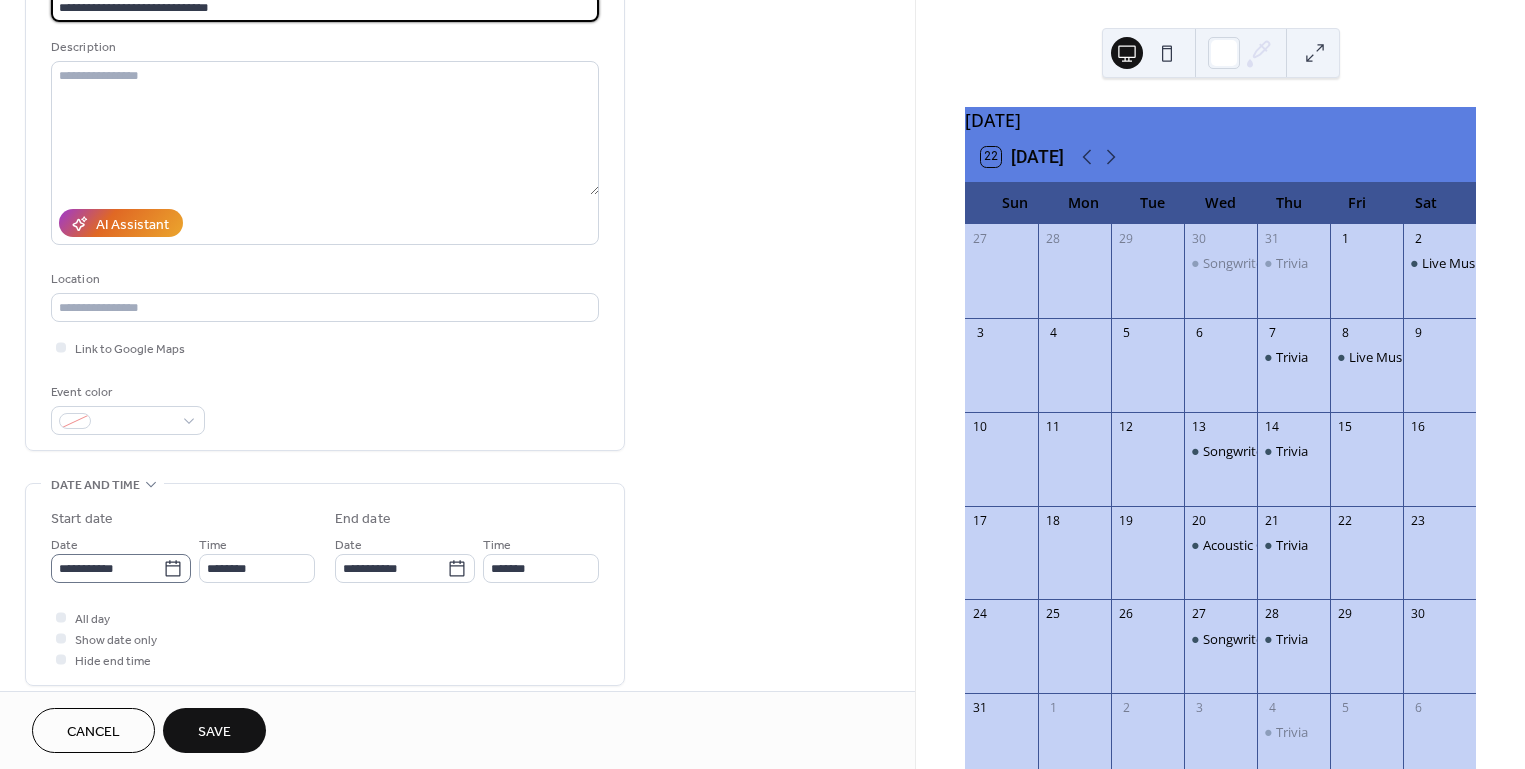 type on "**********" 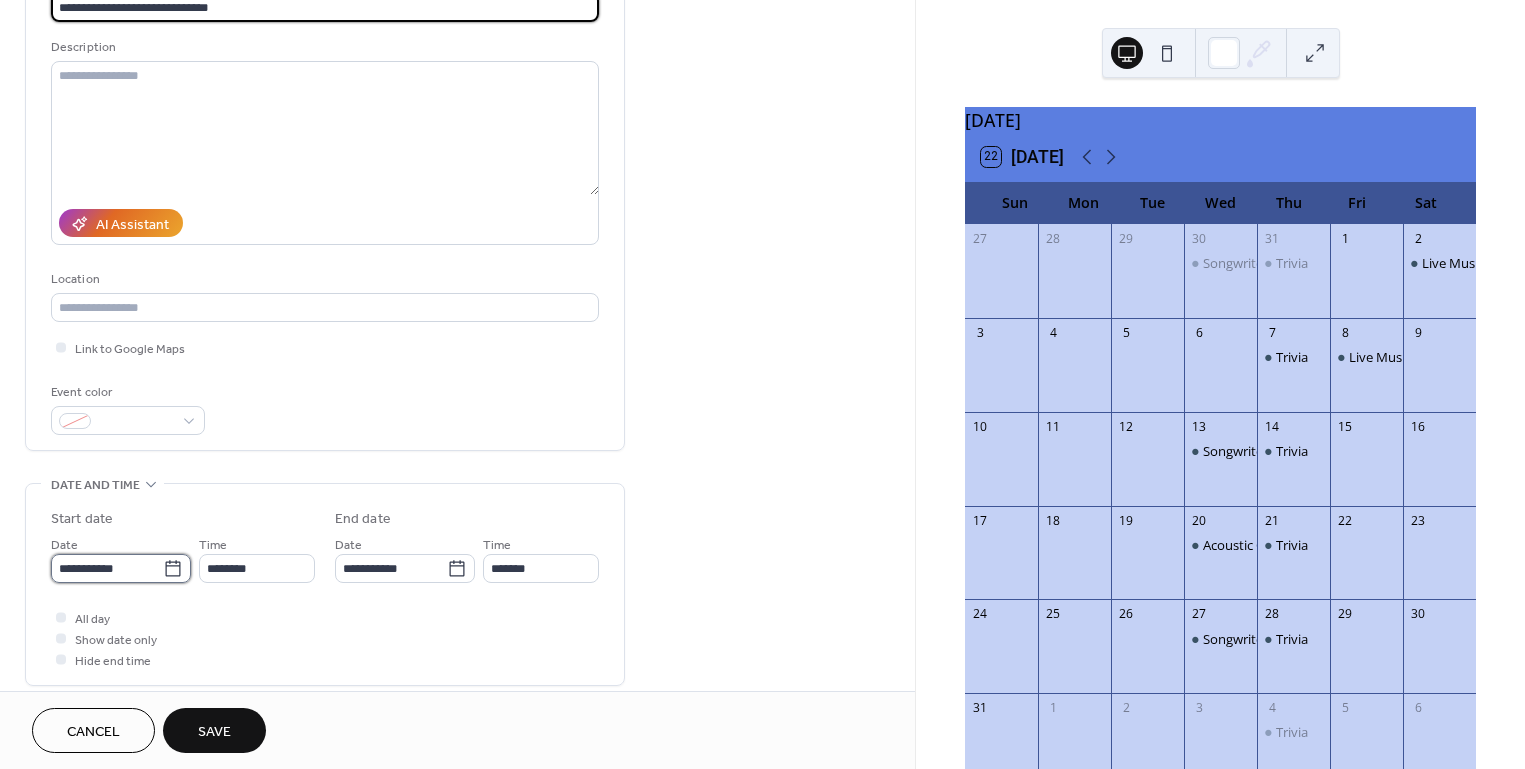 click on "**********" at bounding box center [107, 568] 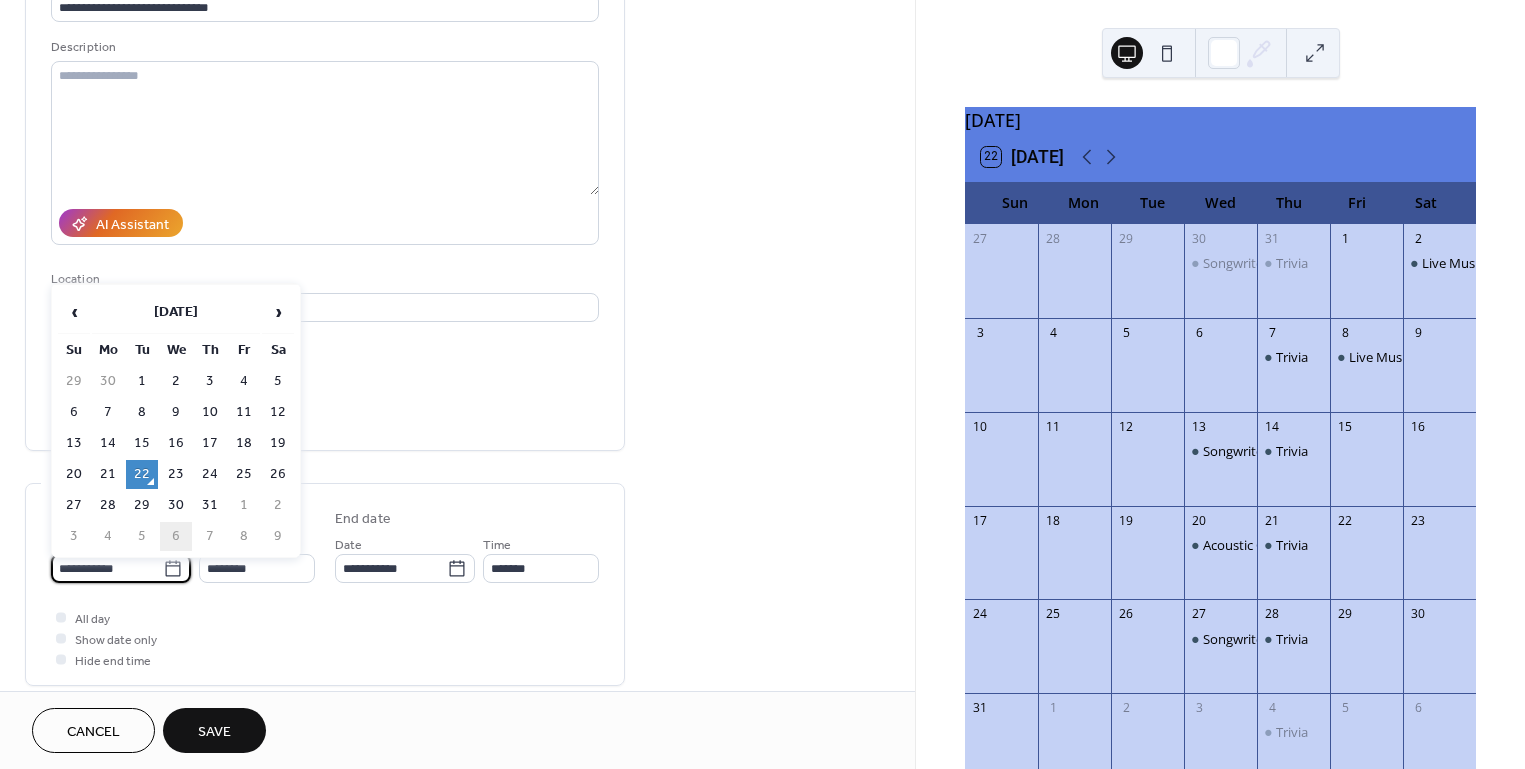 click on "6" at bounding box center (176, 536) 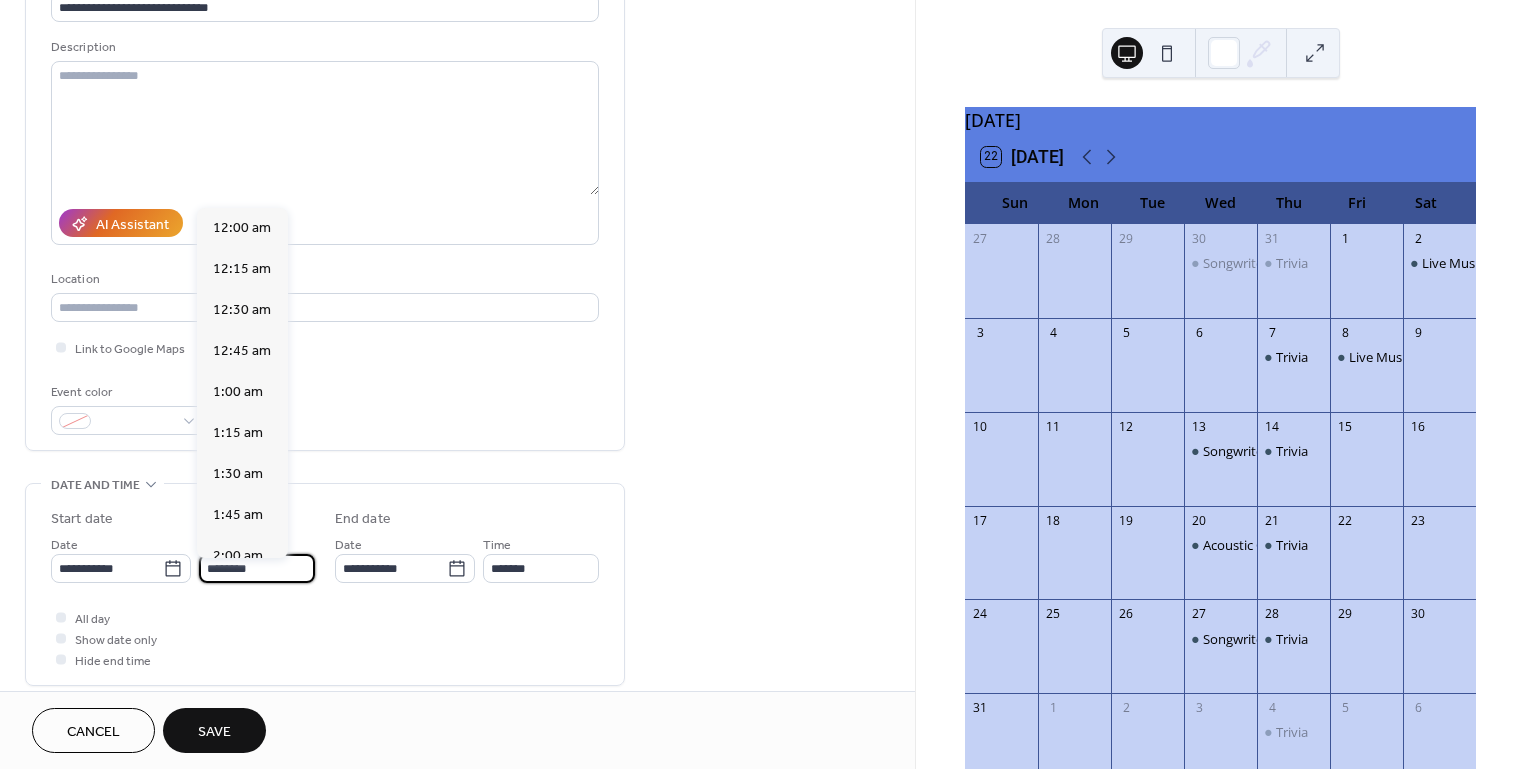 click on "********" at bounding box center (257, 568) 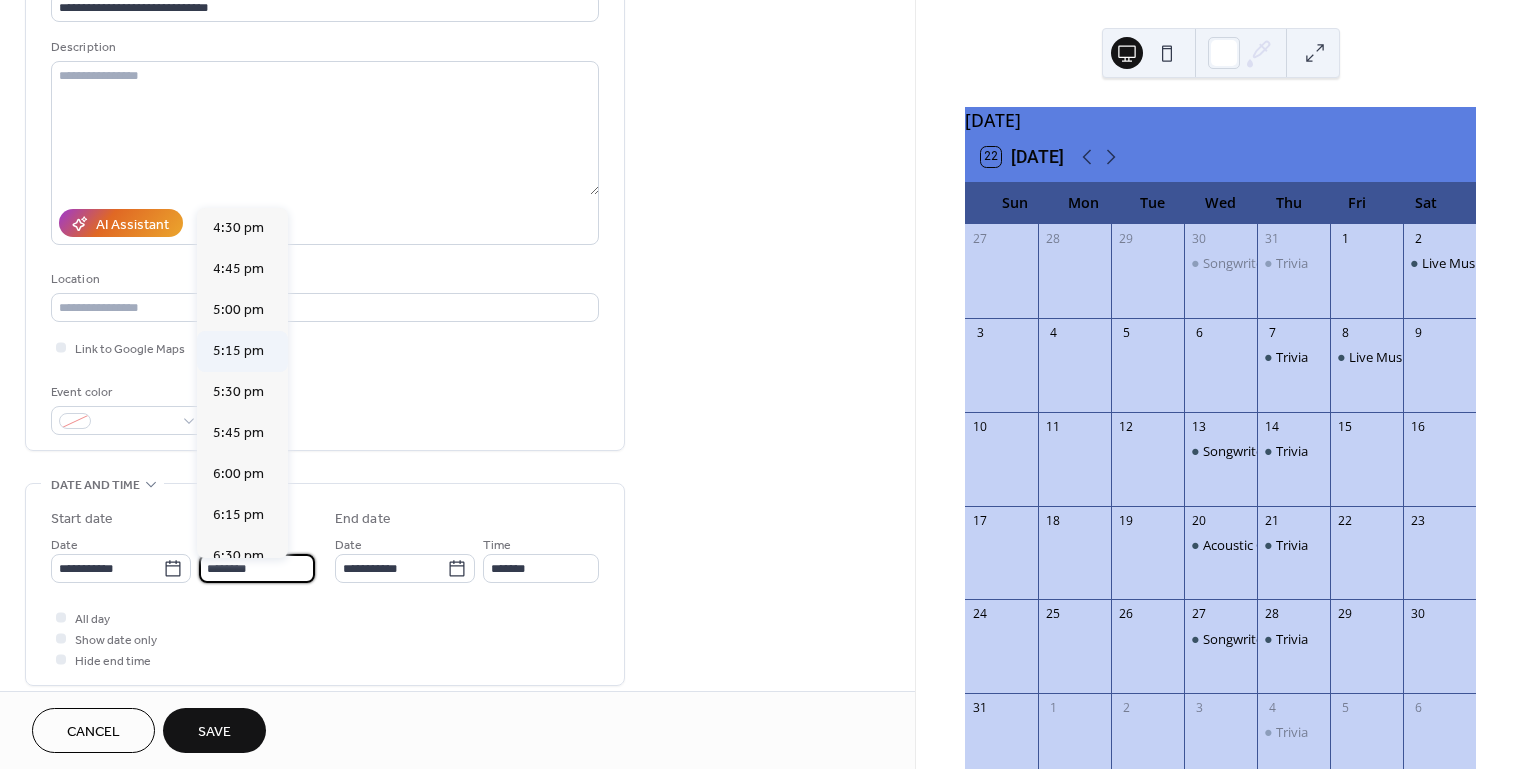 scroll, scrollTop: 2712, scrollLeft: 0, axis: vertical 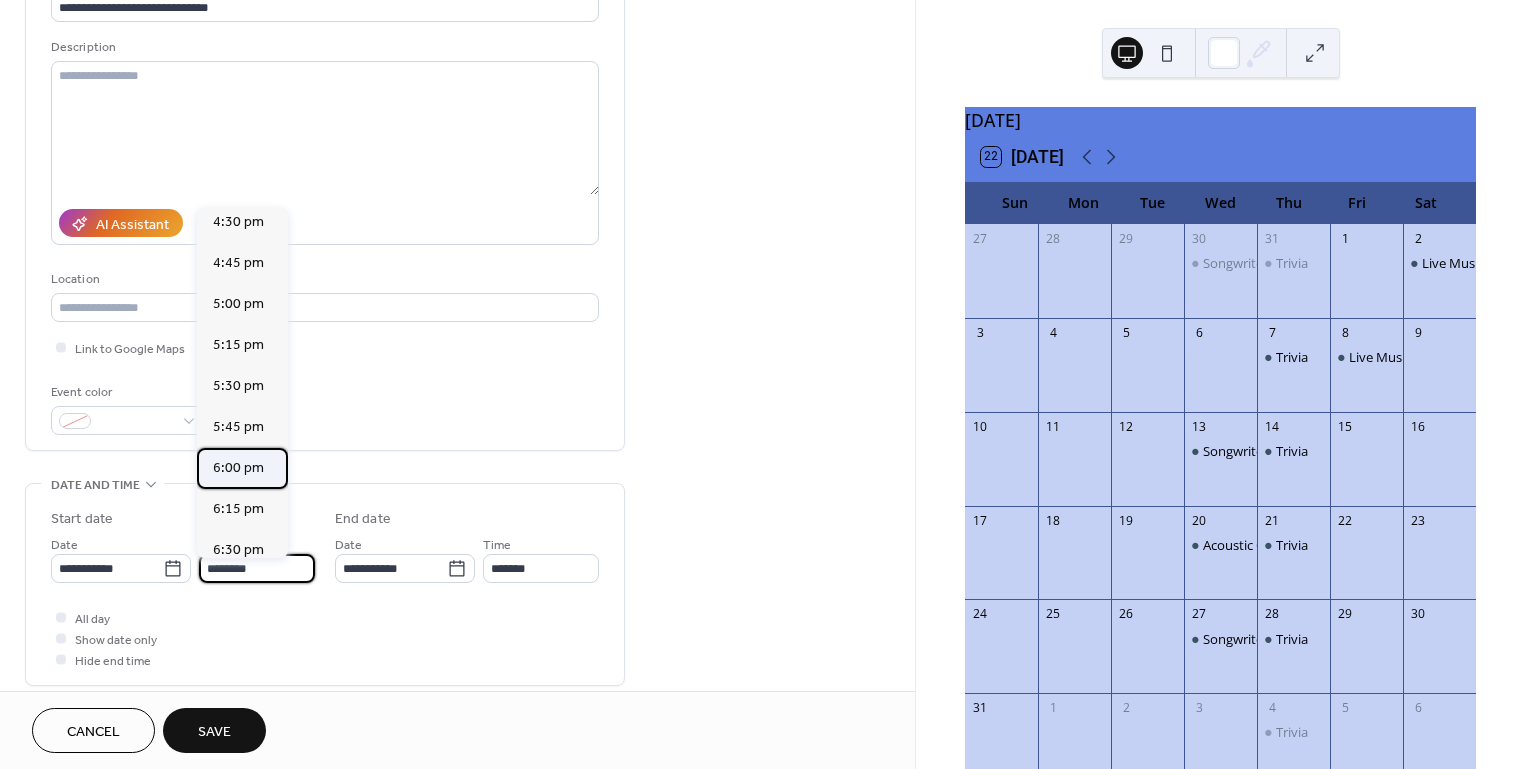 click on "6:00 pm" at bounding box center (238, 468) 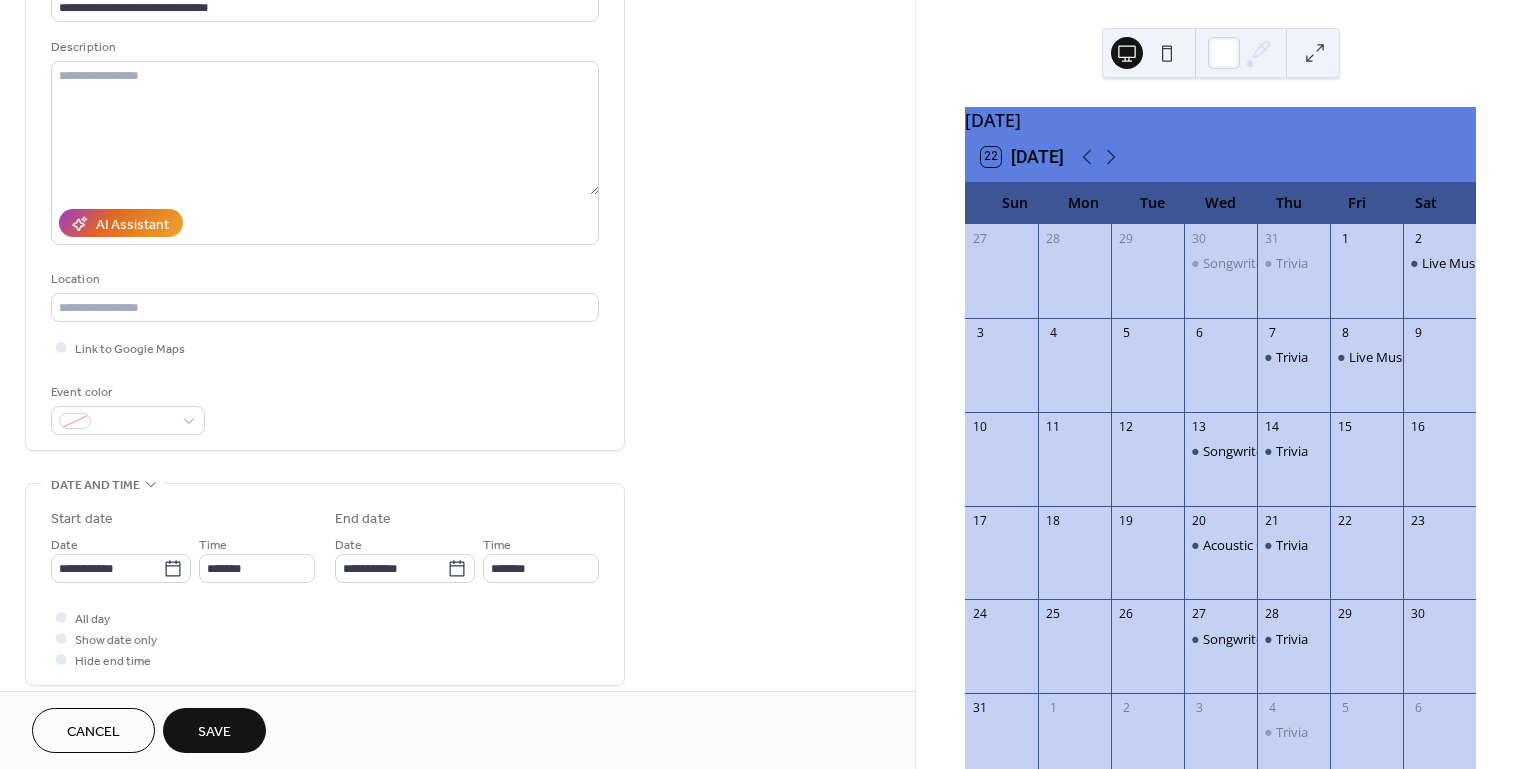 type on "*******" 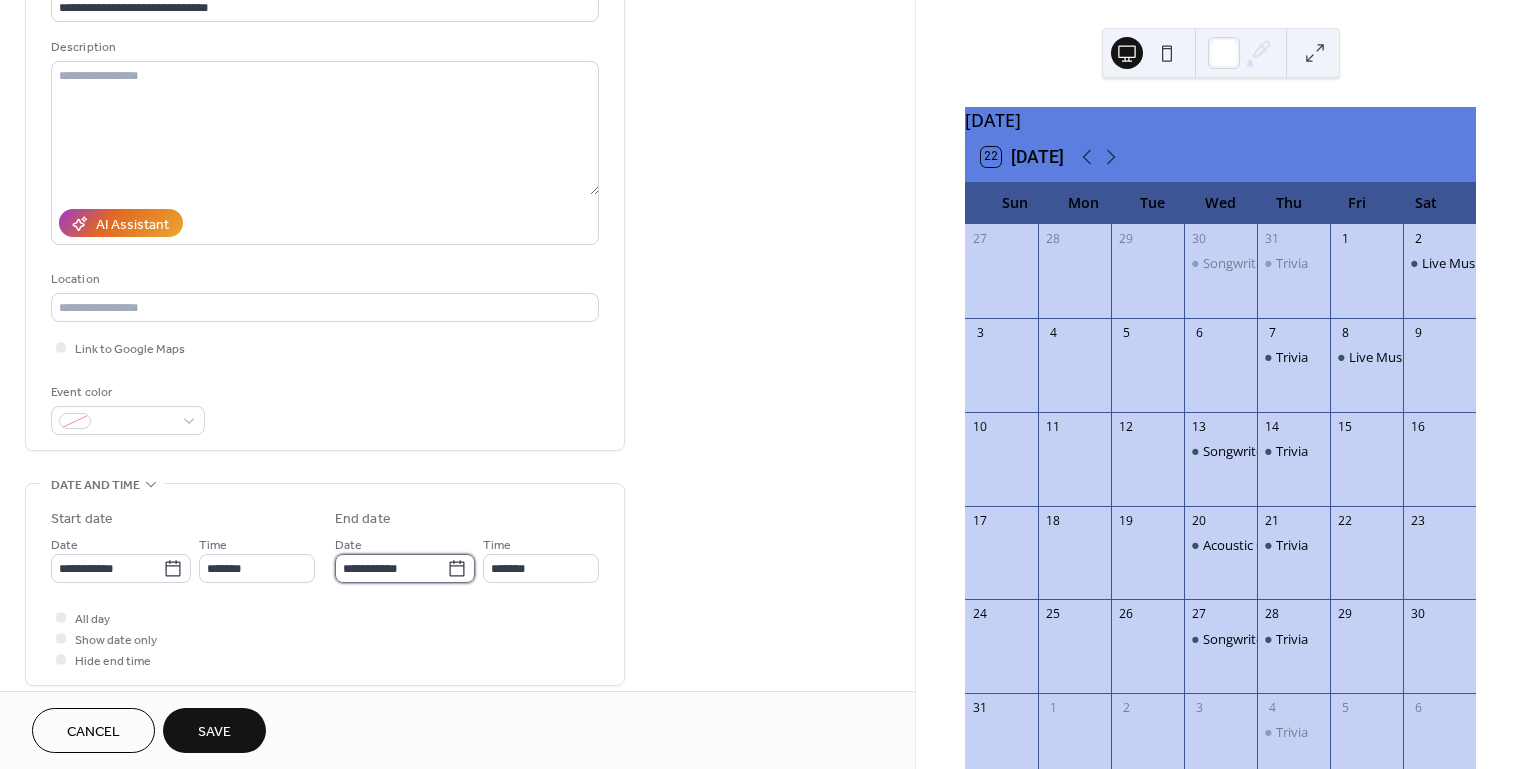 click on "**********" at bounding box center (391, 568) 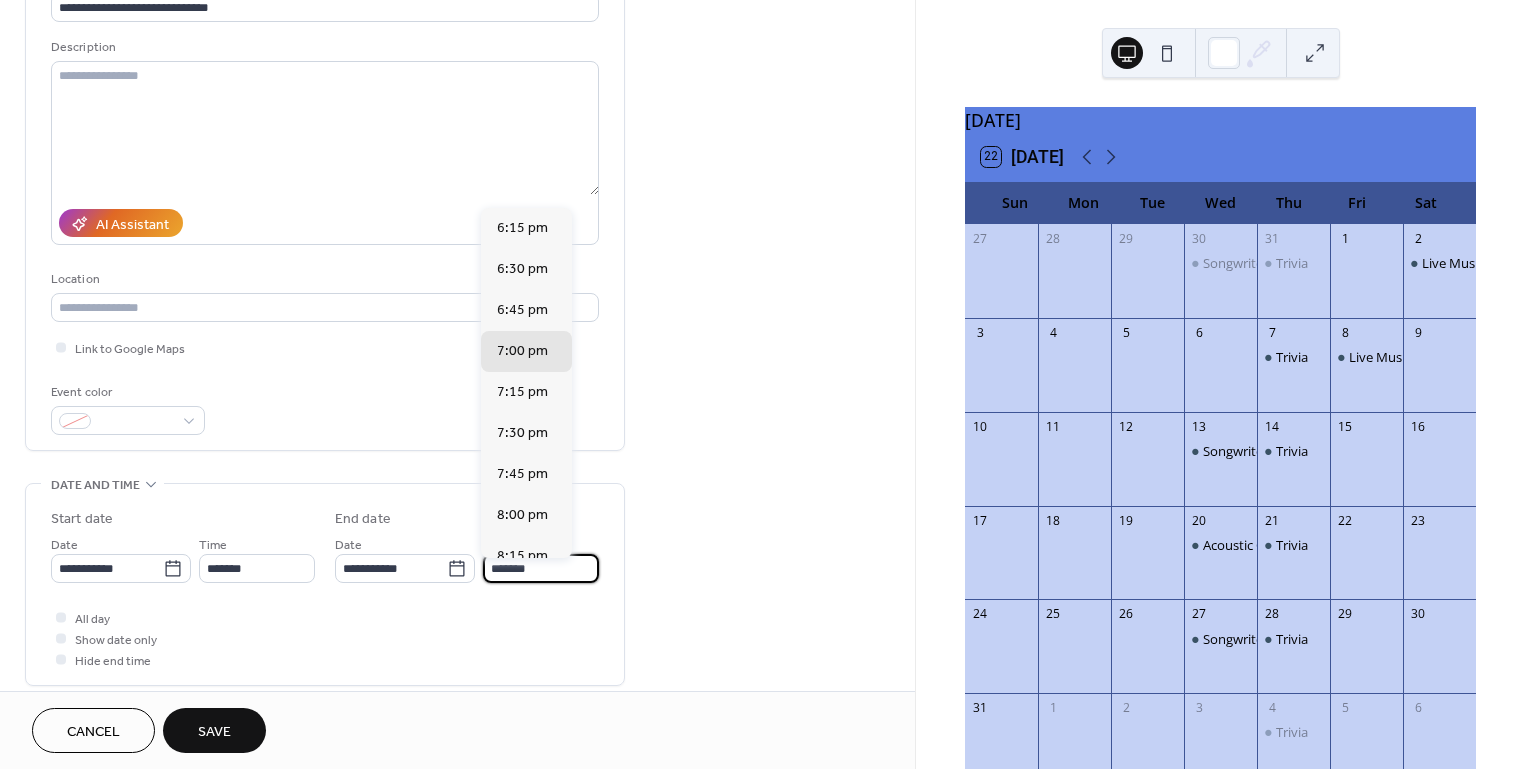 click on "*******" at bounding box center (541, 568) 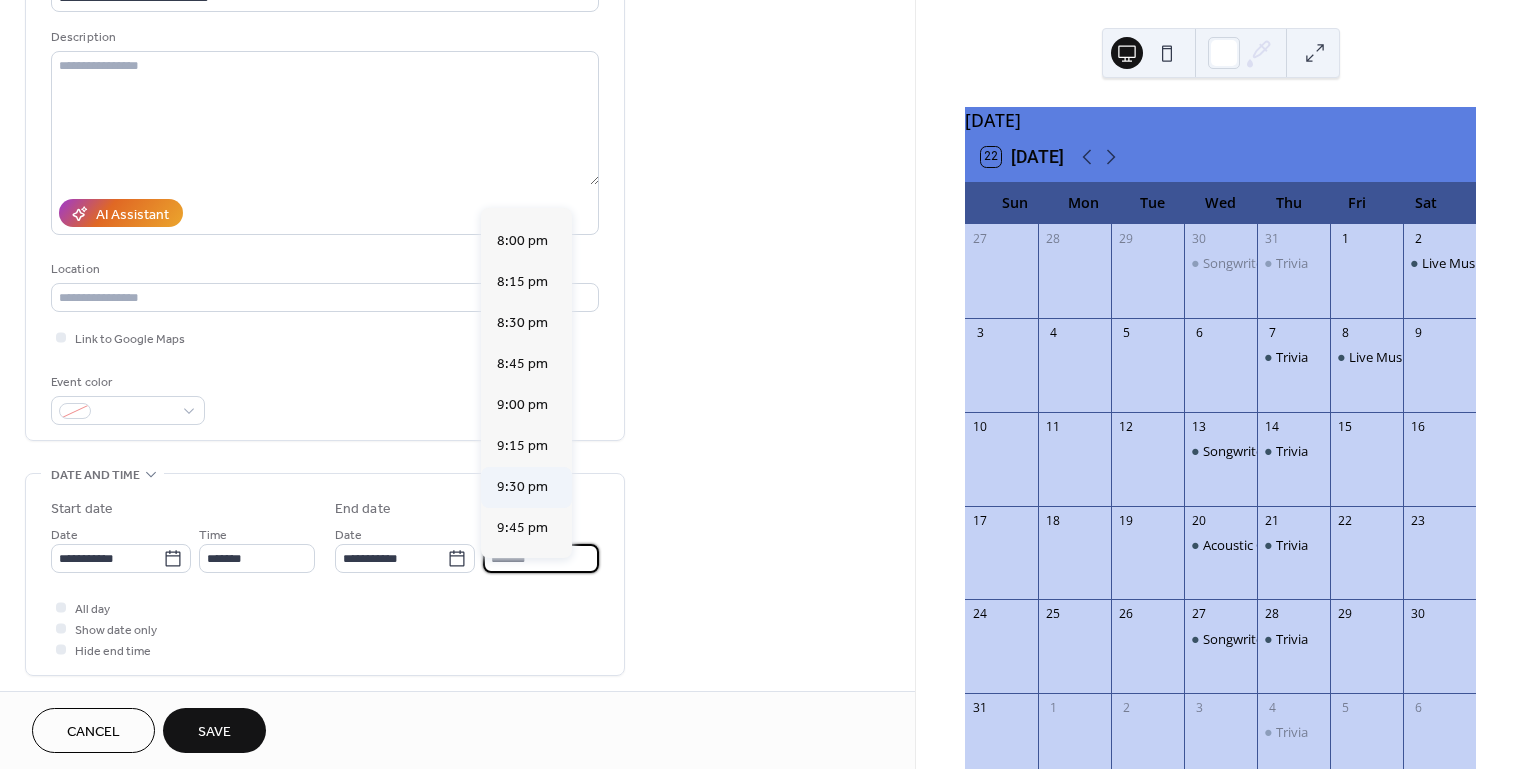 scroll, scrollTop: 343, scrollLeft: 0, axis: vertical 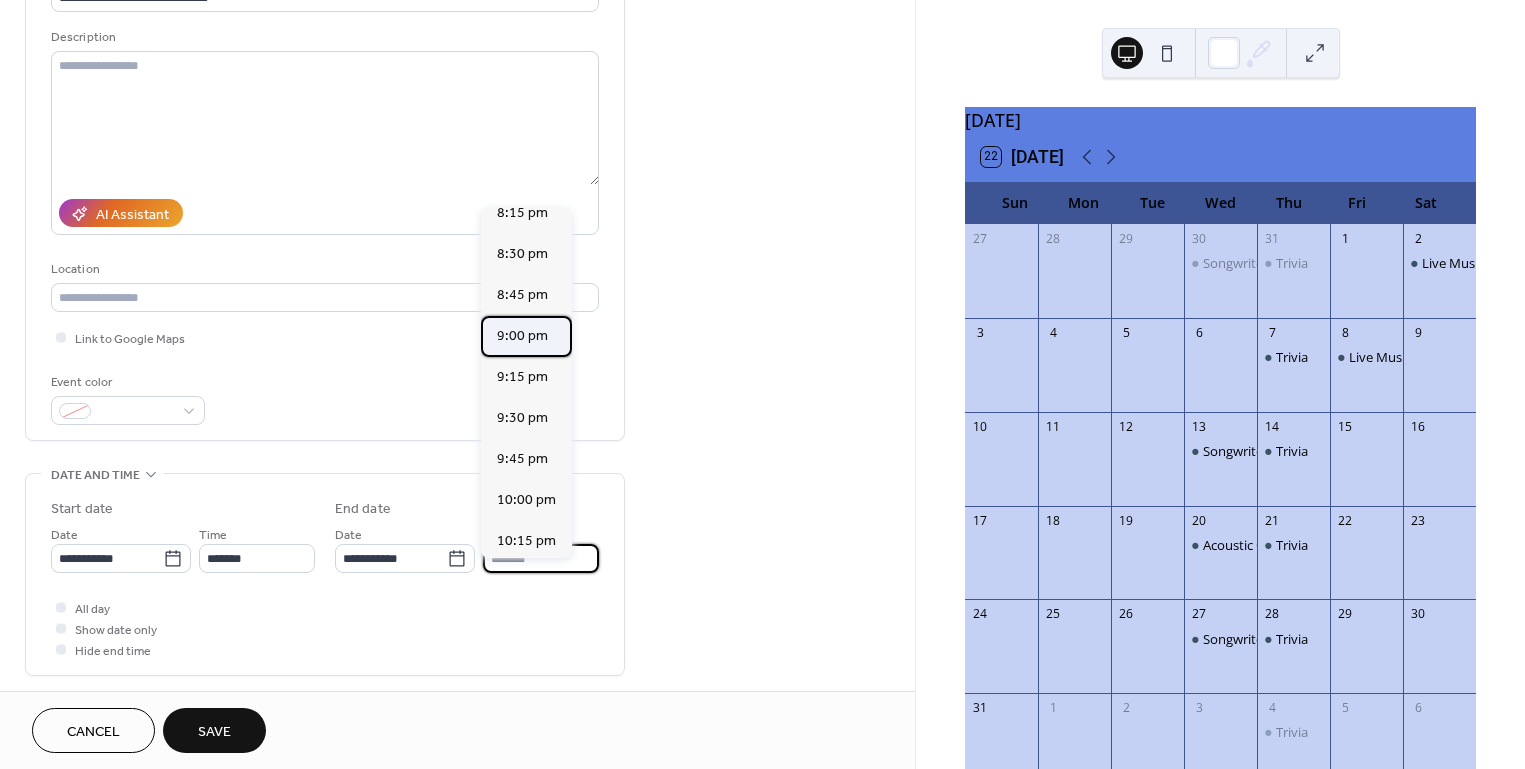 click on "9:00 pm" at bounding box center (522, 336) 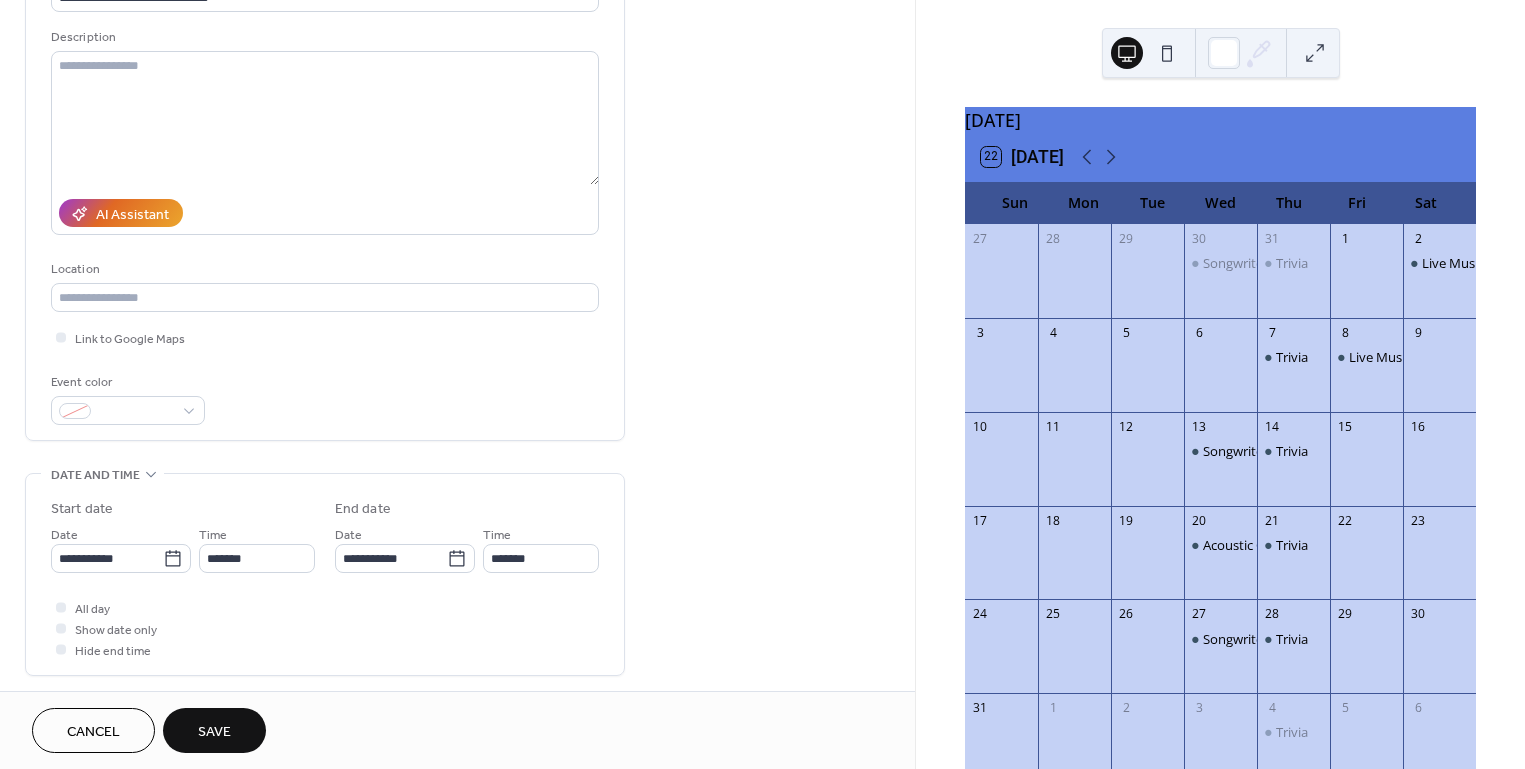 click on "Save" at bounding box center [214, 732] 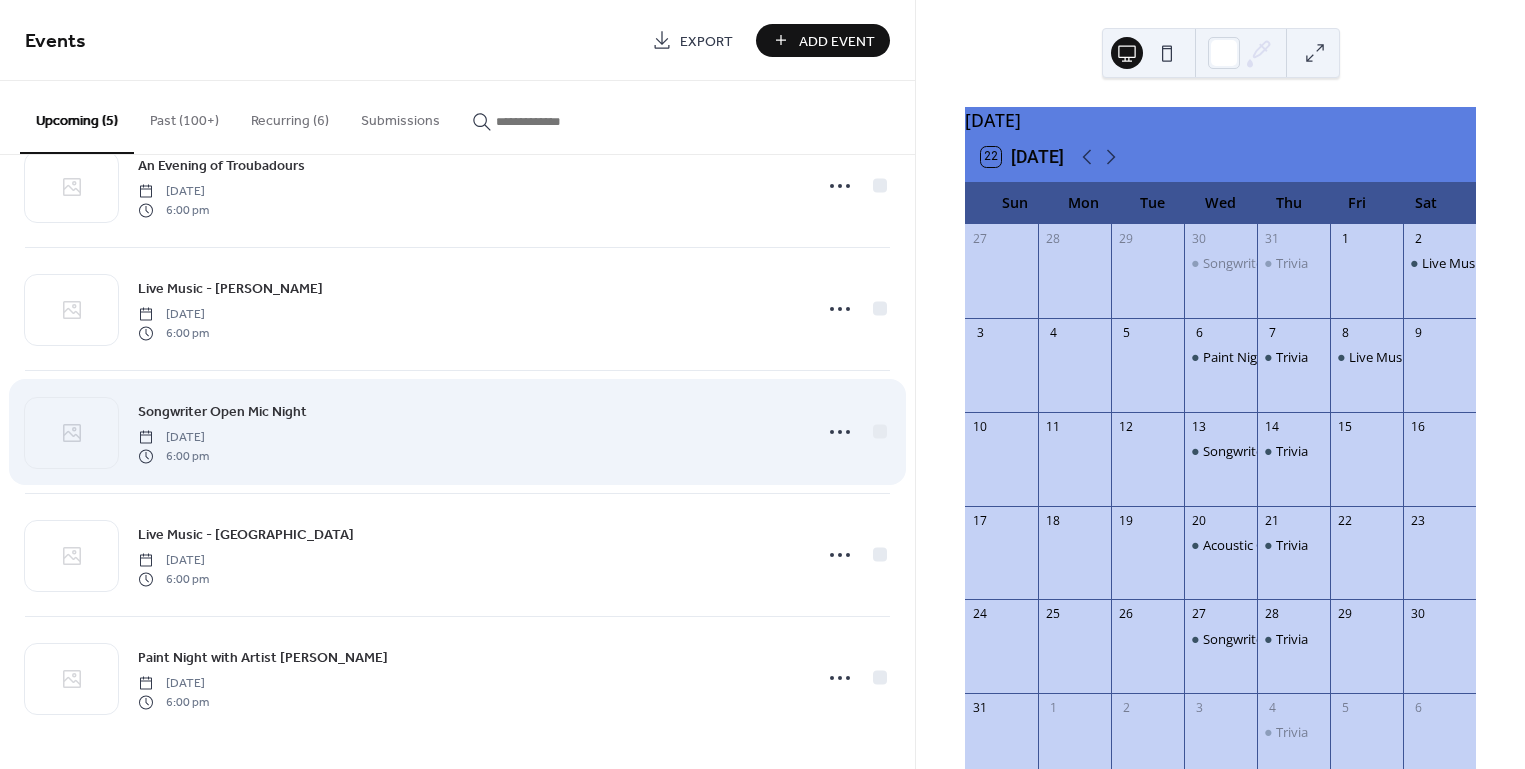 scroll, scrollTop: 60, scrollLeft: 0, axis: vertical 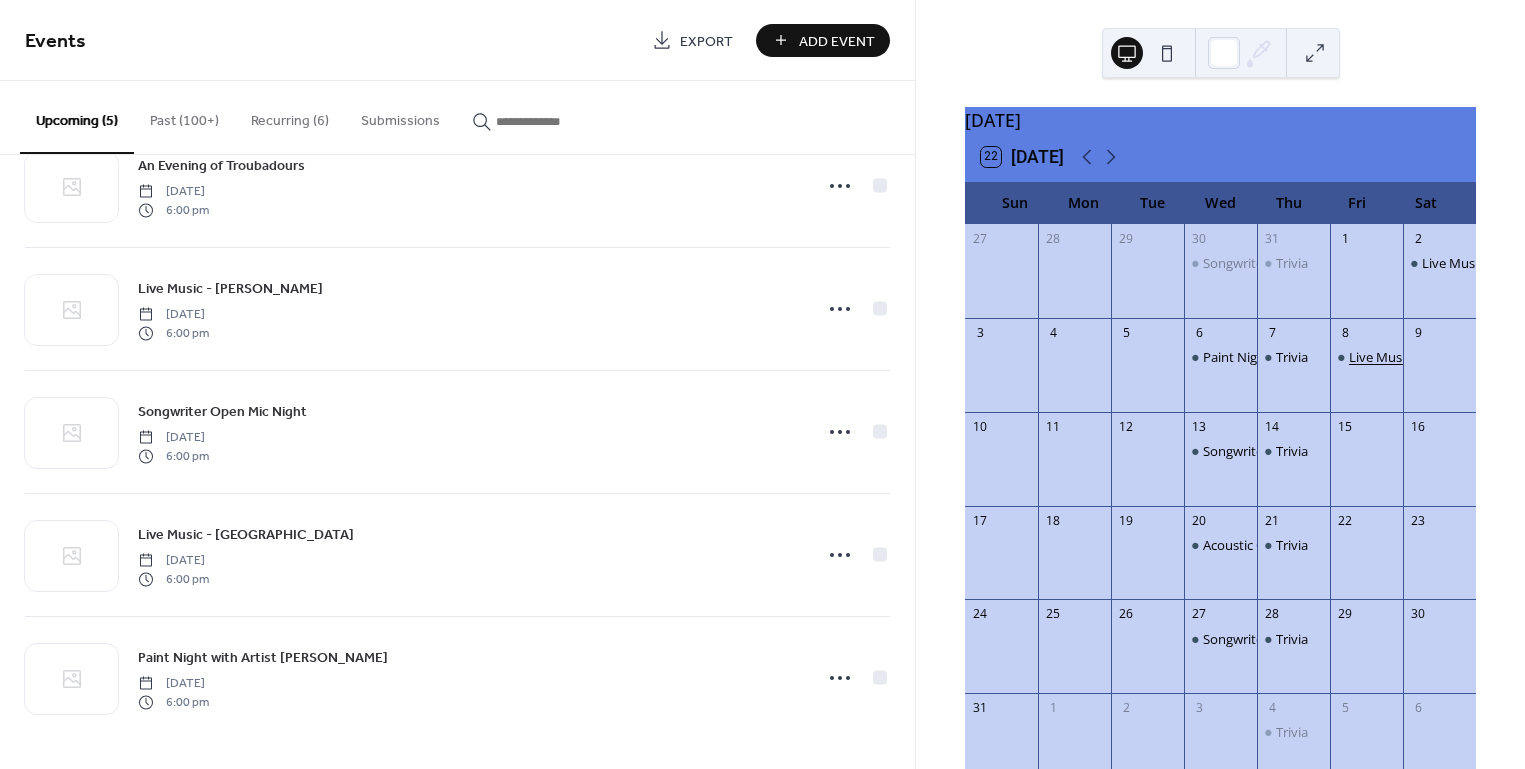 click on "Live Music - Brian Patricks" at bounding box center (1435, 357) 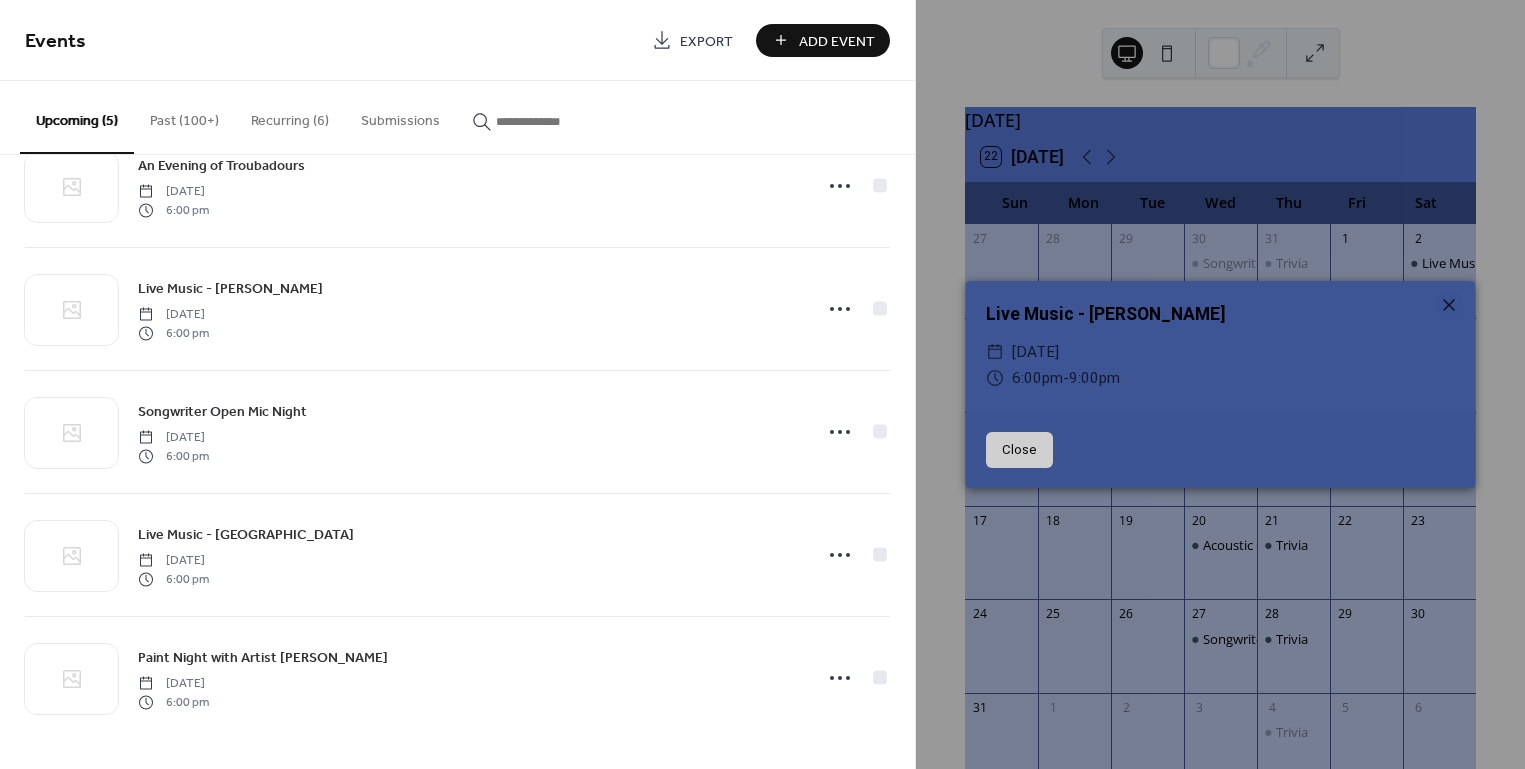 click on "Events" at bounding box center [331, 42] 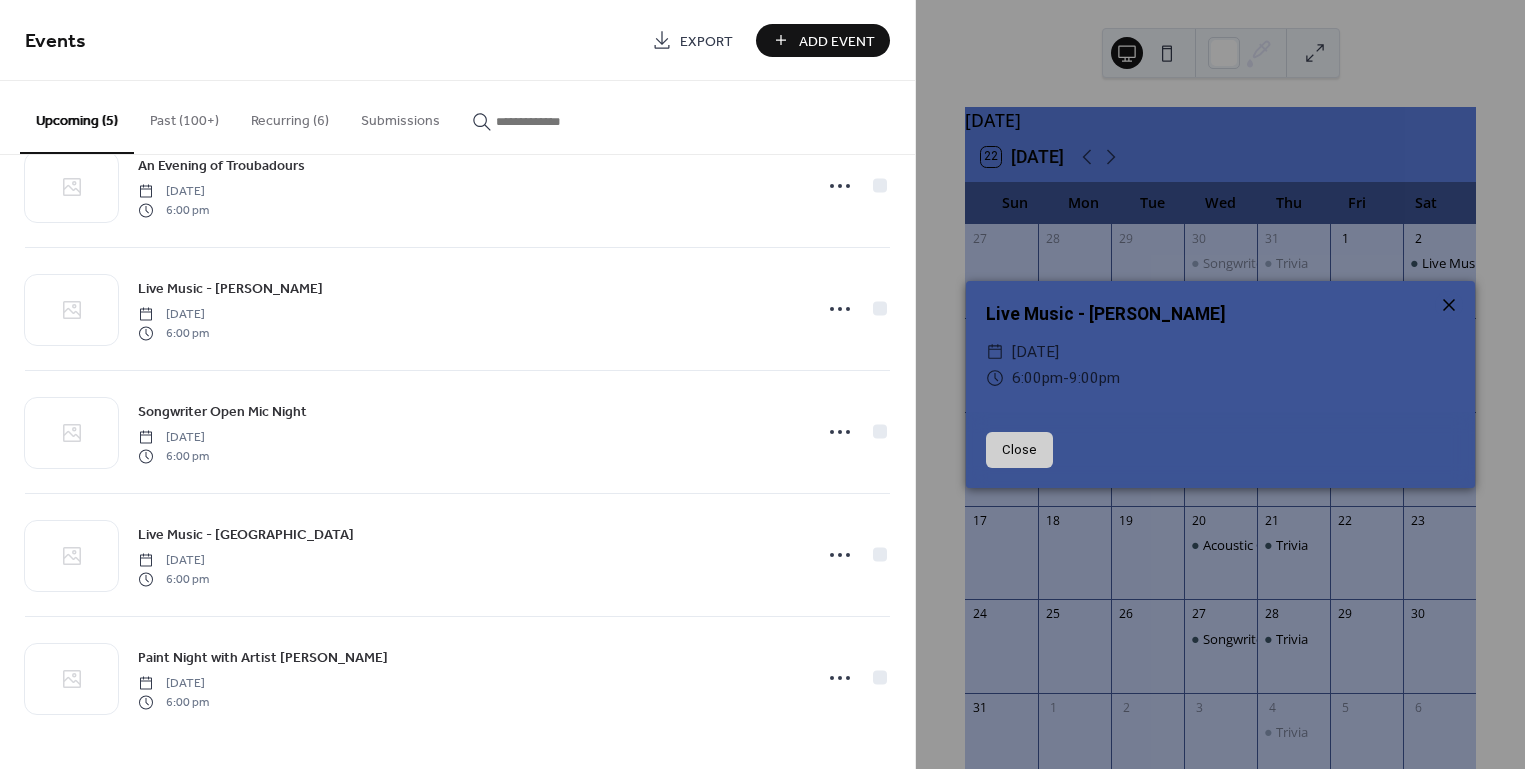 click 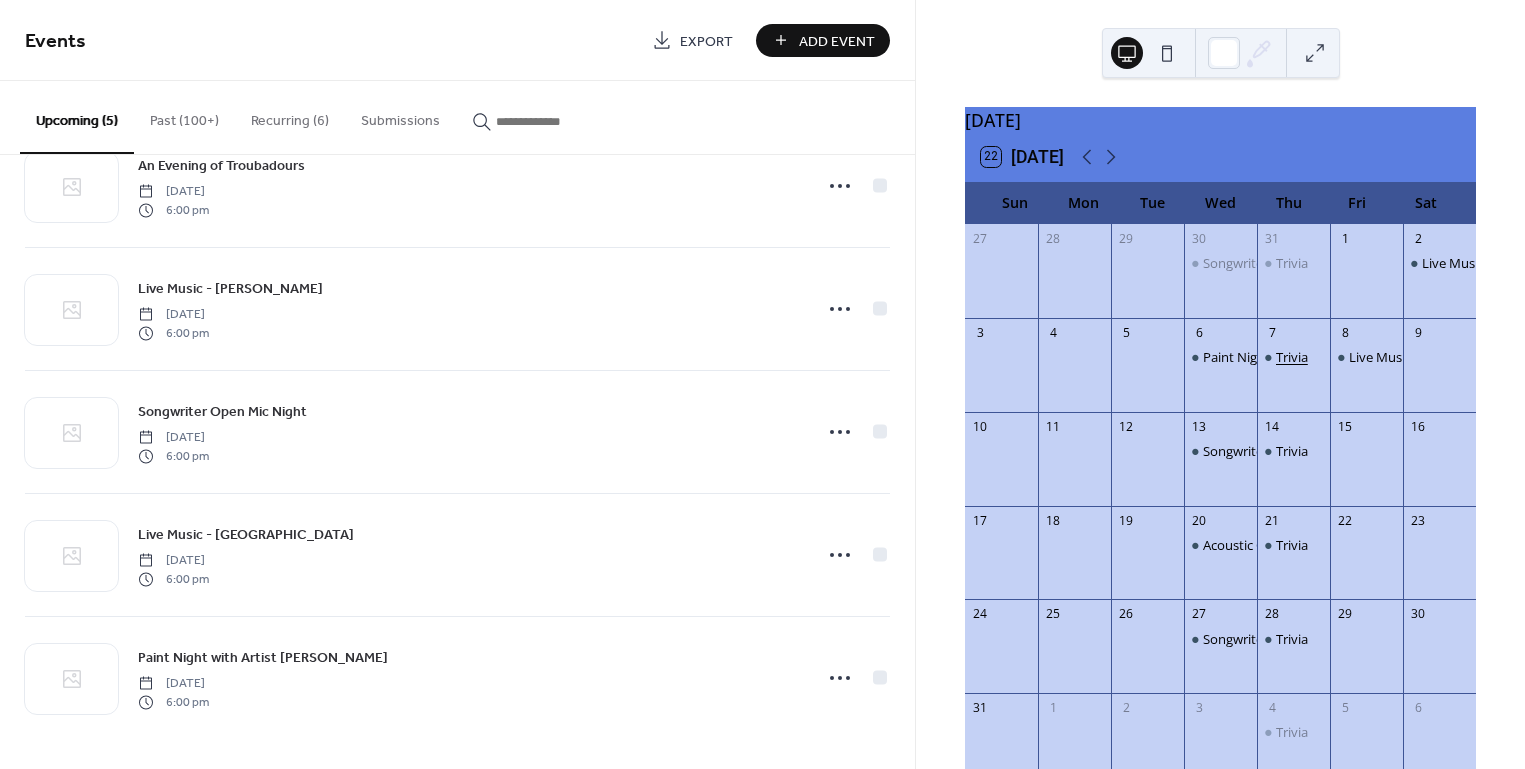 click on "Trivia" at bounding box center (1292, 357) 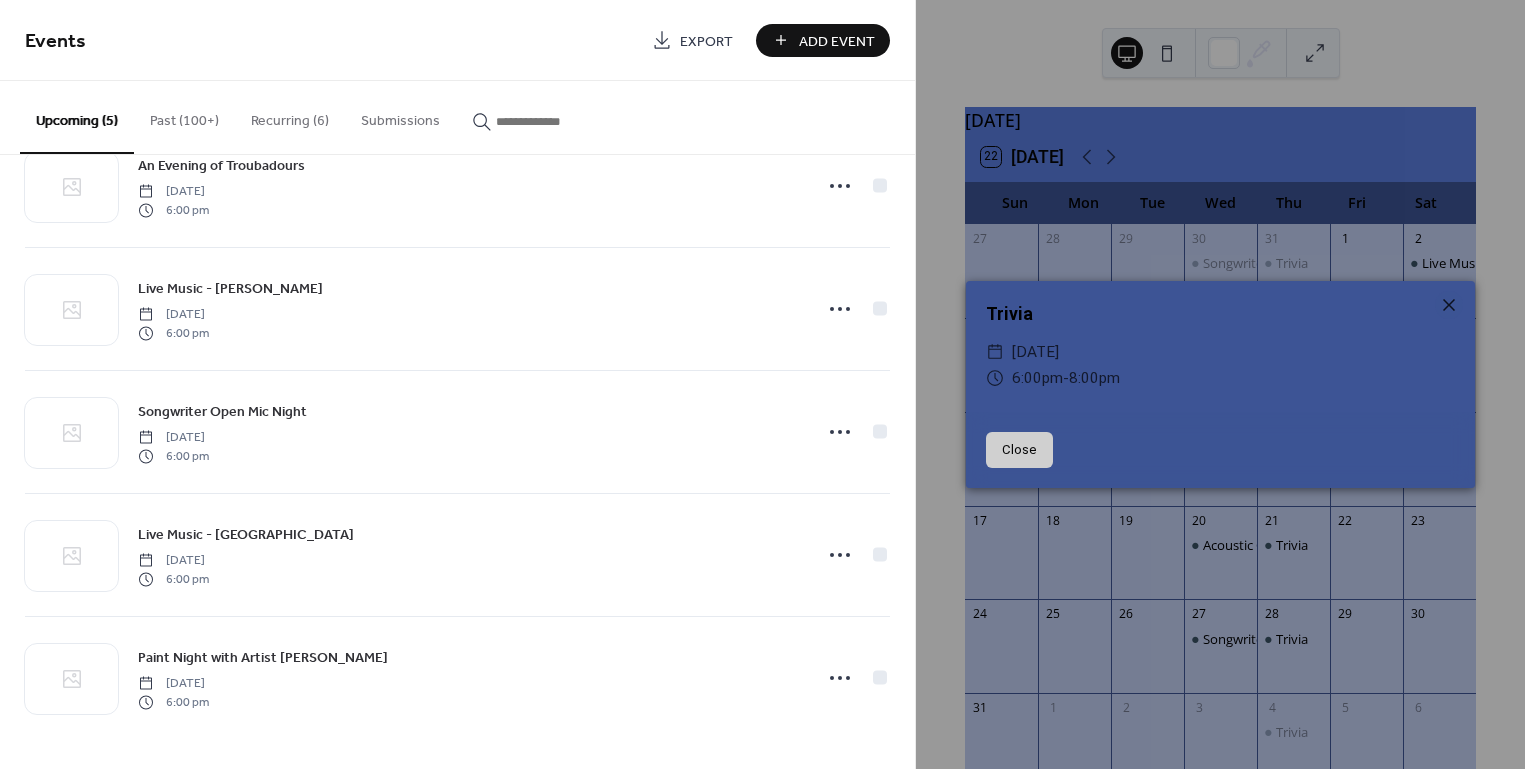 click on "Close" at bounding box center [1019, 450] 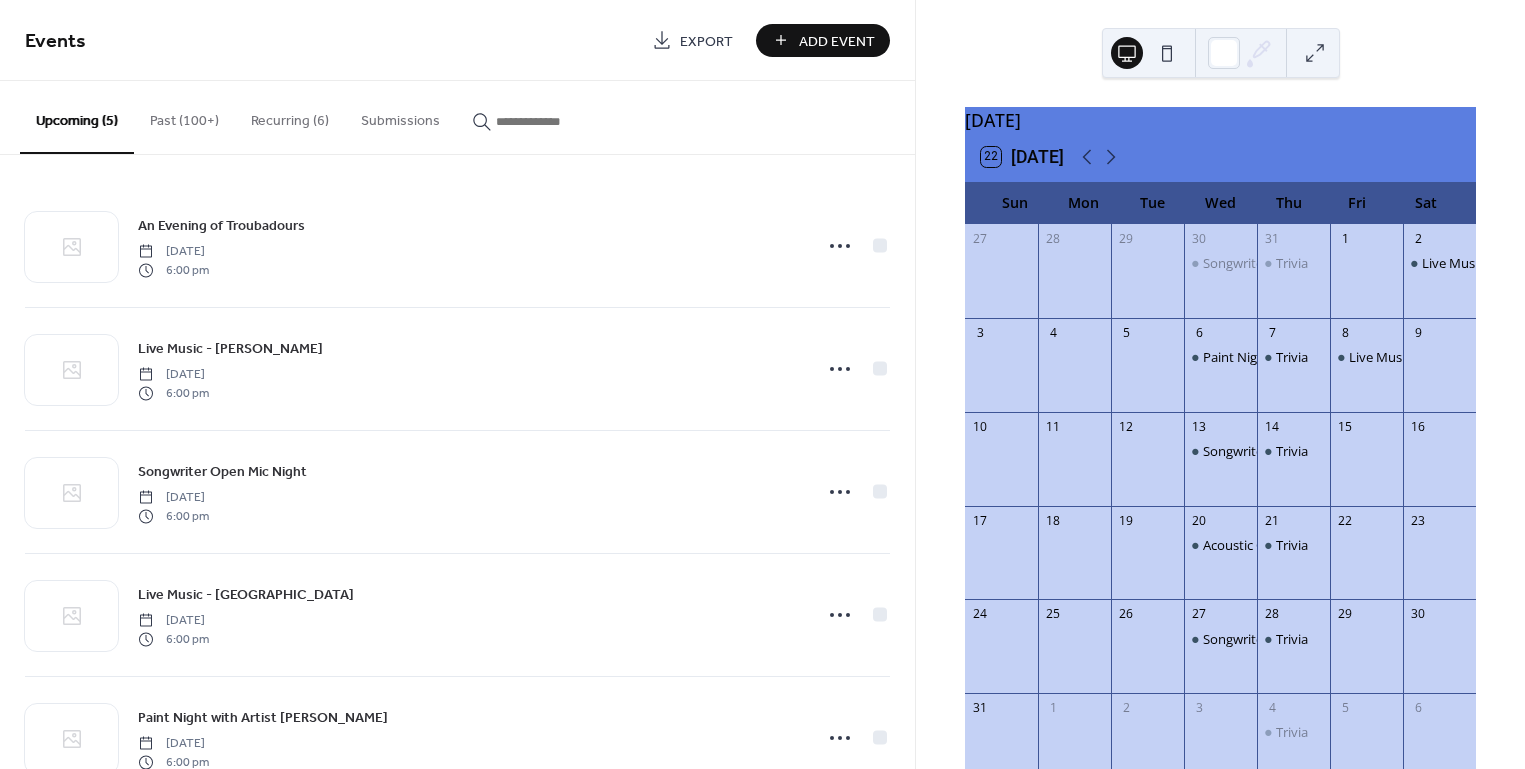 scroll, scrollTop: 0, scrollLeft: 0, axis: both 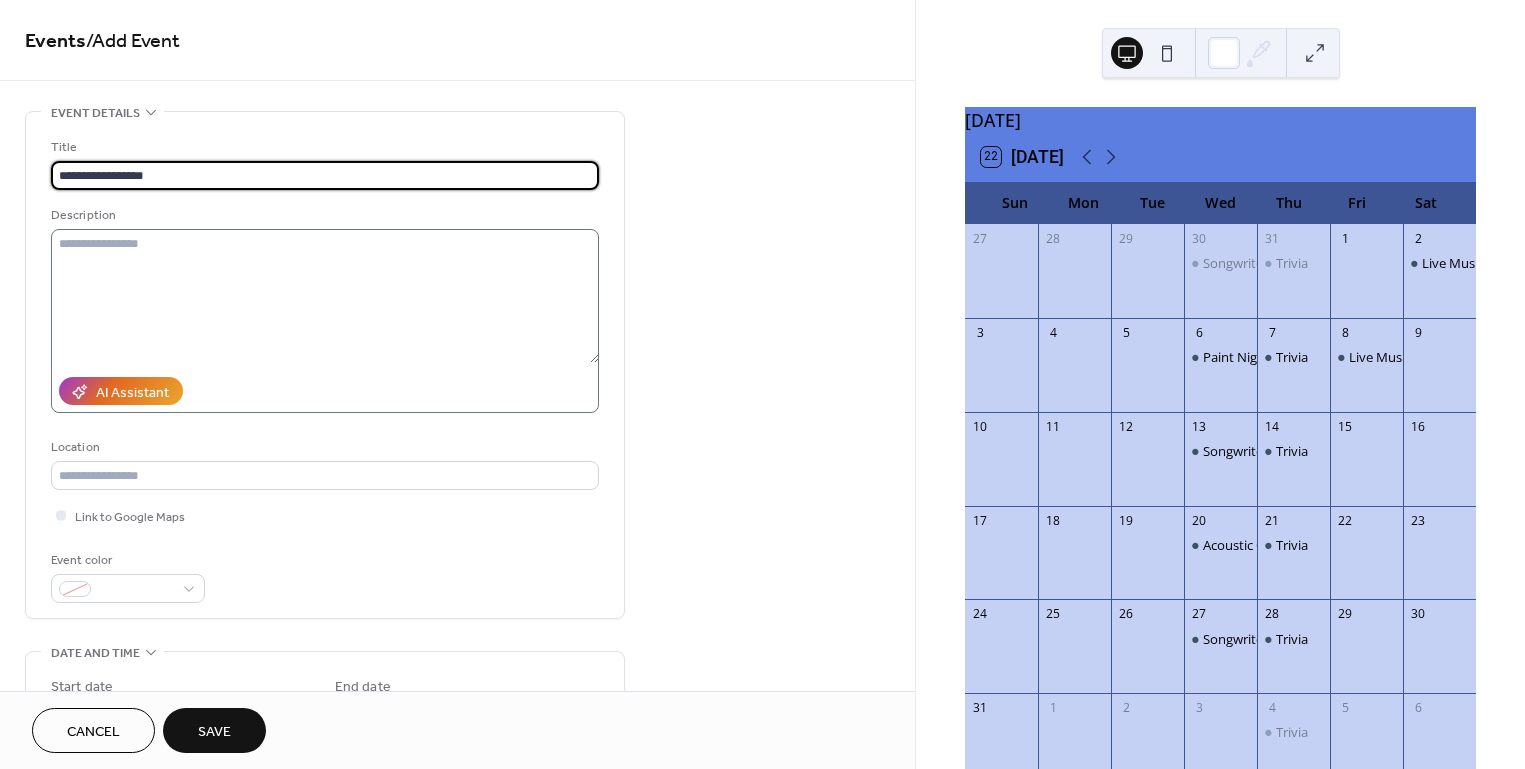 type on "**********" 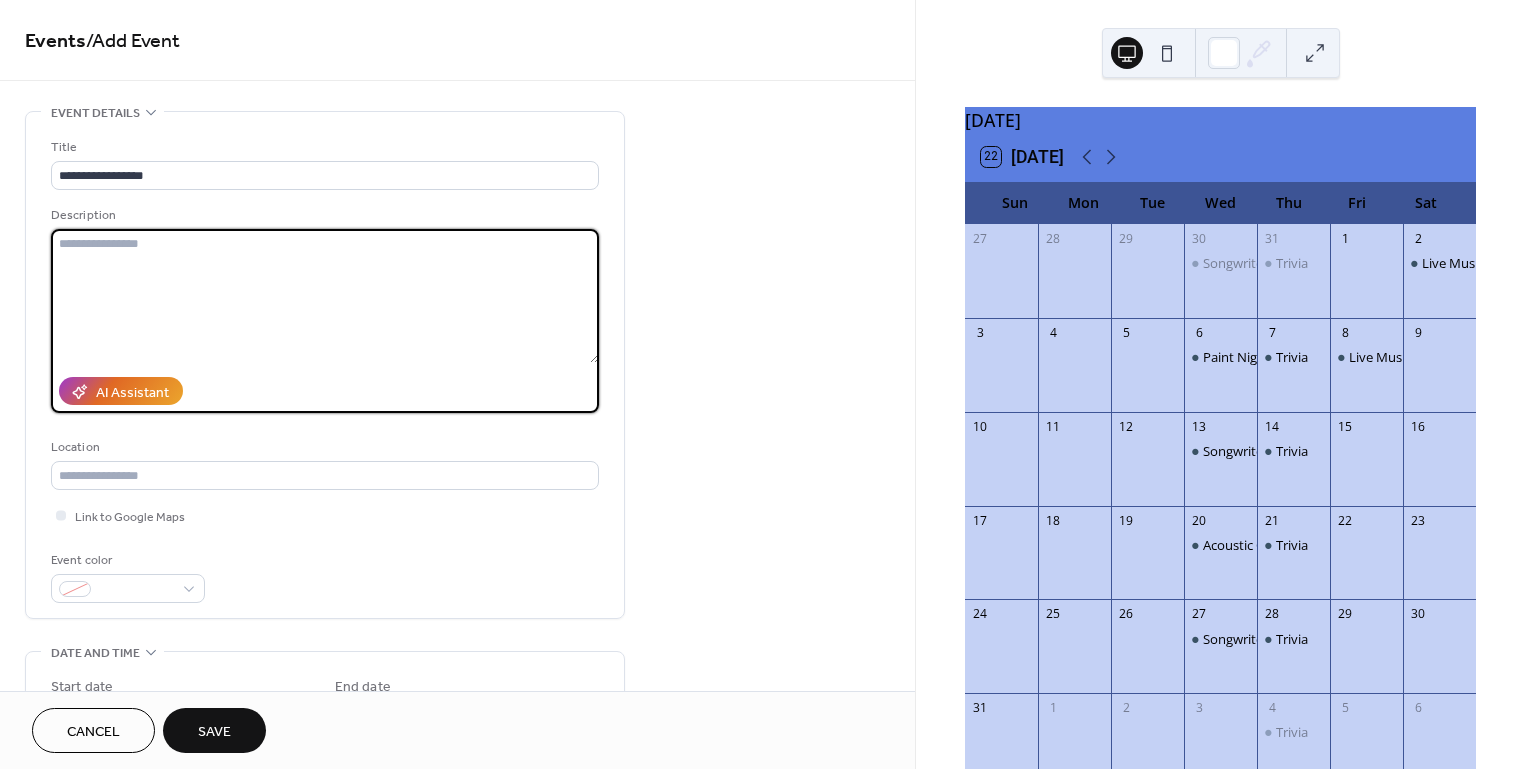 click at bounding box center [325, 296] 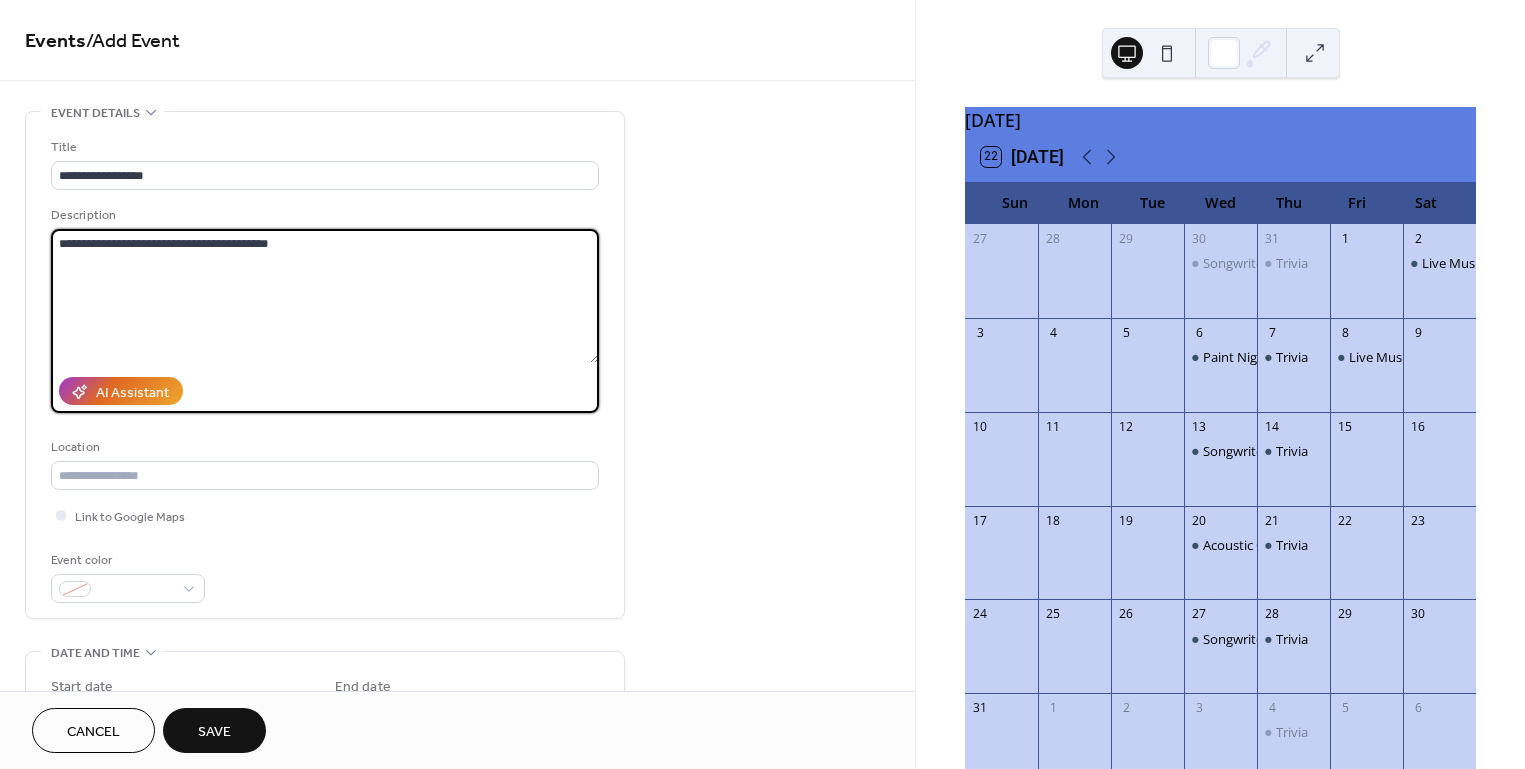 click on "**********" at bounding box center (325, 296) 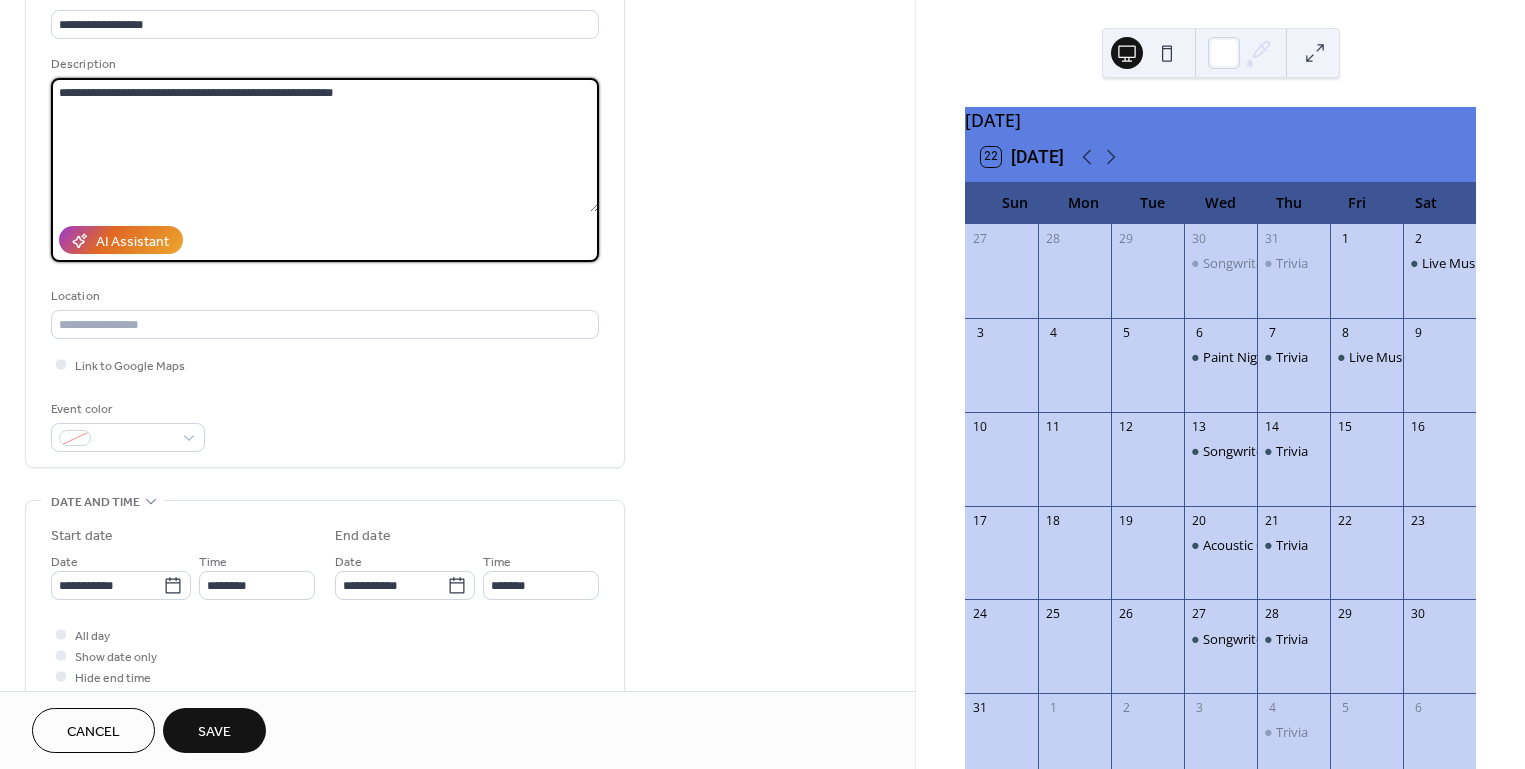 scroll, scrollTop: 229, scrollLeft: 0, axis: vertical 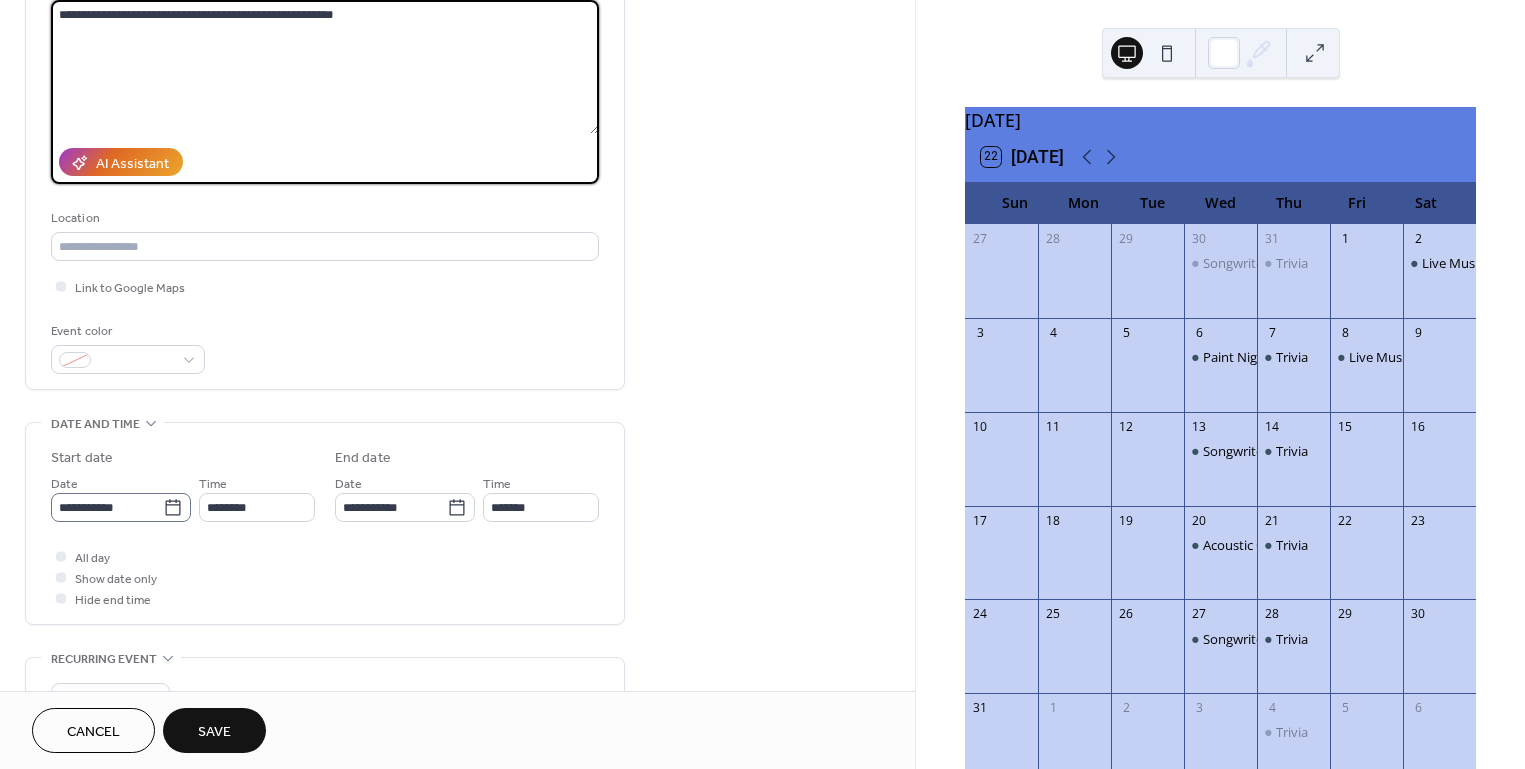 type on "**********" 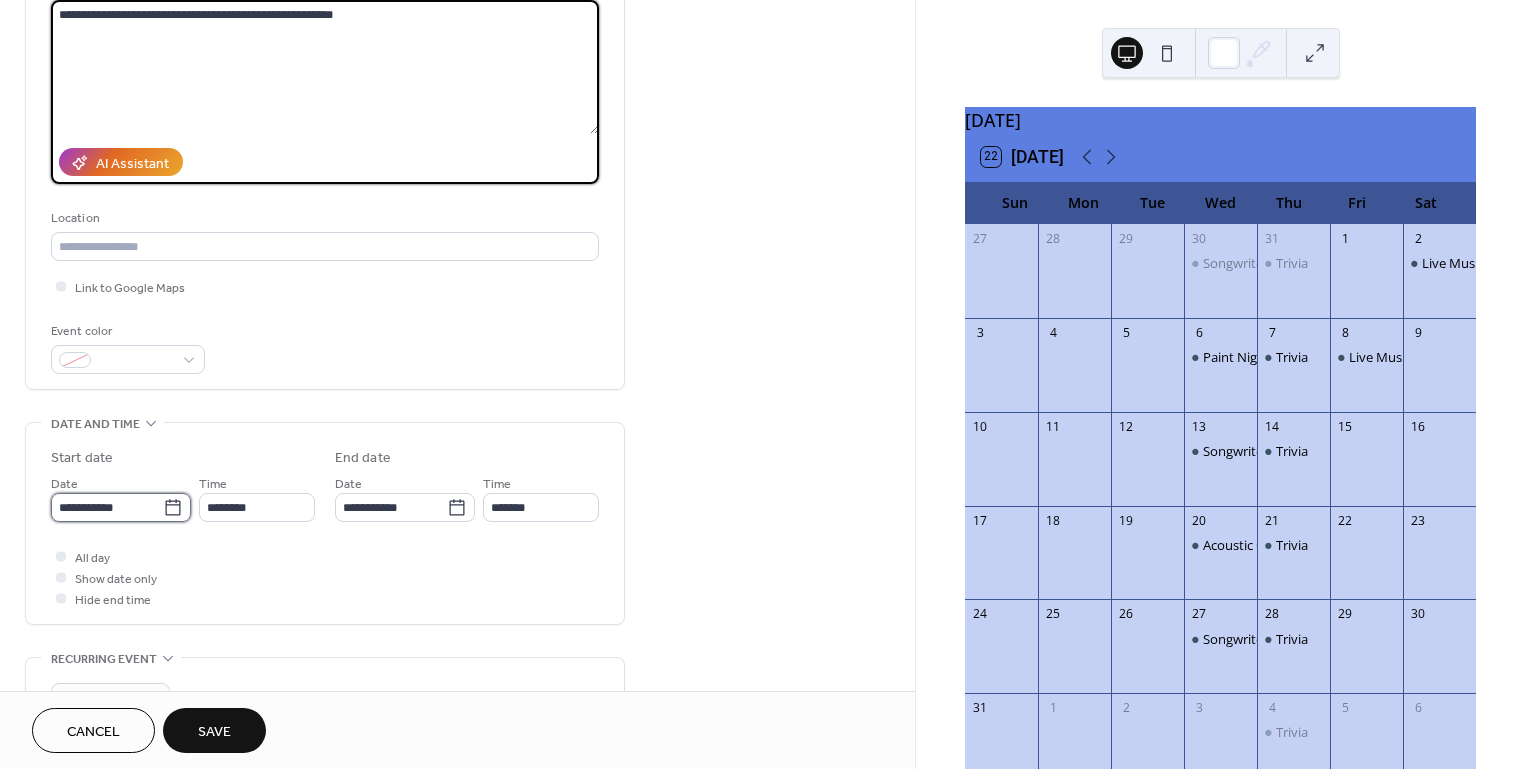 click on "**********" at bounding box center (107, 507) 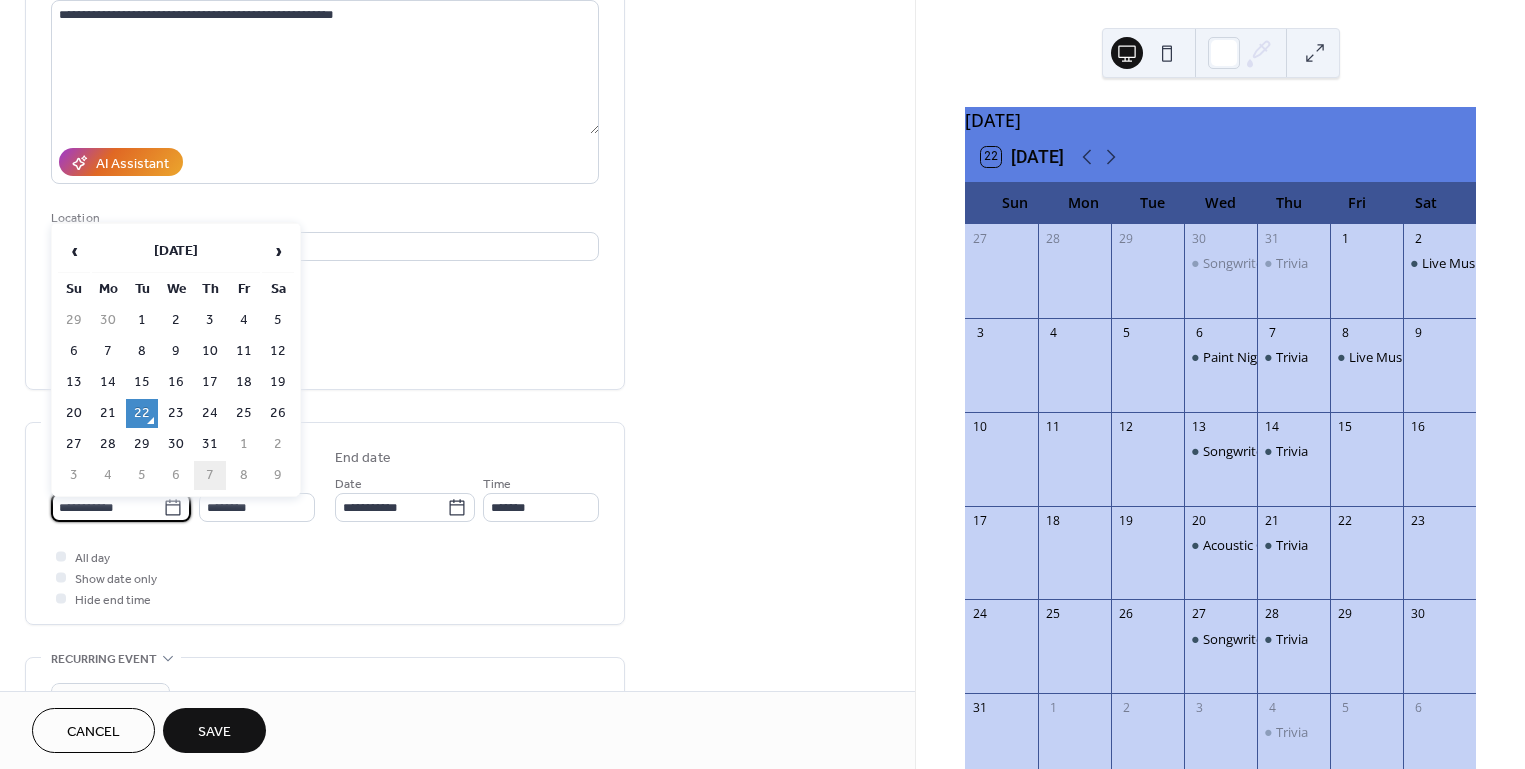 click on "7" at bounding box center [210, 475] 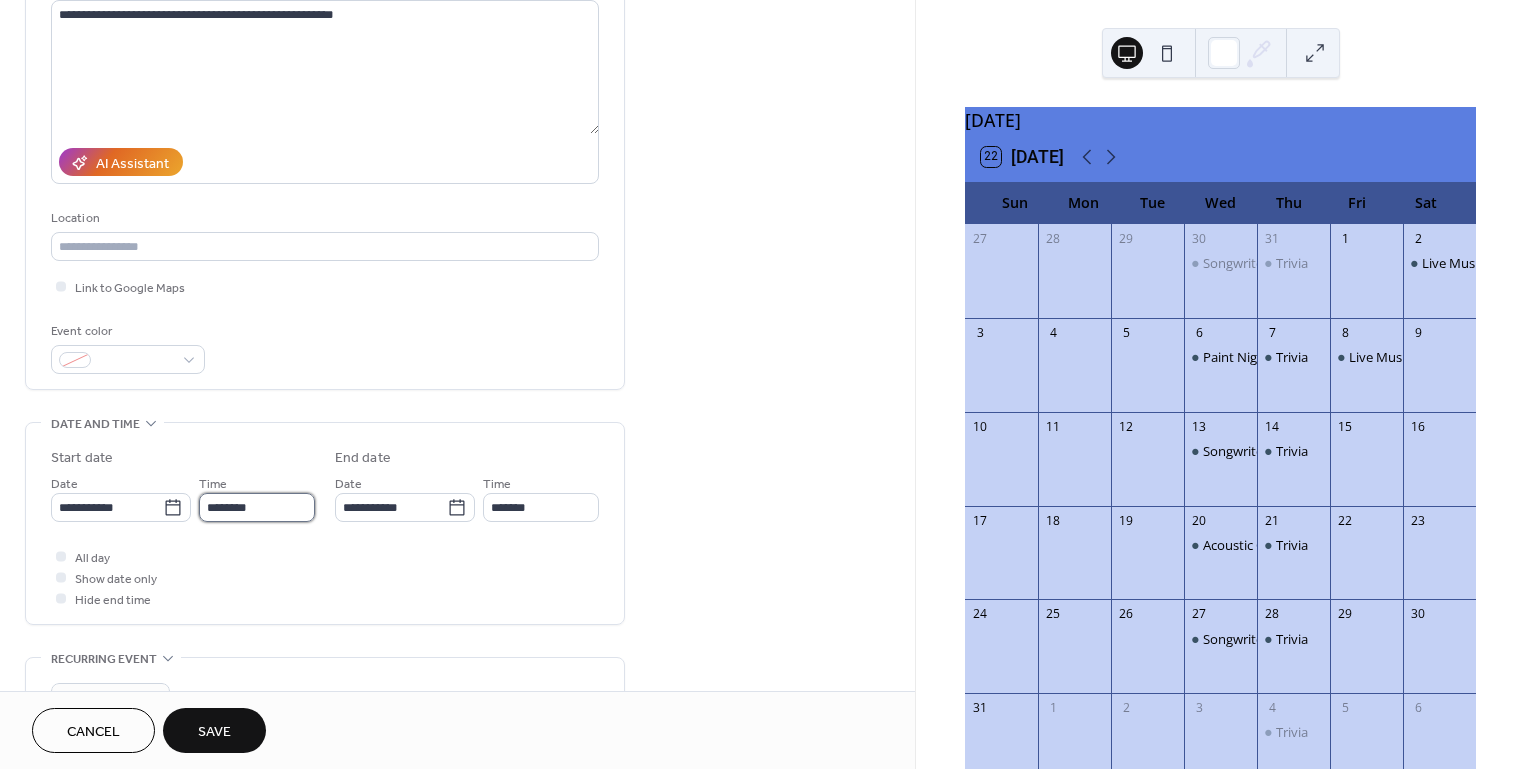 click on "********" at bounding box center (257, 507) 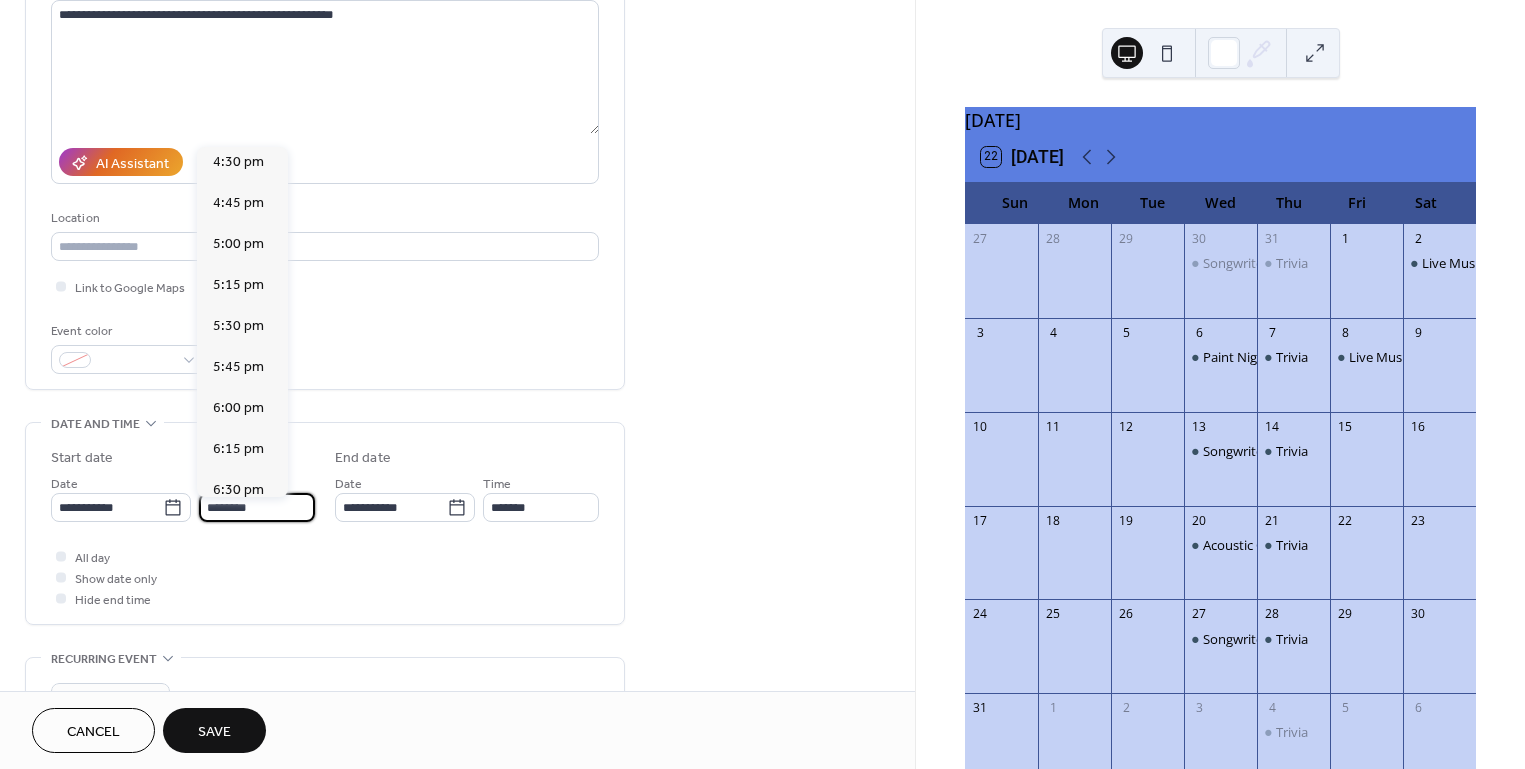 scroll, scrollTop: 2763, scrollLeft: 0, axis: vertical 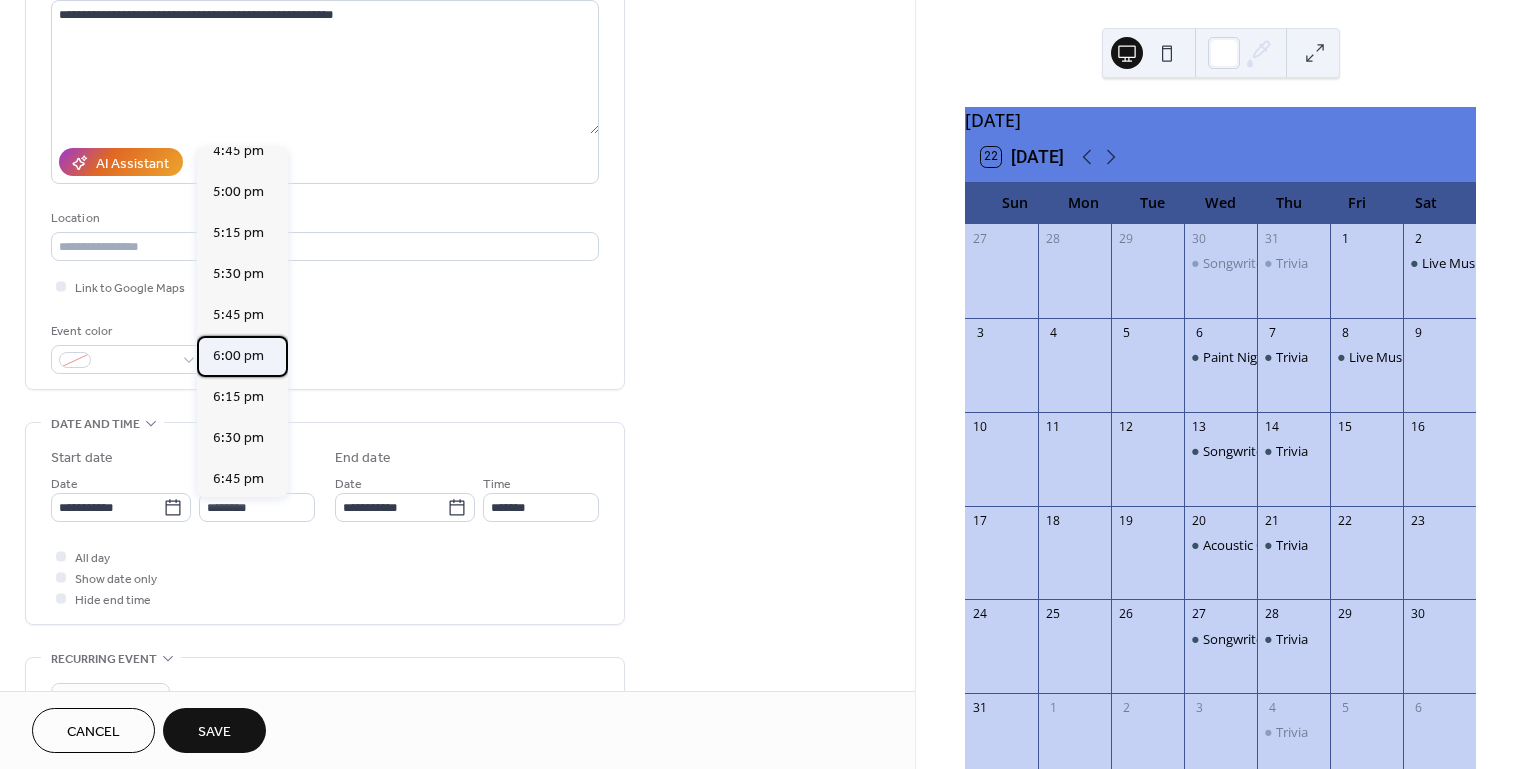 click on "6:00 pm" at bounding box center [238, 356] 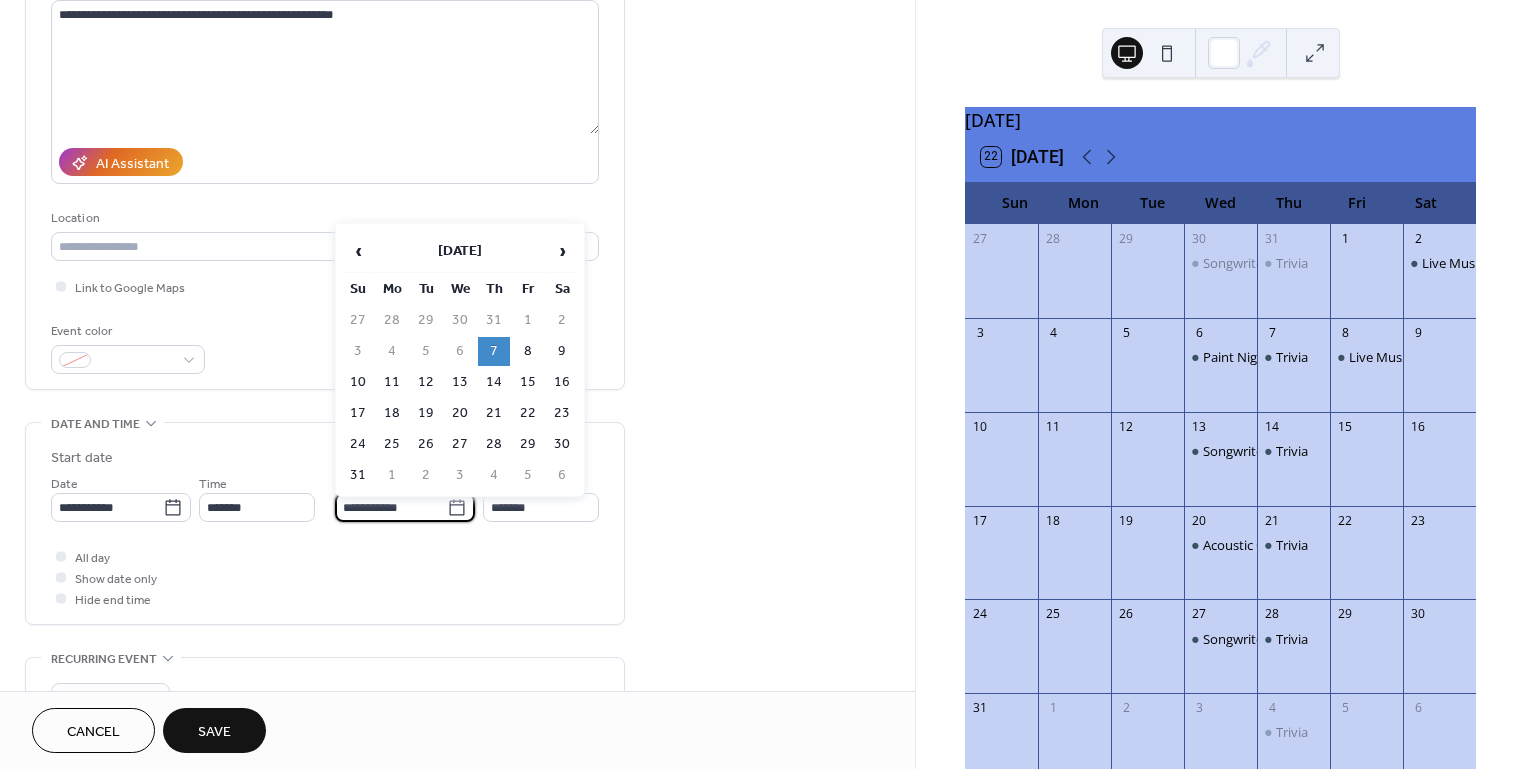 click on "**********" at bounding box center (391, 507) 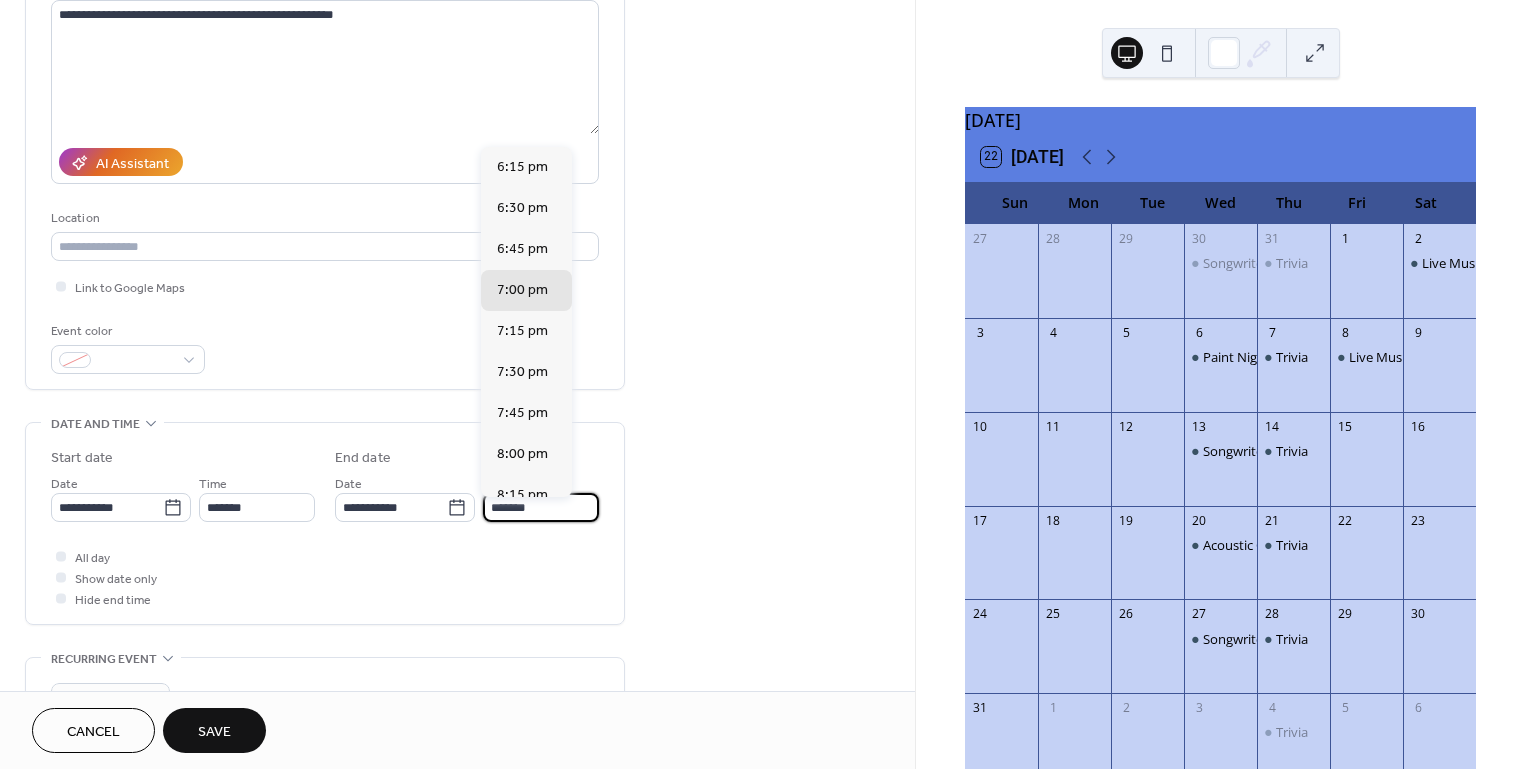 click on "*******" at bounding box center [541, 507] 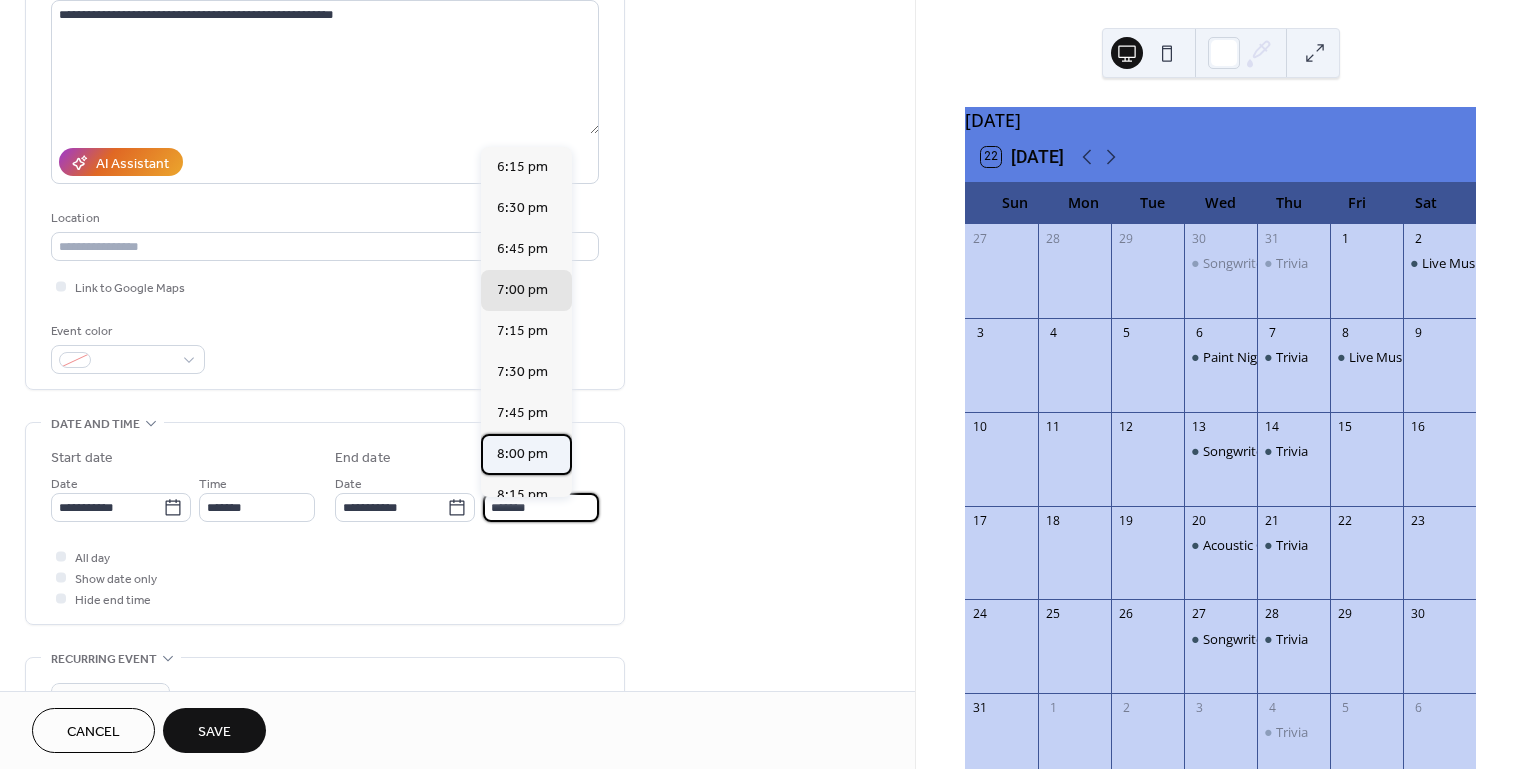 click on "8:00 pm" at bounding box center (522, 454) 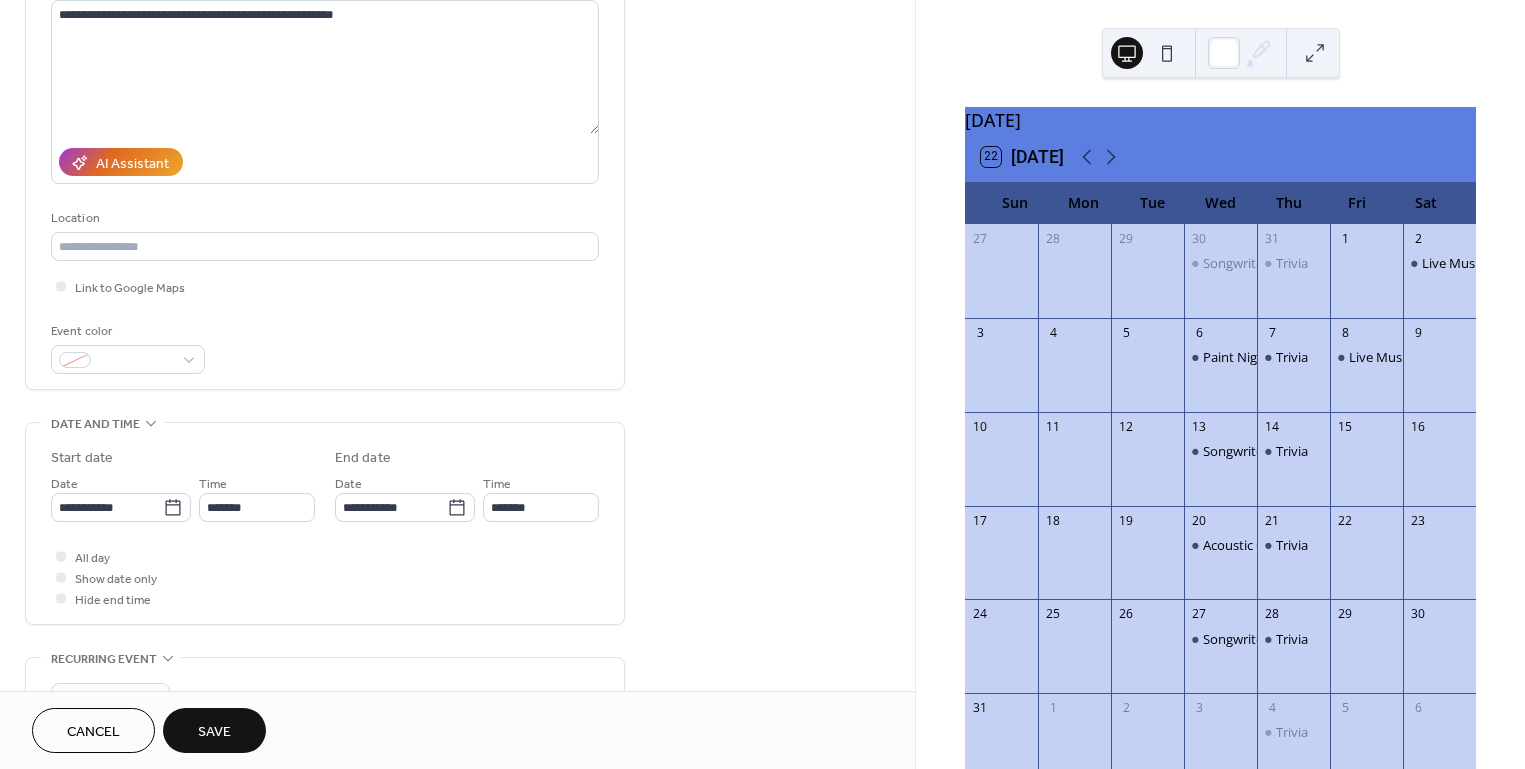 click on "Save" at bounding box center (214, 732) 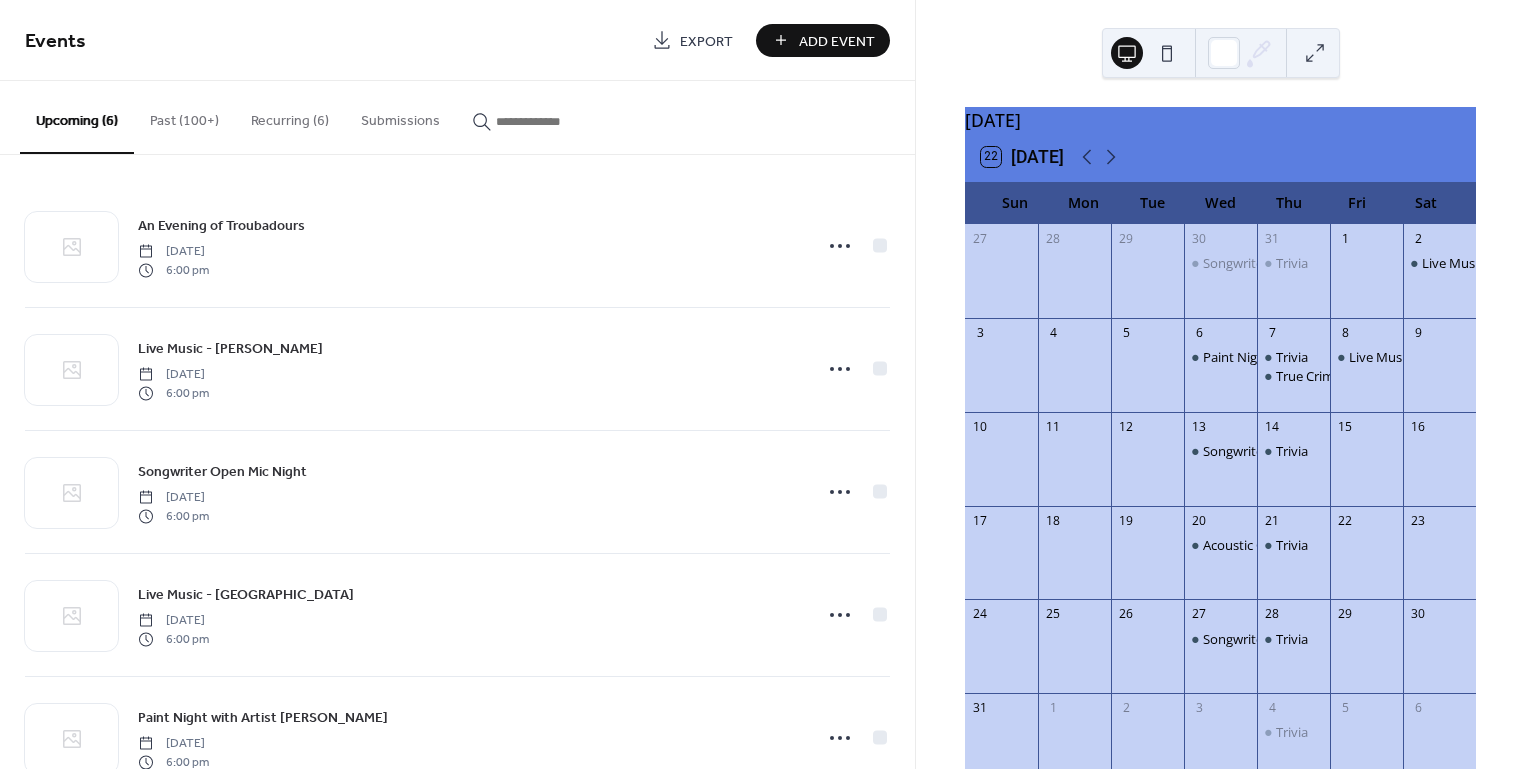 click on "Add Event" at bounding box center [837, 41] 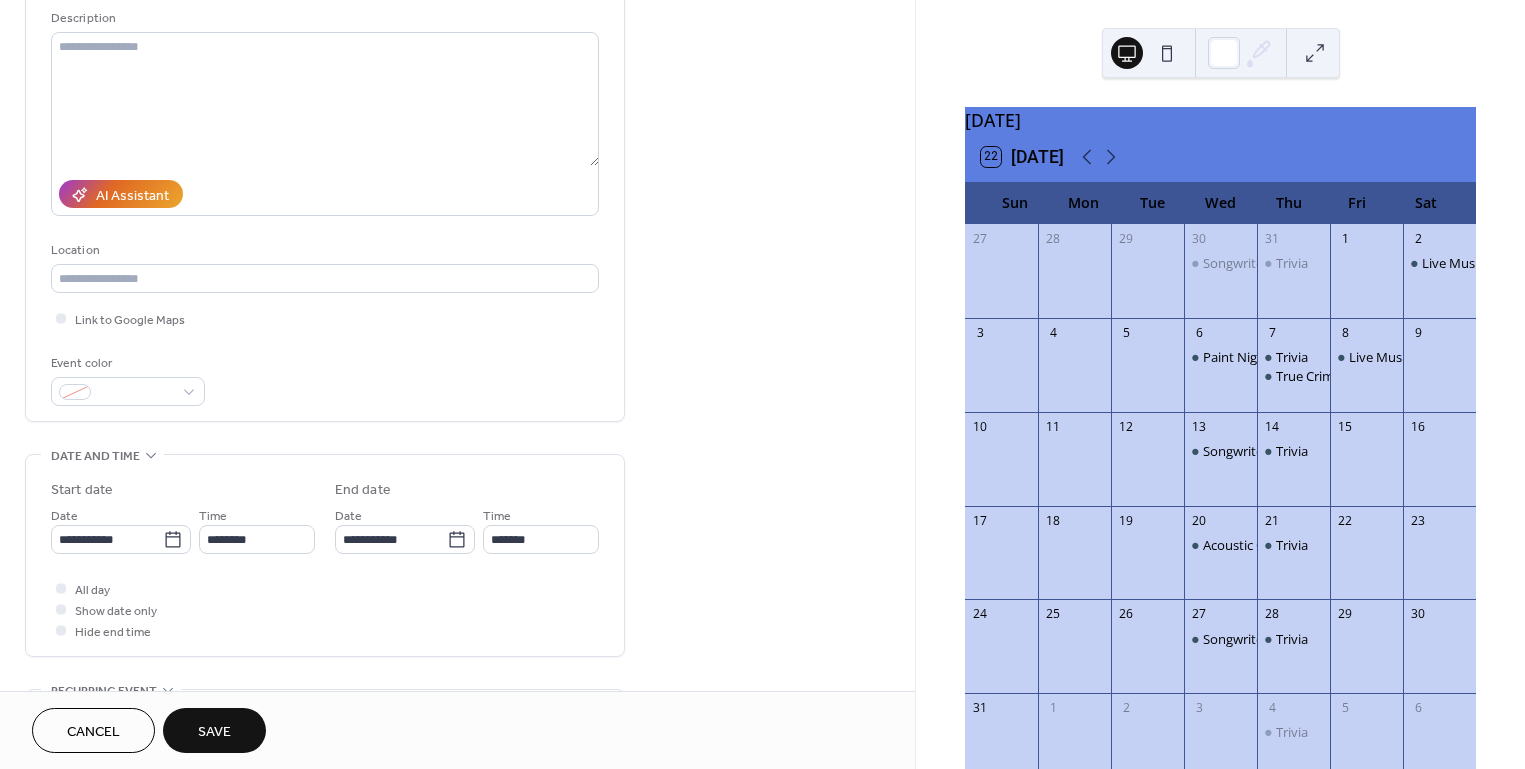 scroll, scrollTop: 389, scrollLeft: 0, axis: vertical 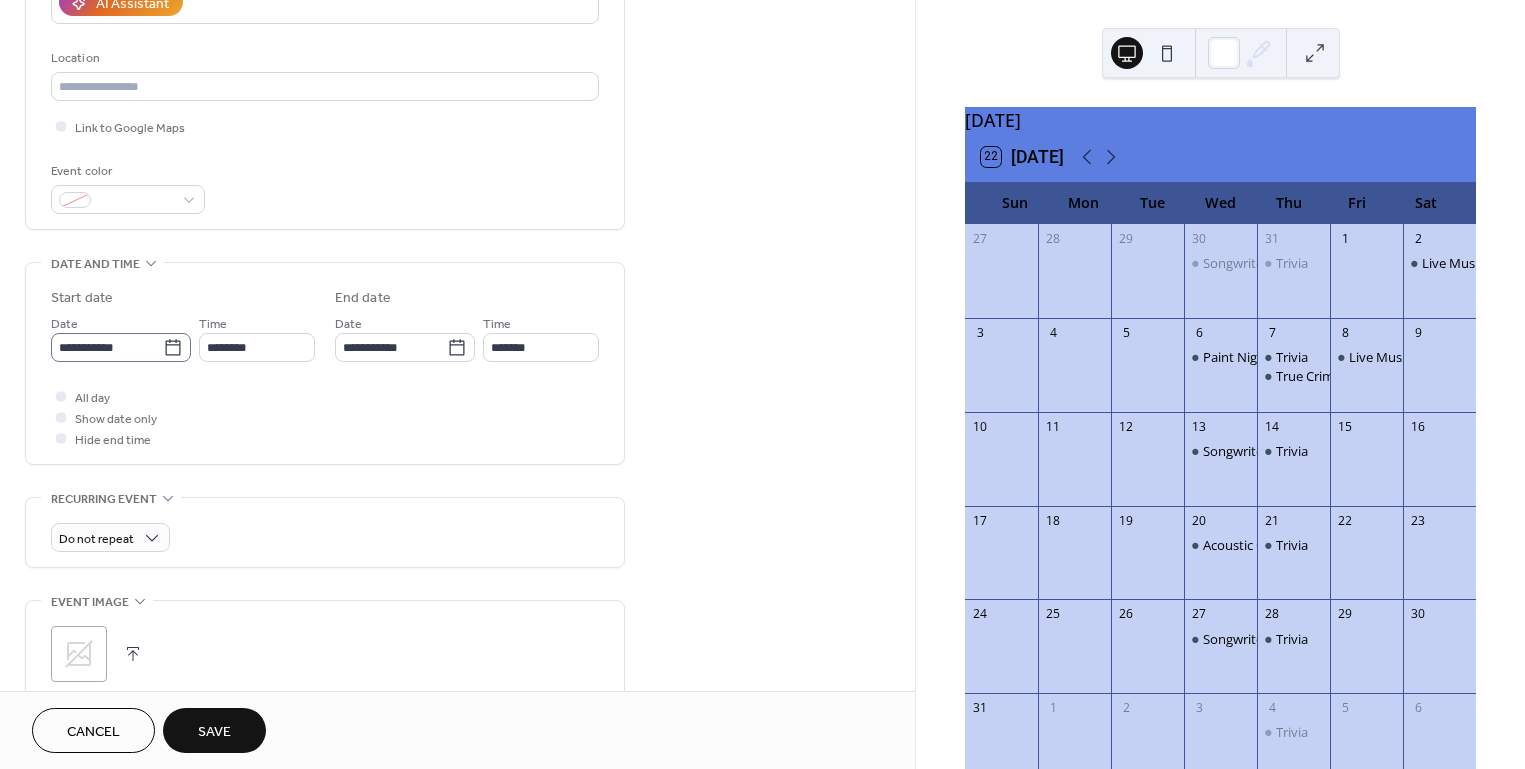 type on "**********" 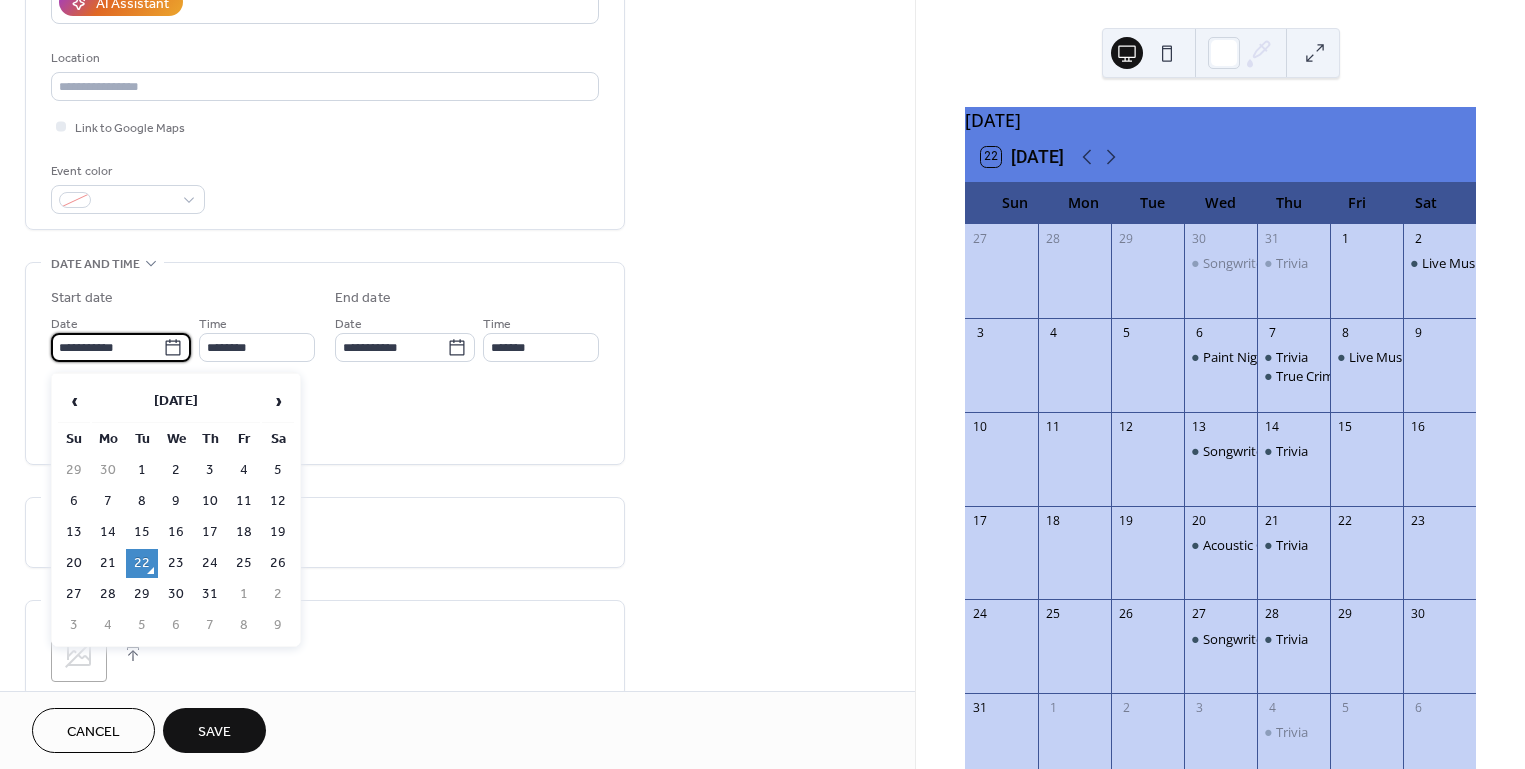 click on "**********" at bounding box center [107, 347] 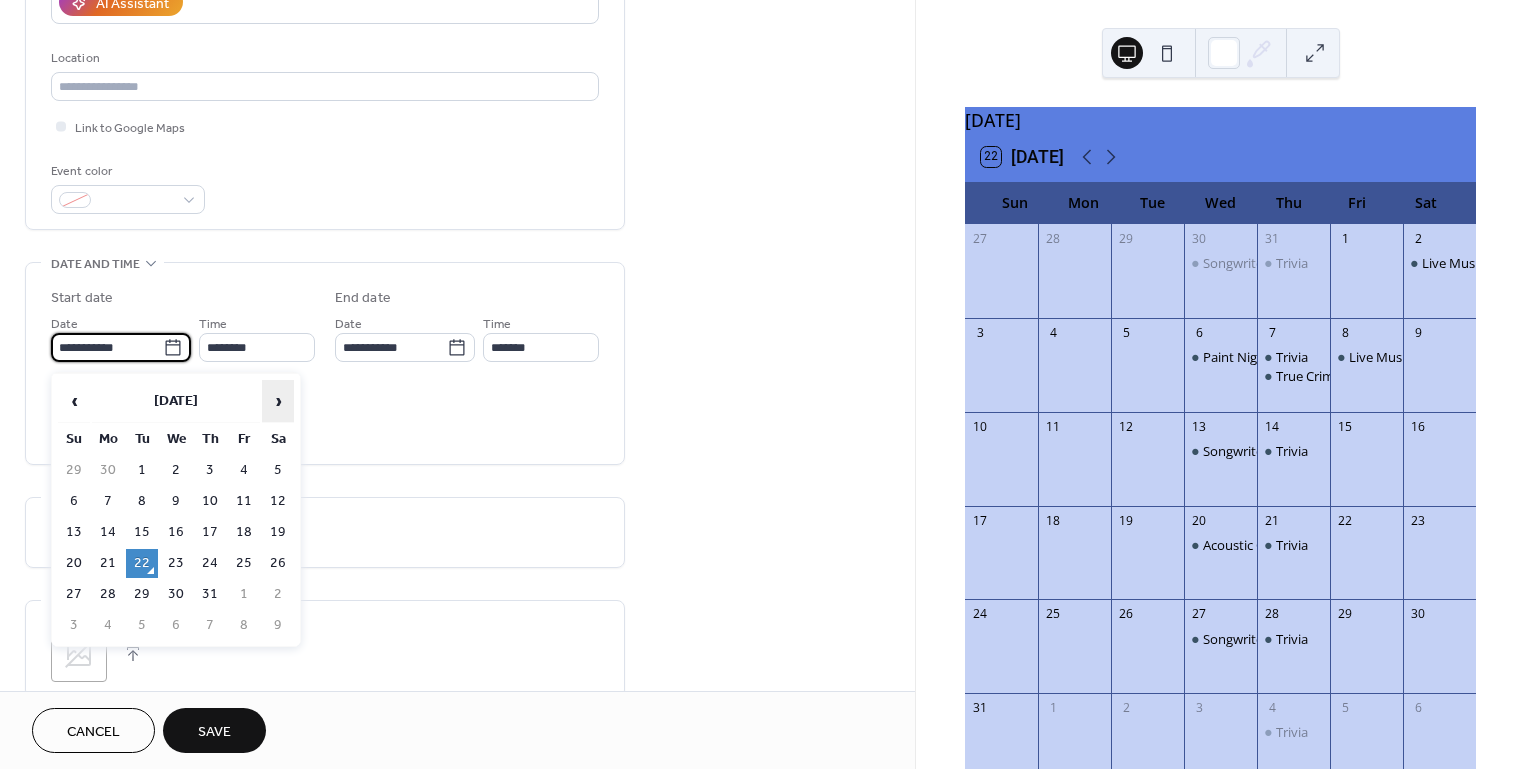 click on "›" at bounding box center (278, 401) 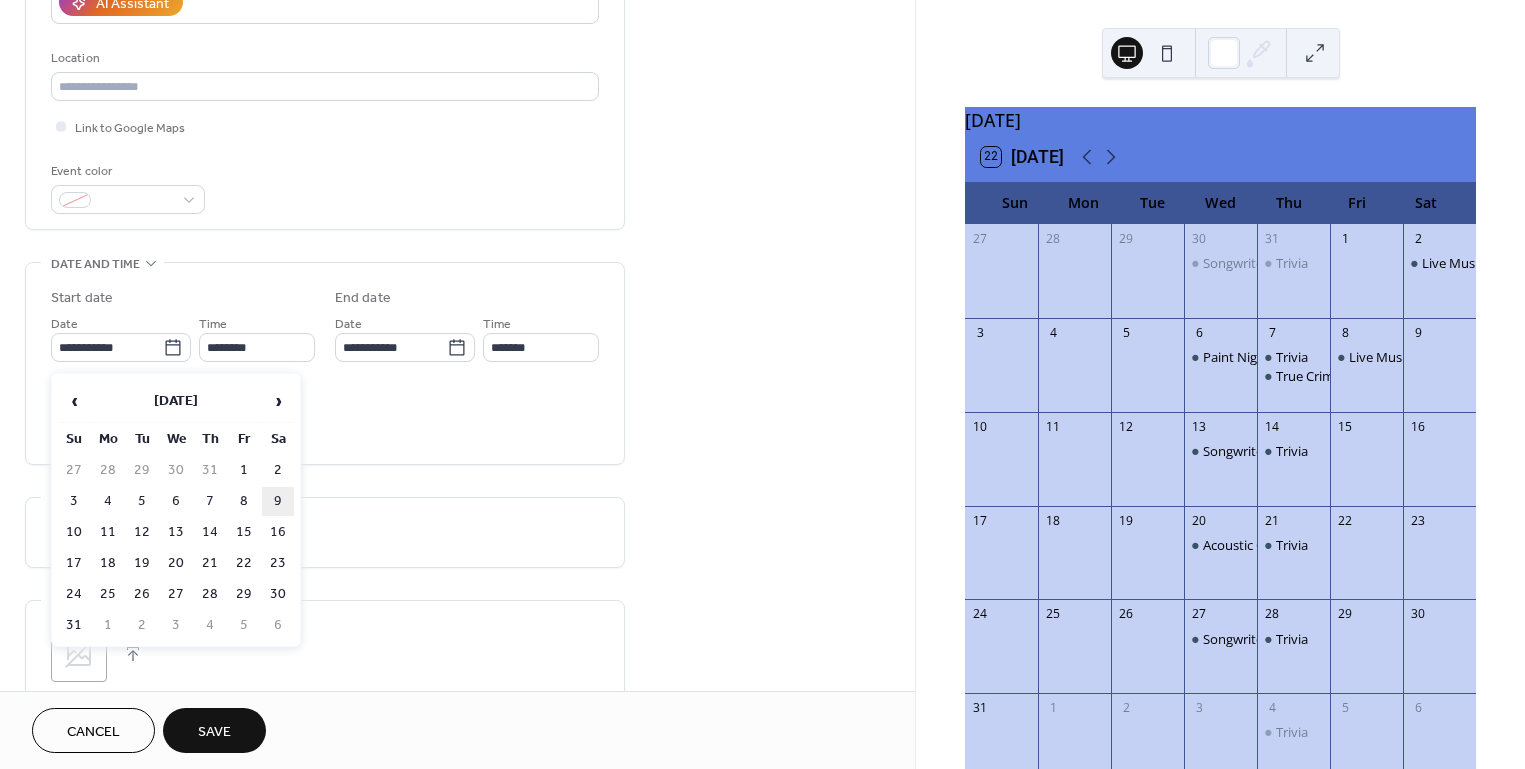 click on "9" at bounding box center (278, 501) 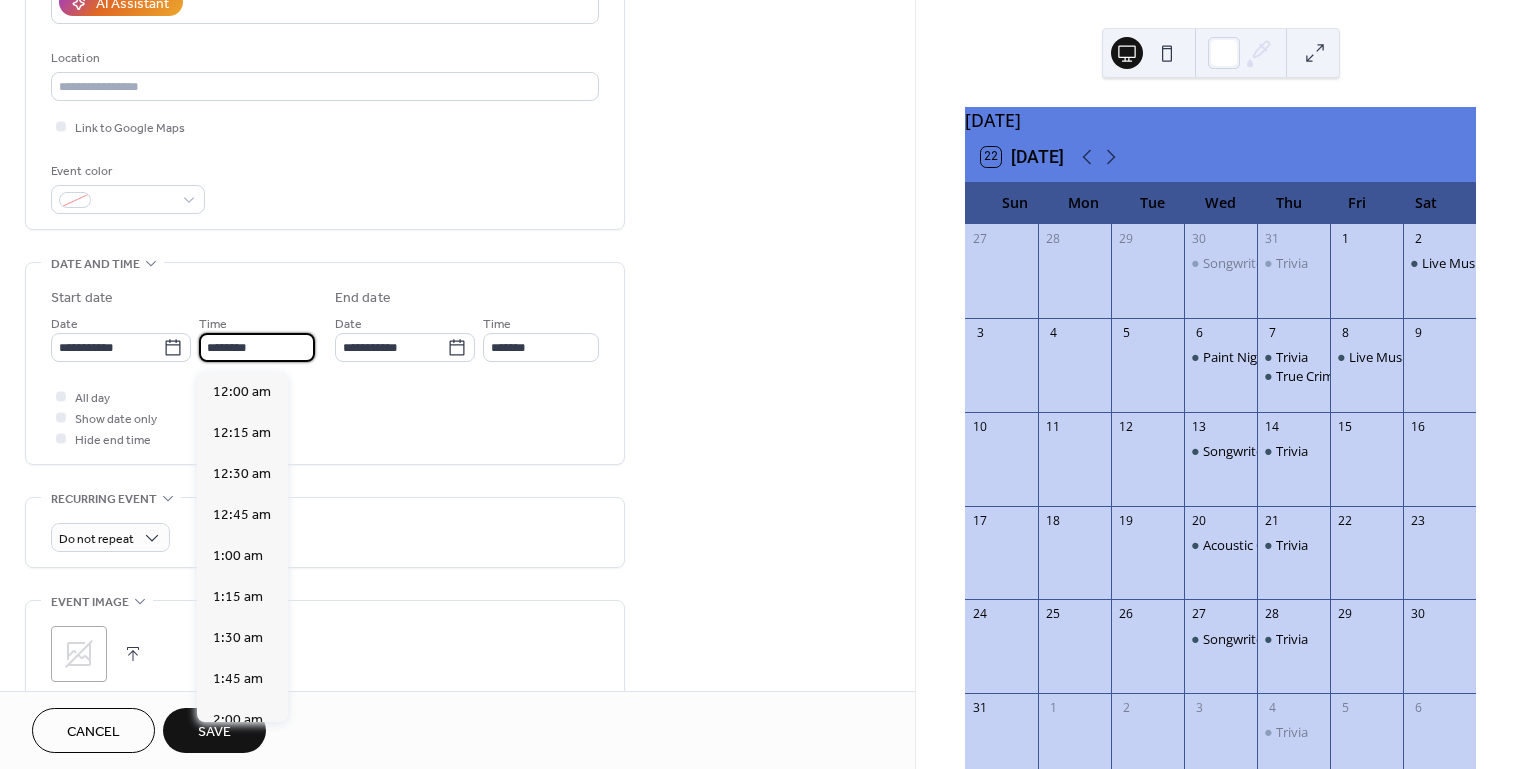 click on "********" at bounding box center (257, 347) 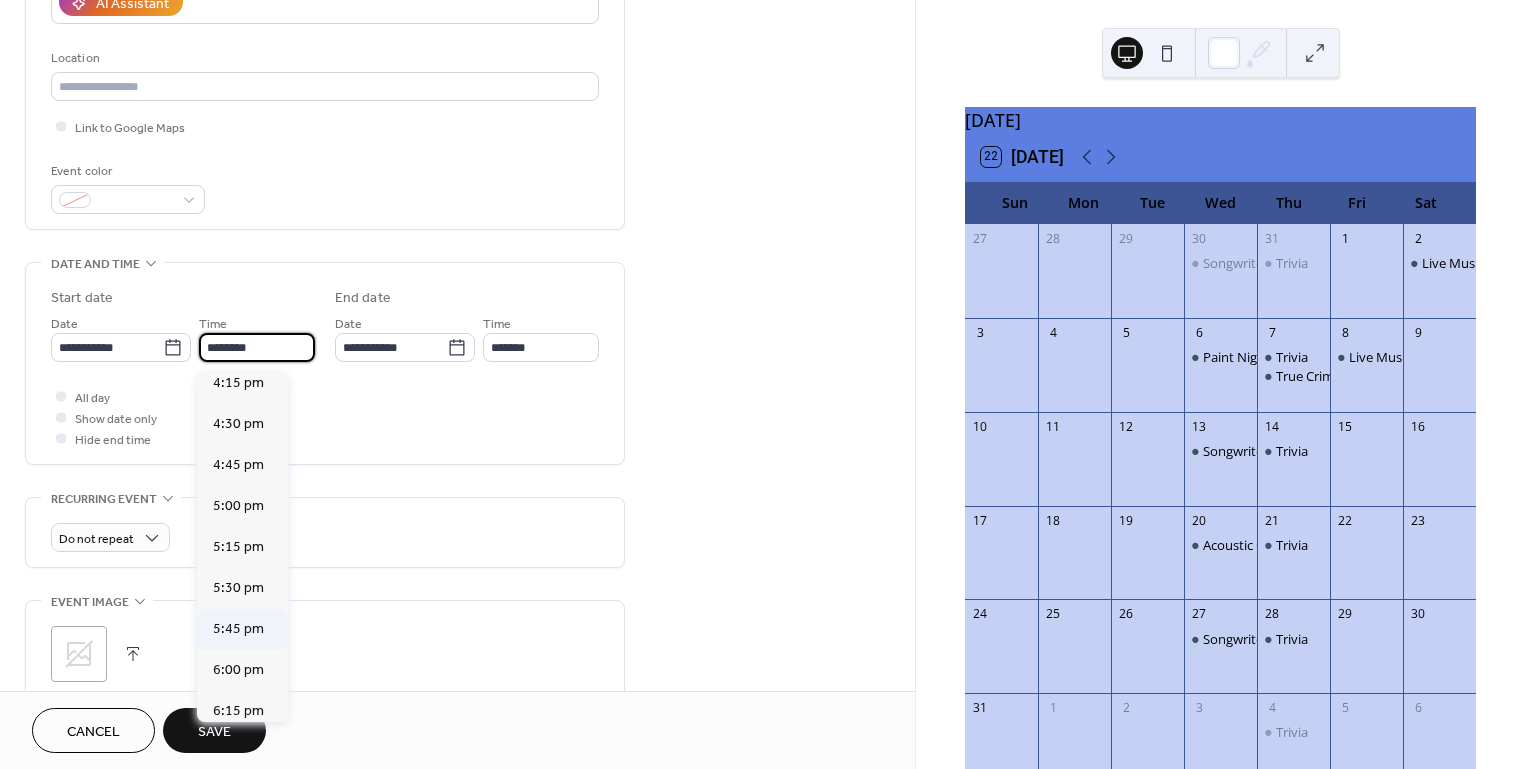 scroll, scrollTop: 2678, scrollLeft: 0, axis: vertical 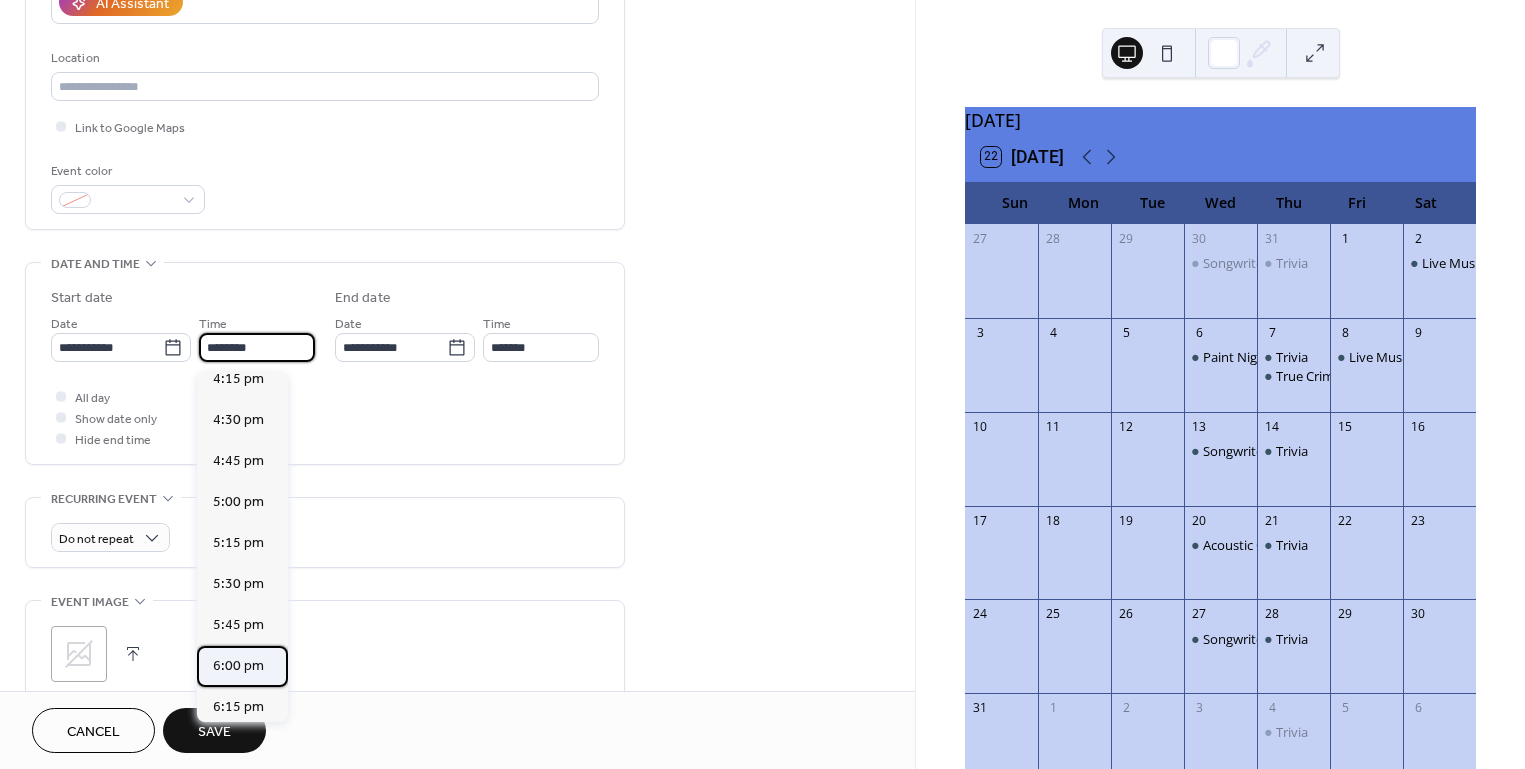 click on "6:00 pm" at bounding box center (238, 666) 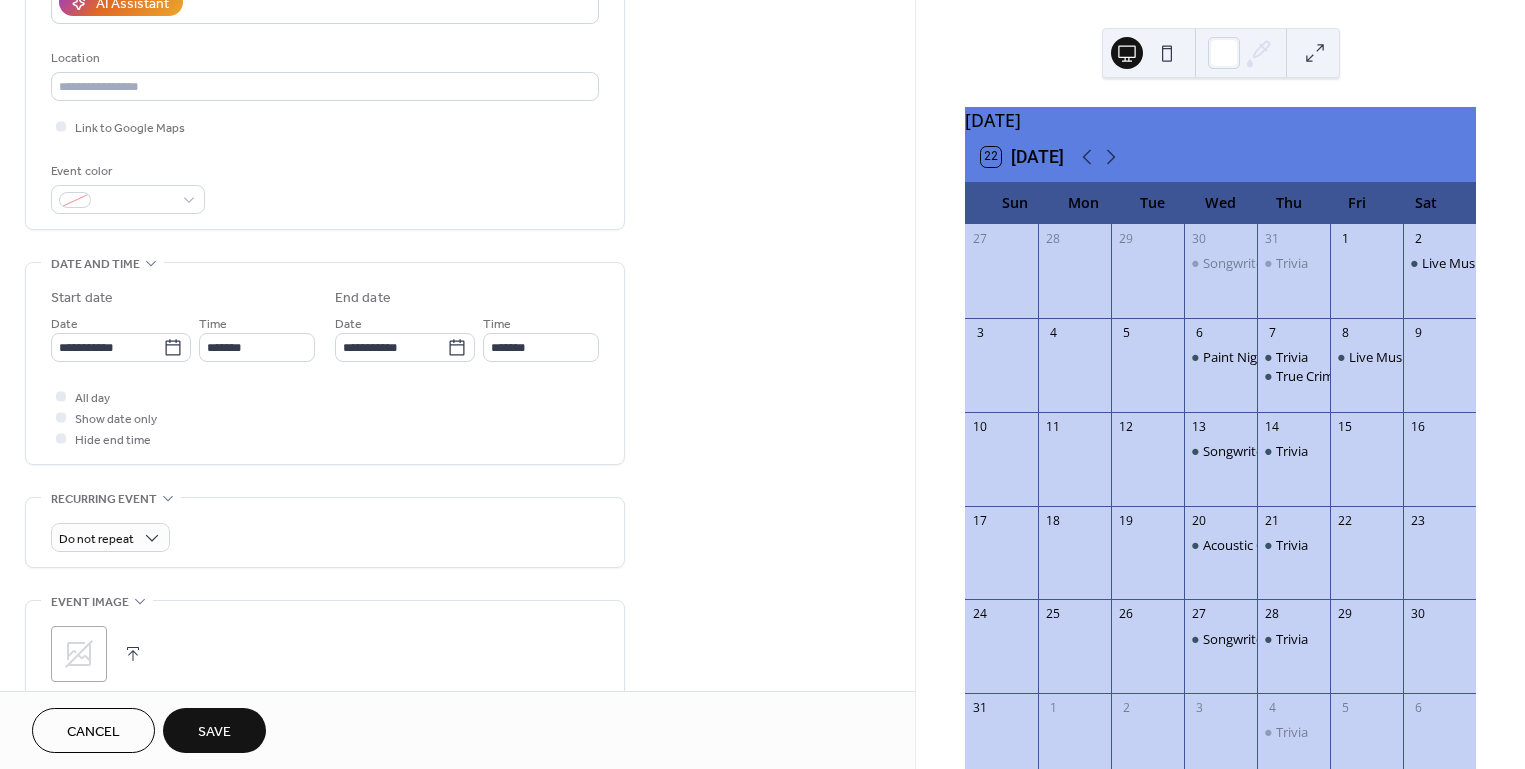 type on "*******" 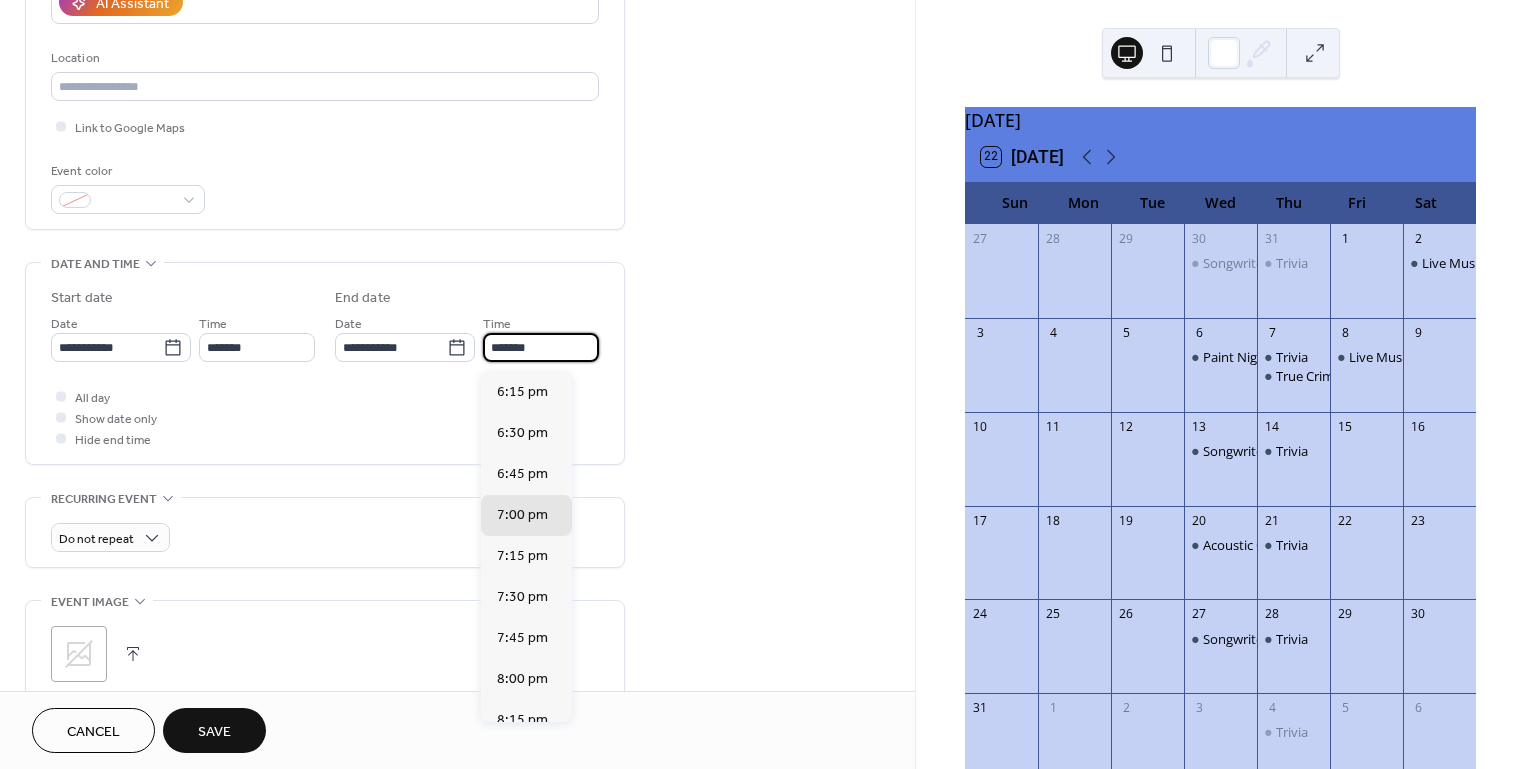 click on "*******" at bounding box center (541, 347) 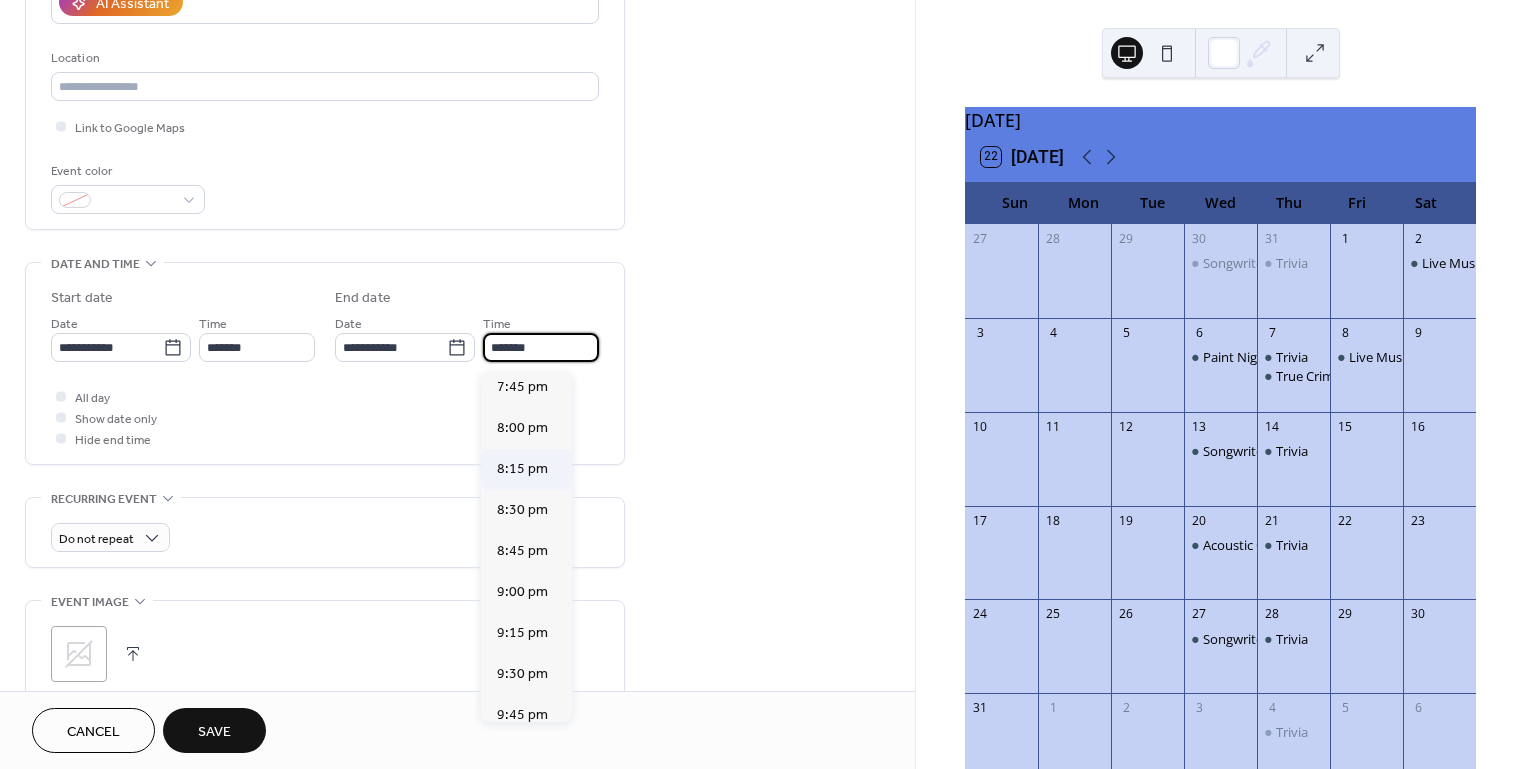 scroll, scrollTop: 259, scrollLeft: 0, axis: vertical 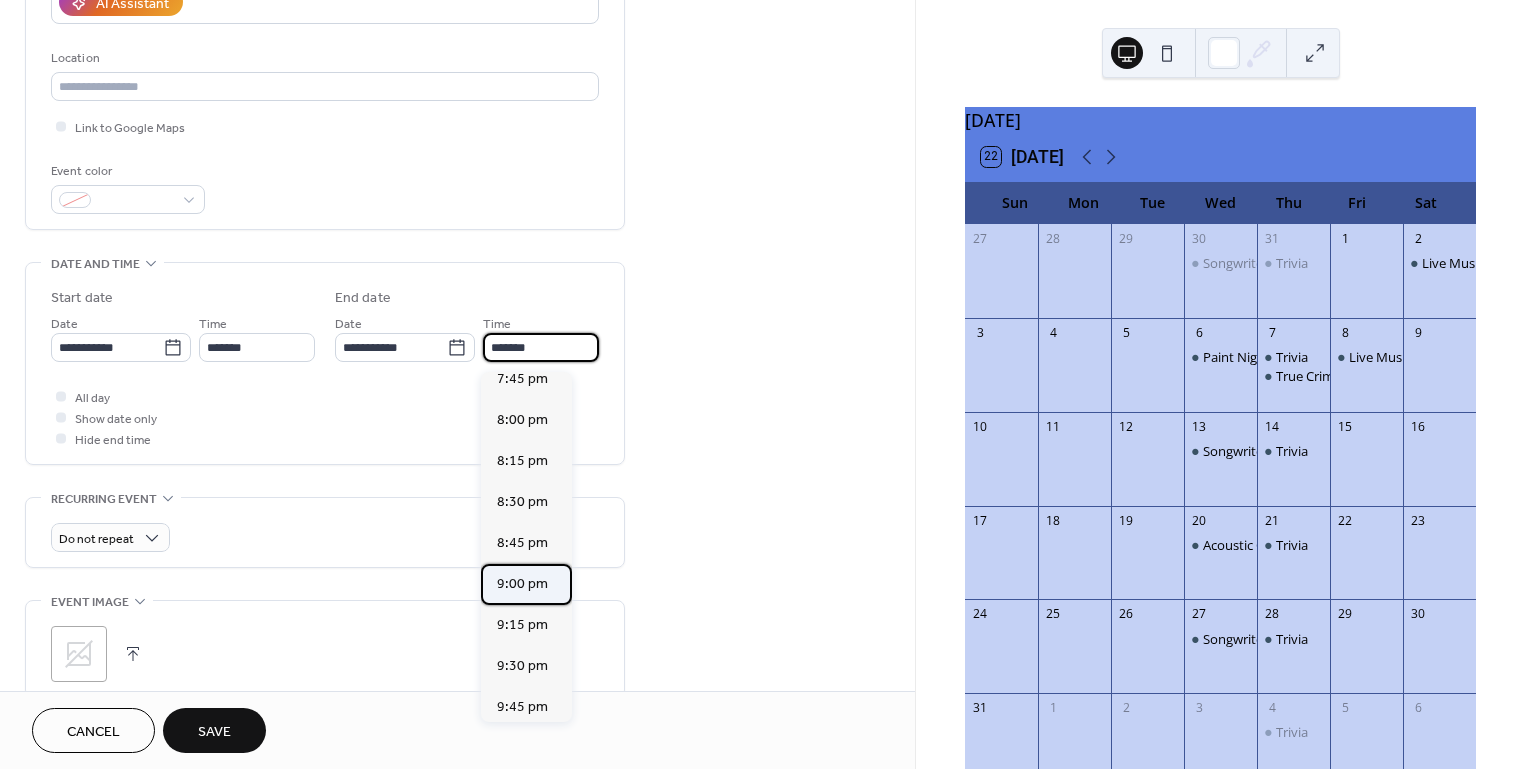 click on "9:00 pm" at bounding box center [522, 584] 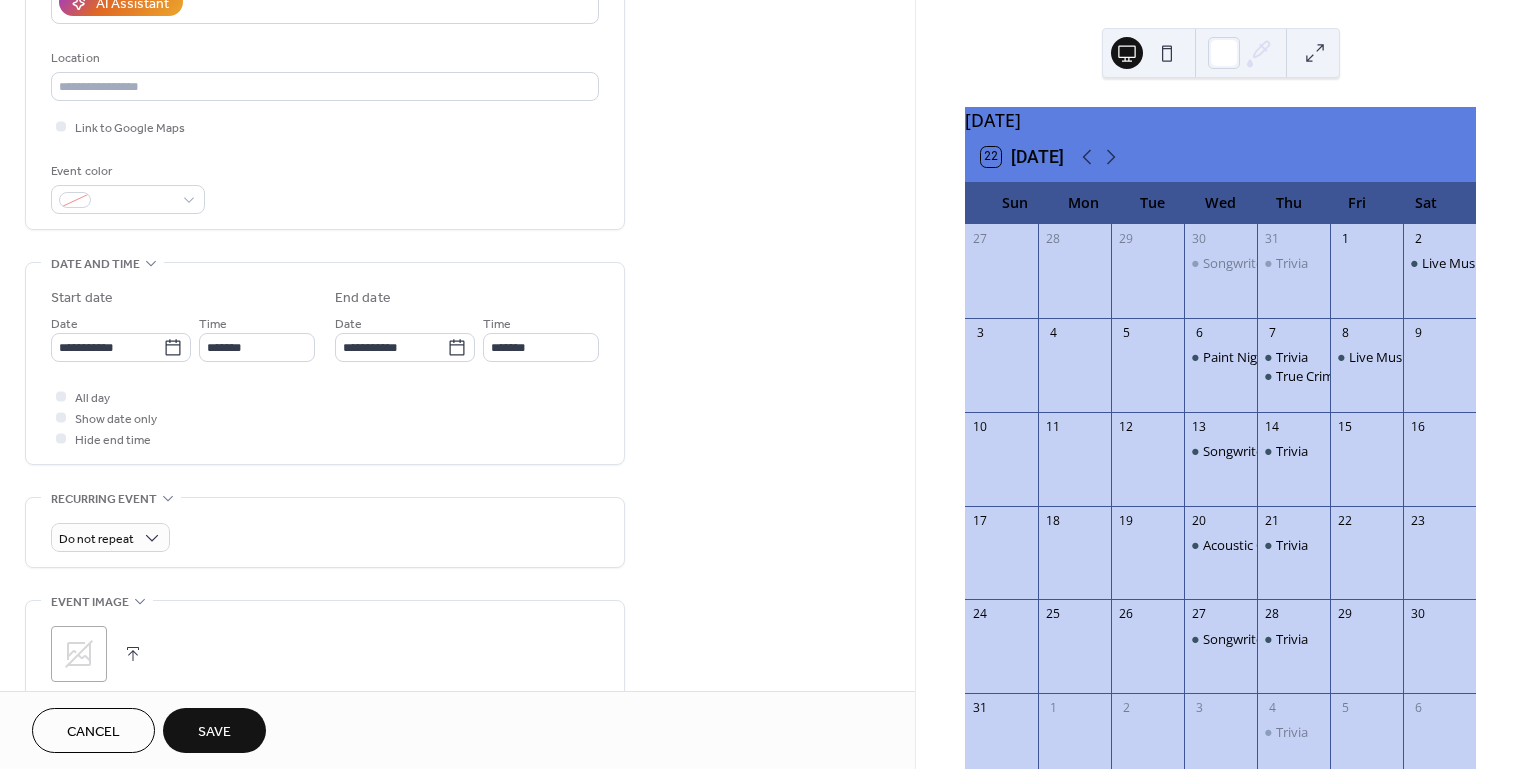 click on "Save" at bounding box center [214, 732] 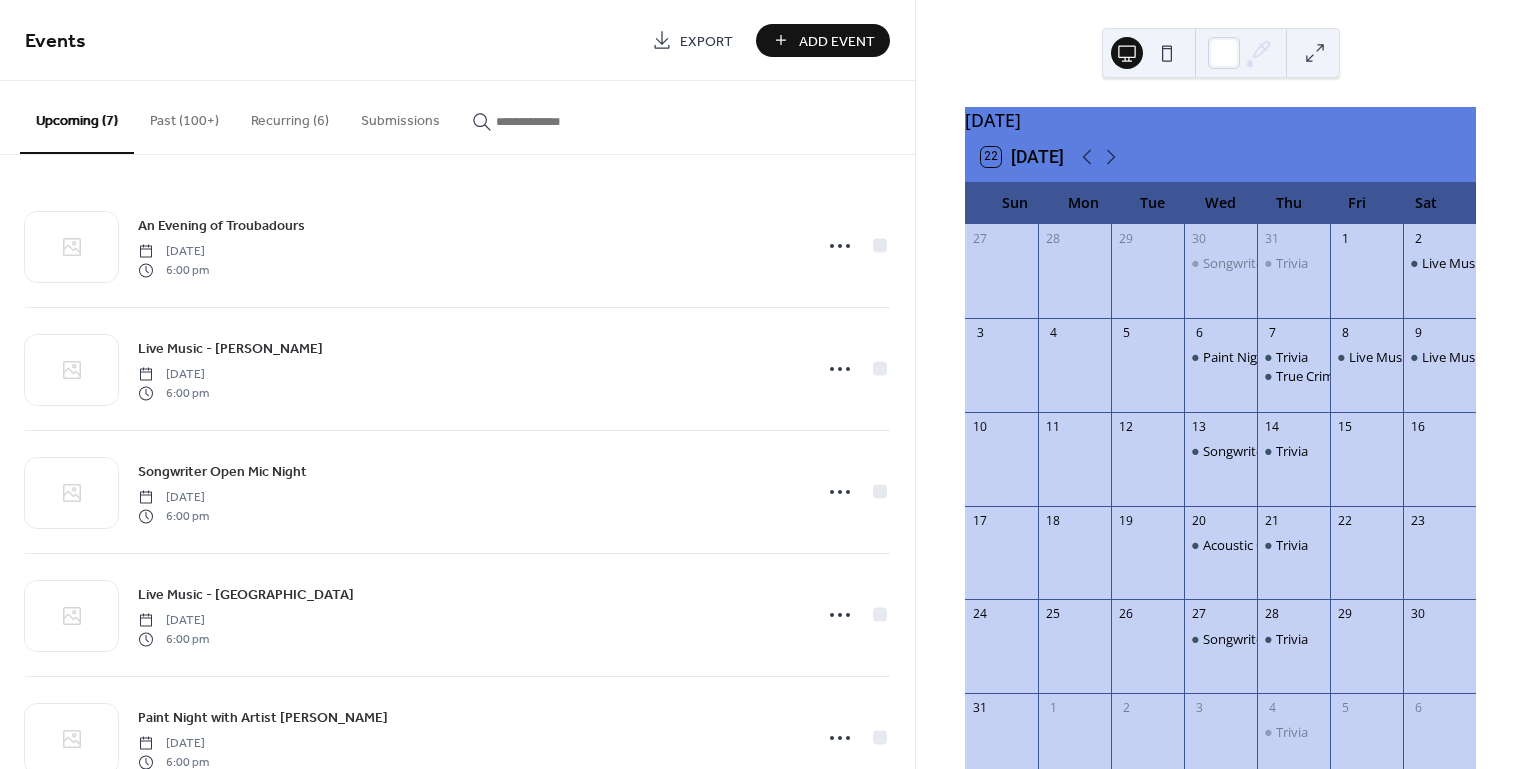 click on "Add Event" at bounding box center [837, 41] 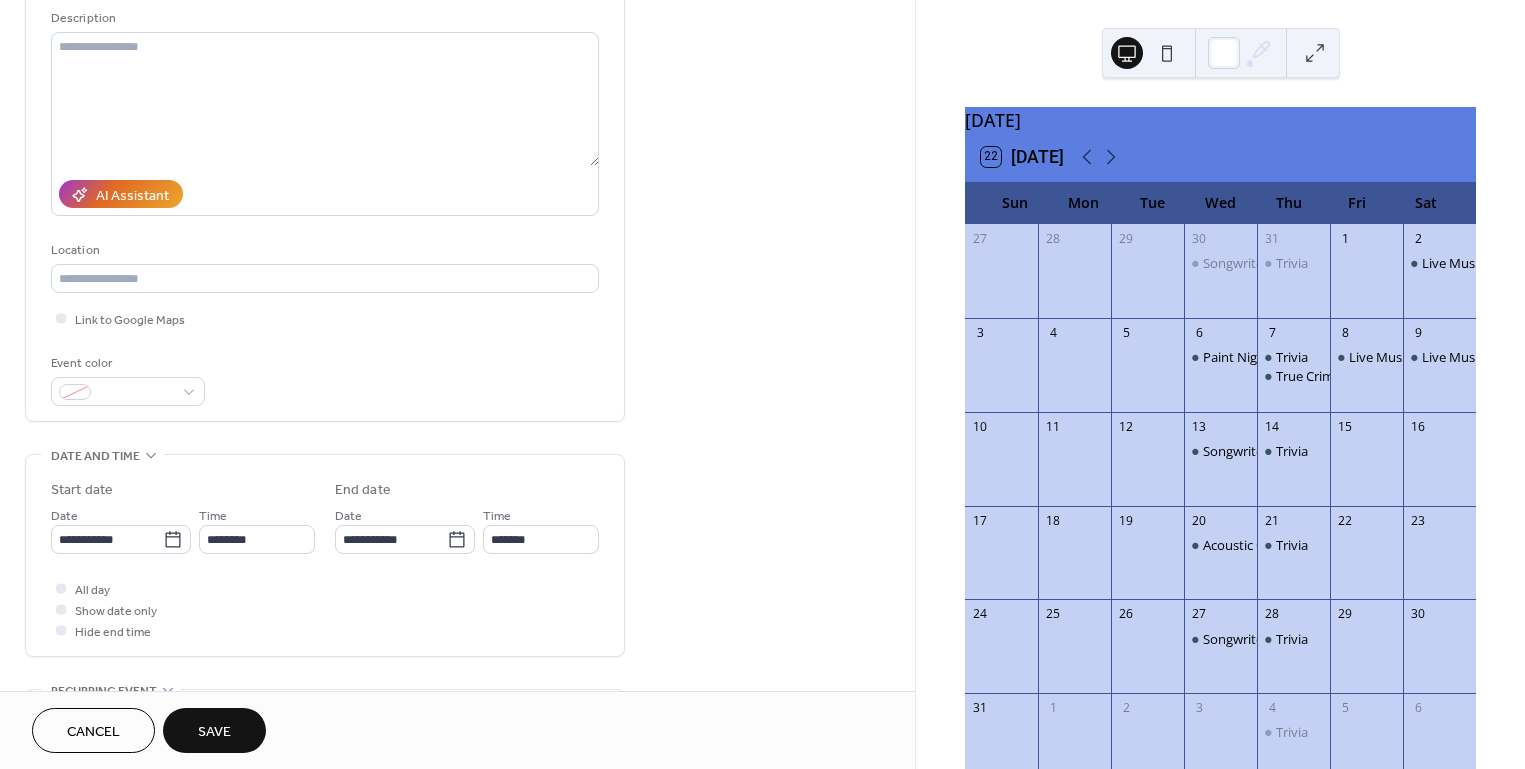 scroll, scrollTop: 379, scrollLeft: 0, axis: vertical 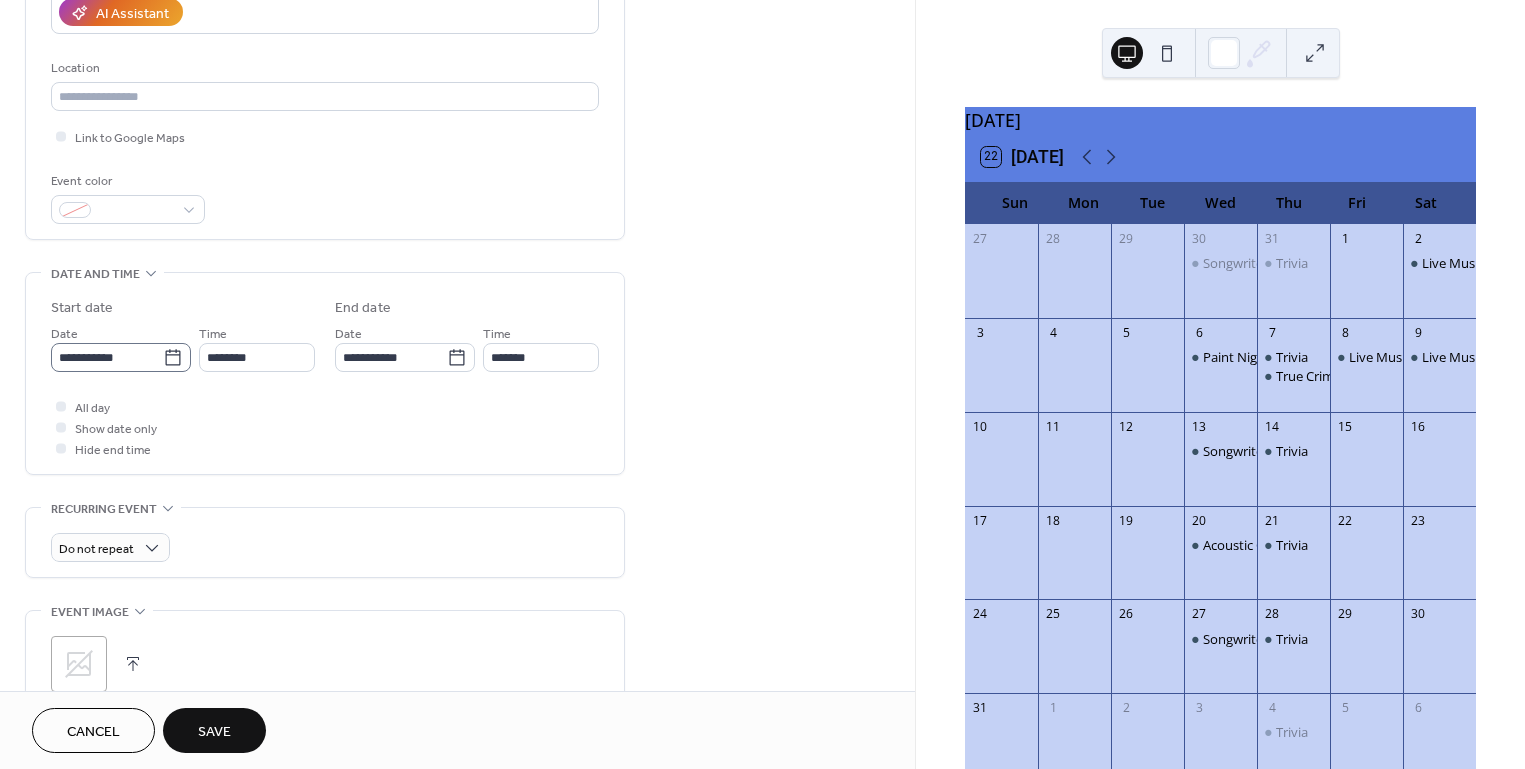 type on "**********" 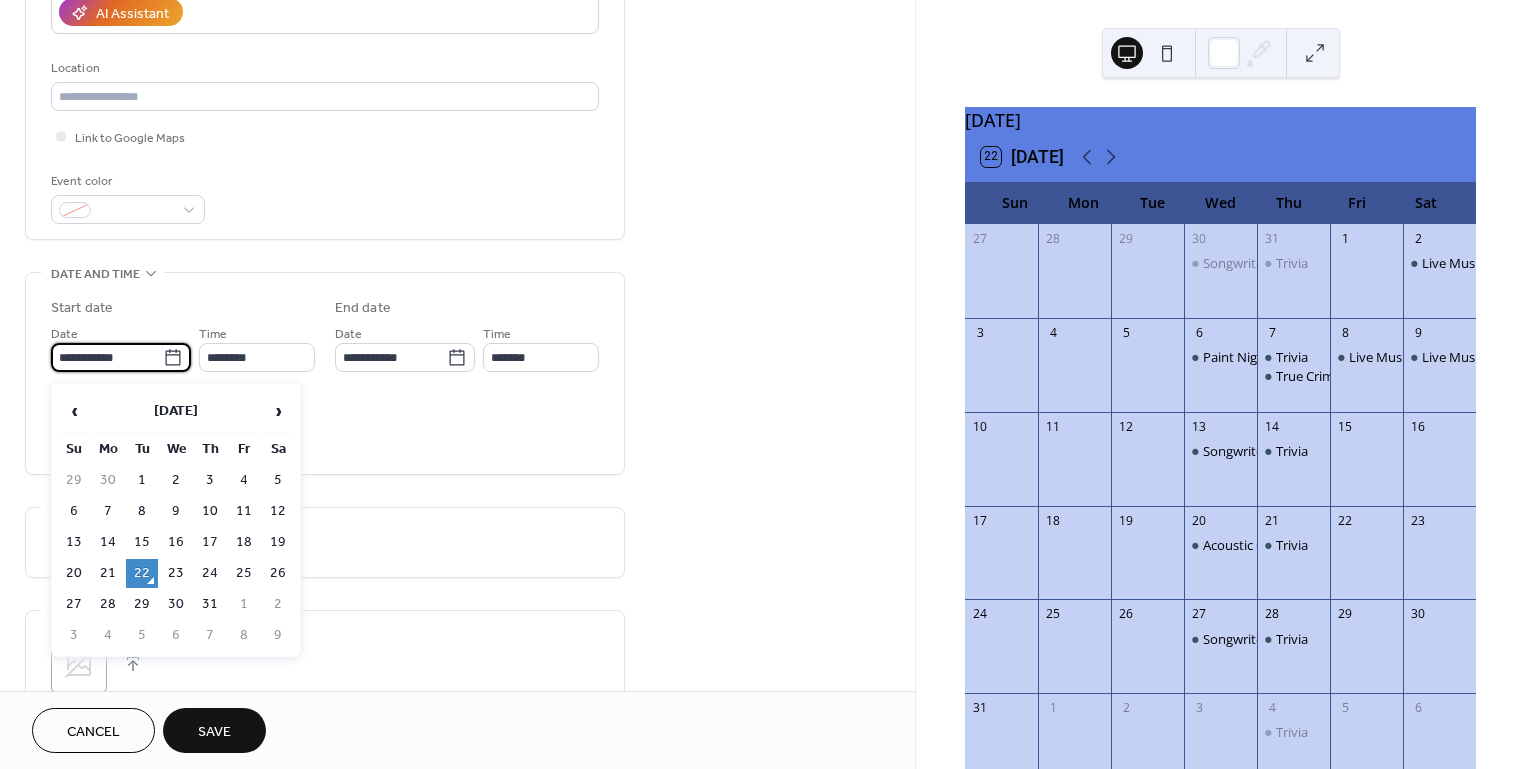 click on "**********" at bounding box center [107, 357] 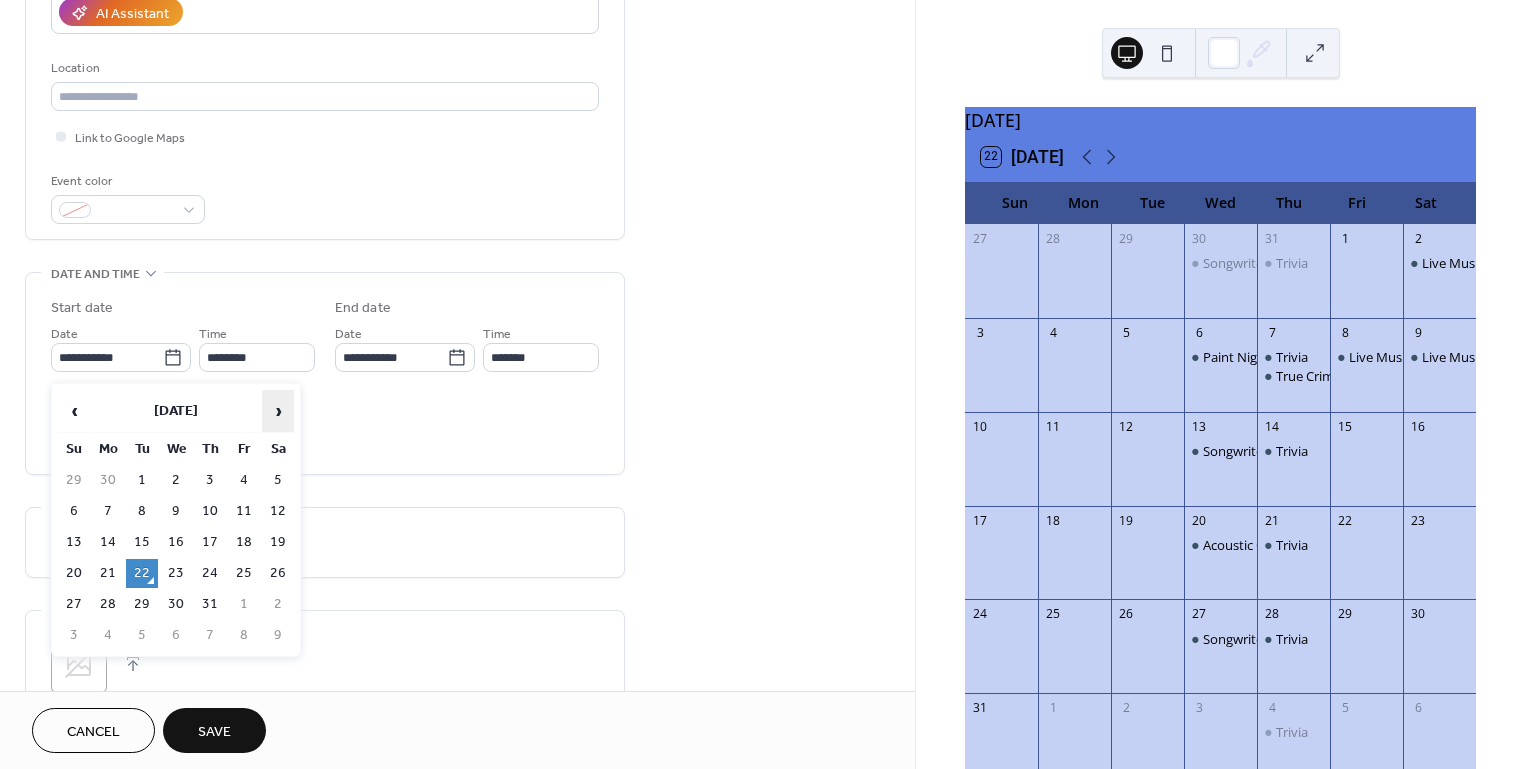 click on "›" at bounding box center (278, 411) 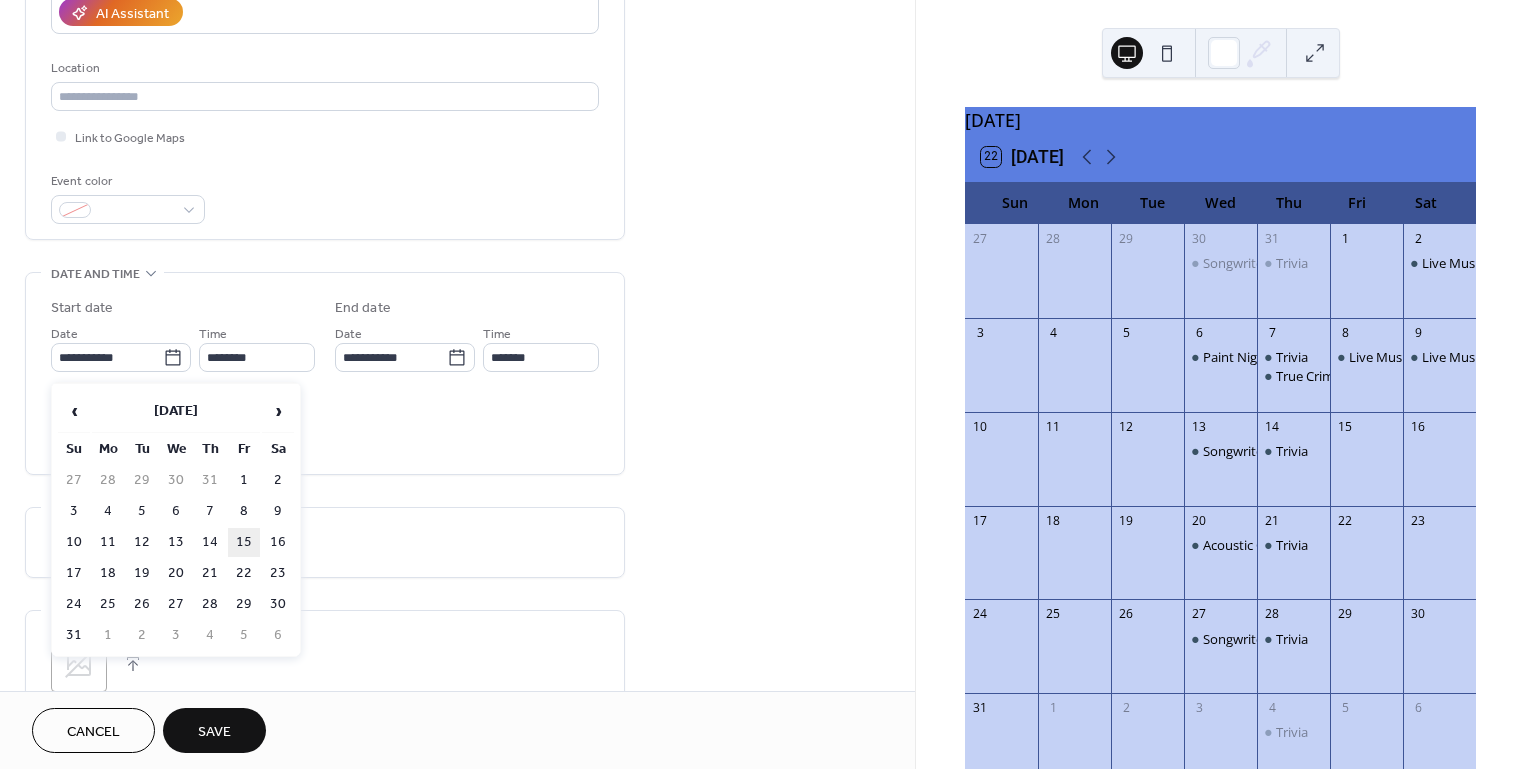 click on "15" at bounding box center [244, 542] 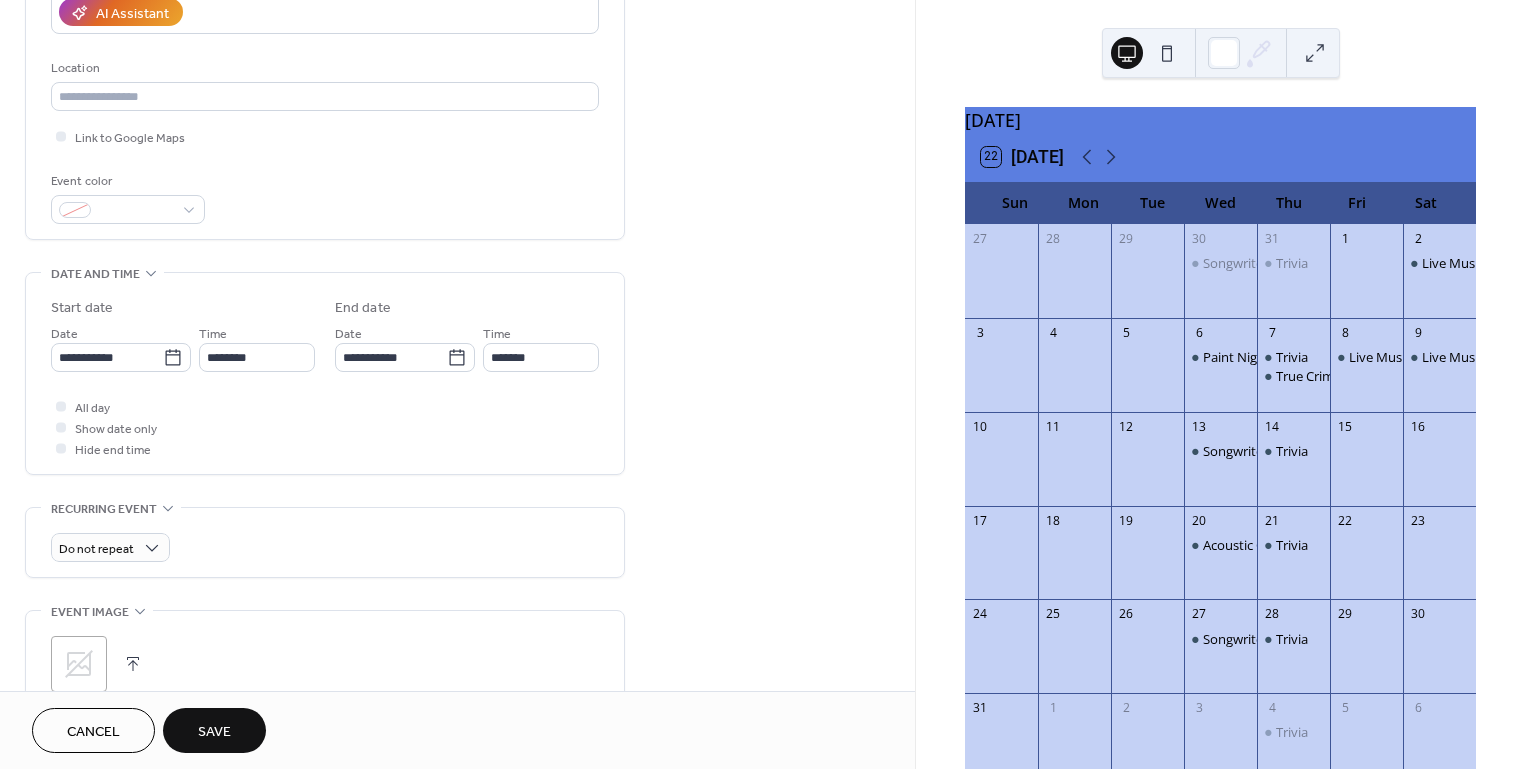 click on "**********" at bounding box center [325, 378] 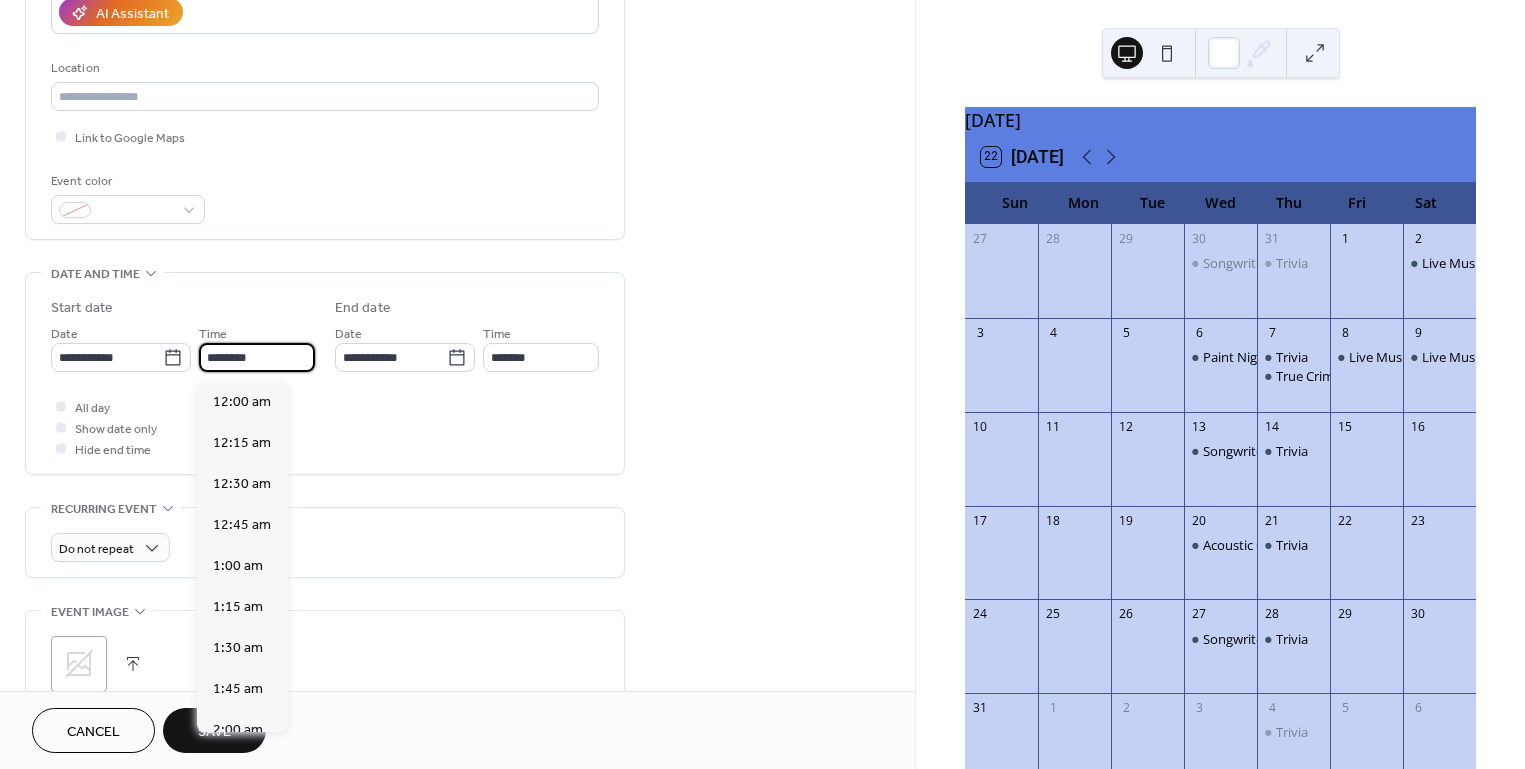 click on "********" at bounding box center (257, 357) 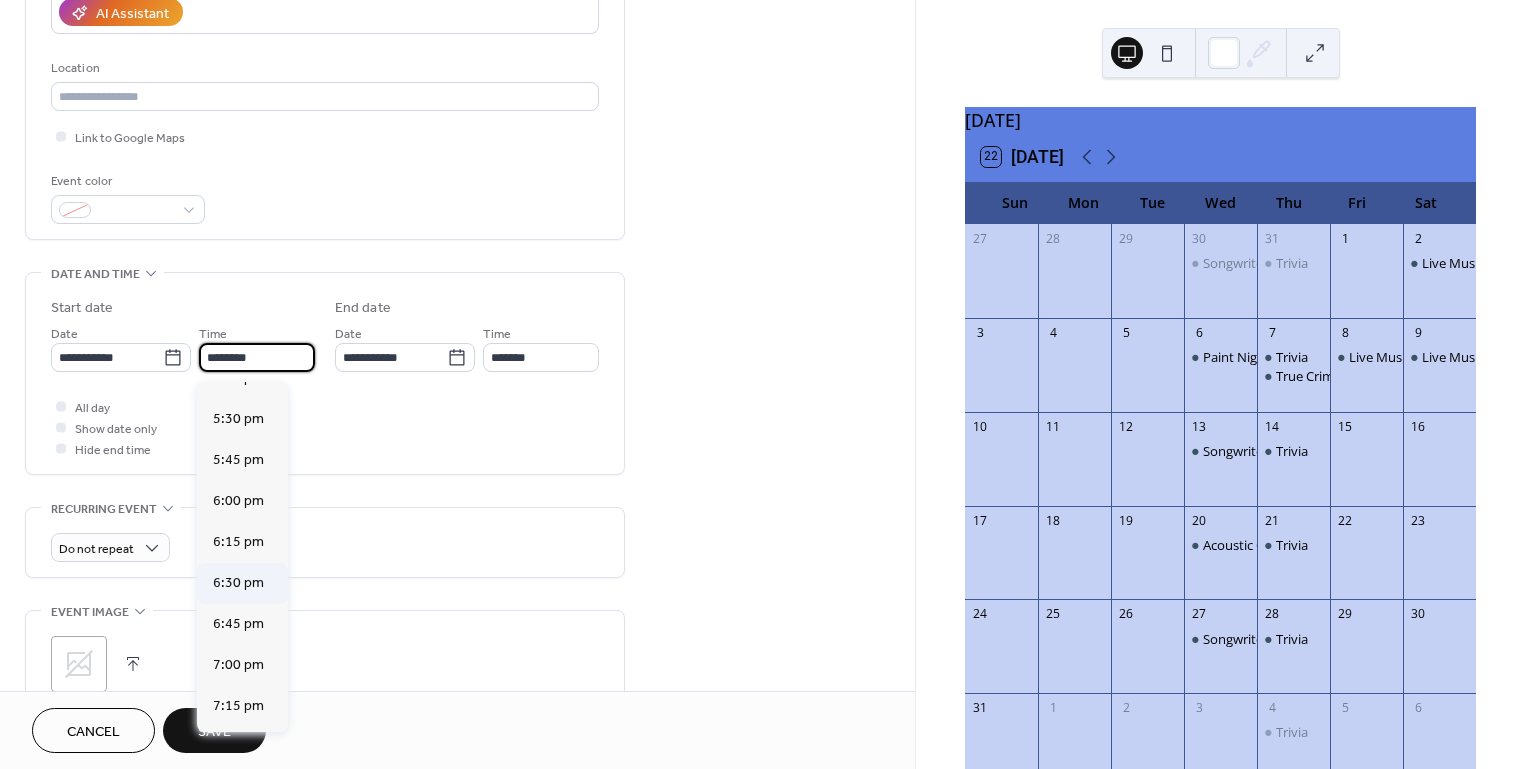 scroll, scrollTop: 2853, scrollLeft: 0, axis: vertical 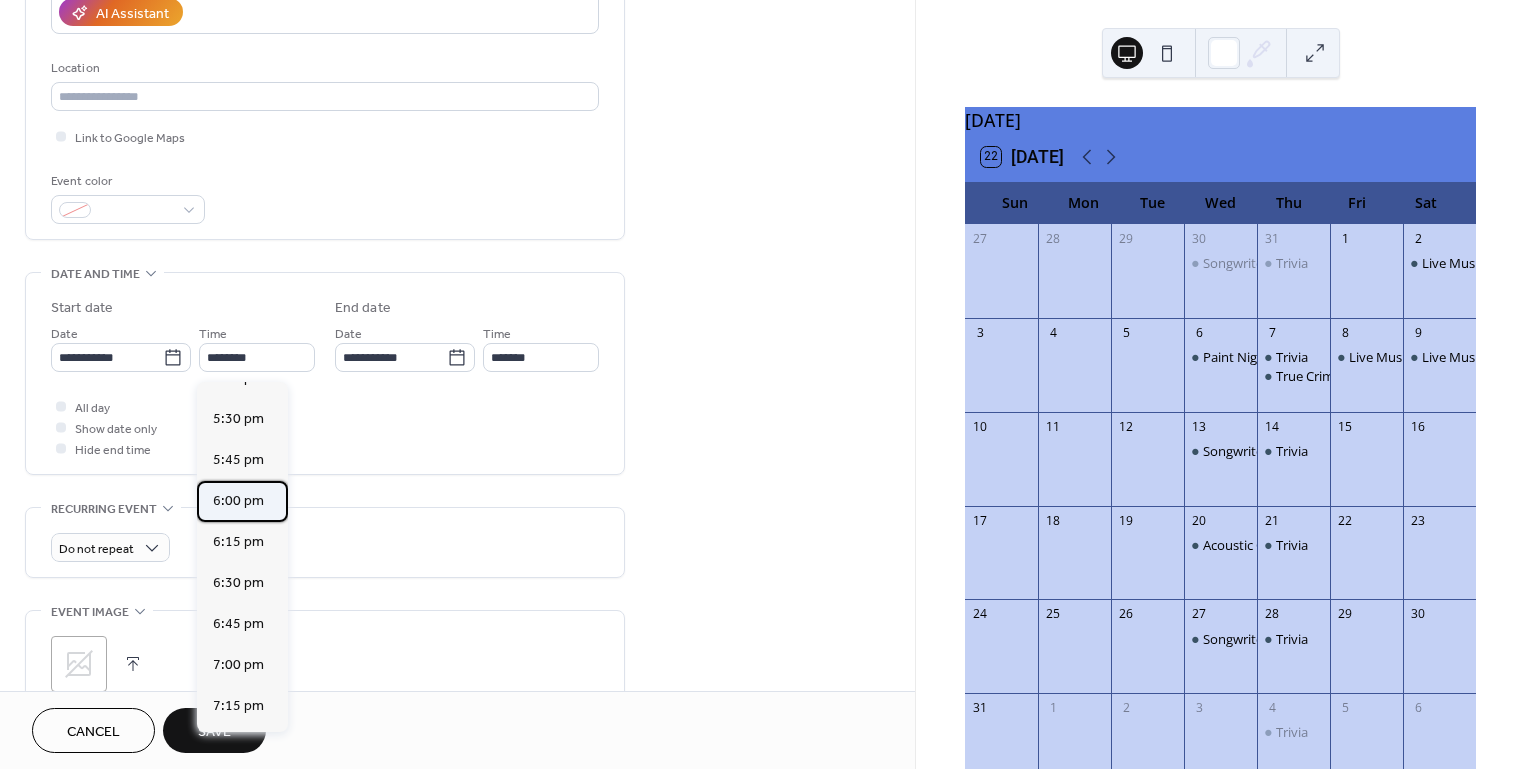 click on "6:00 pm" at bounding box center [238, 501] 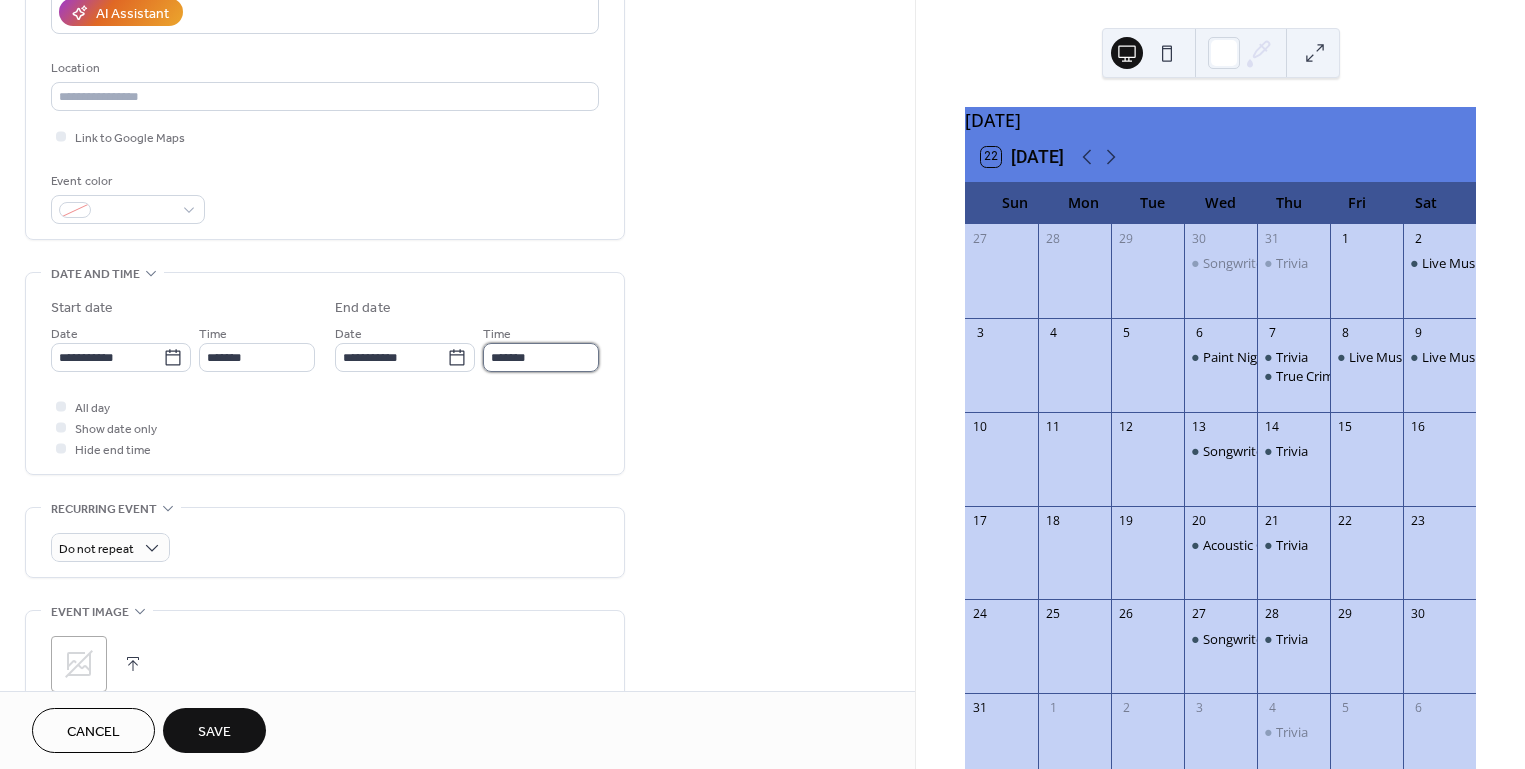 click on "*******" at bounding box center (541, 357) 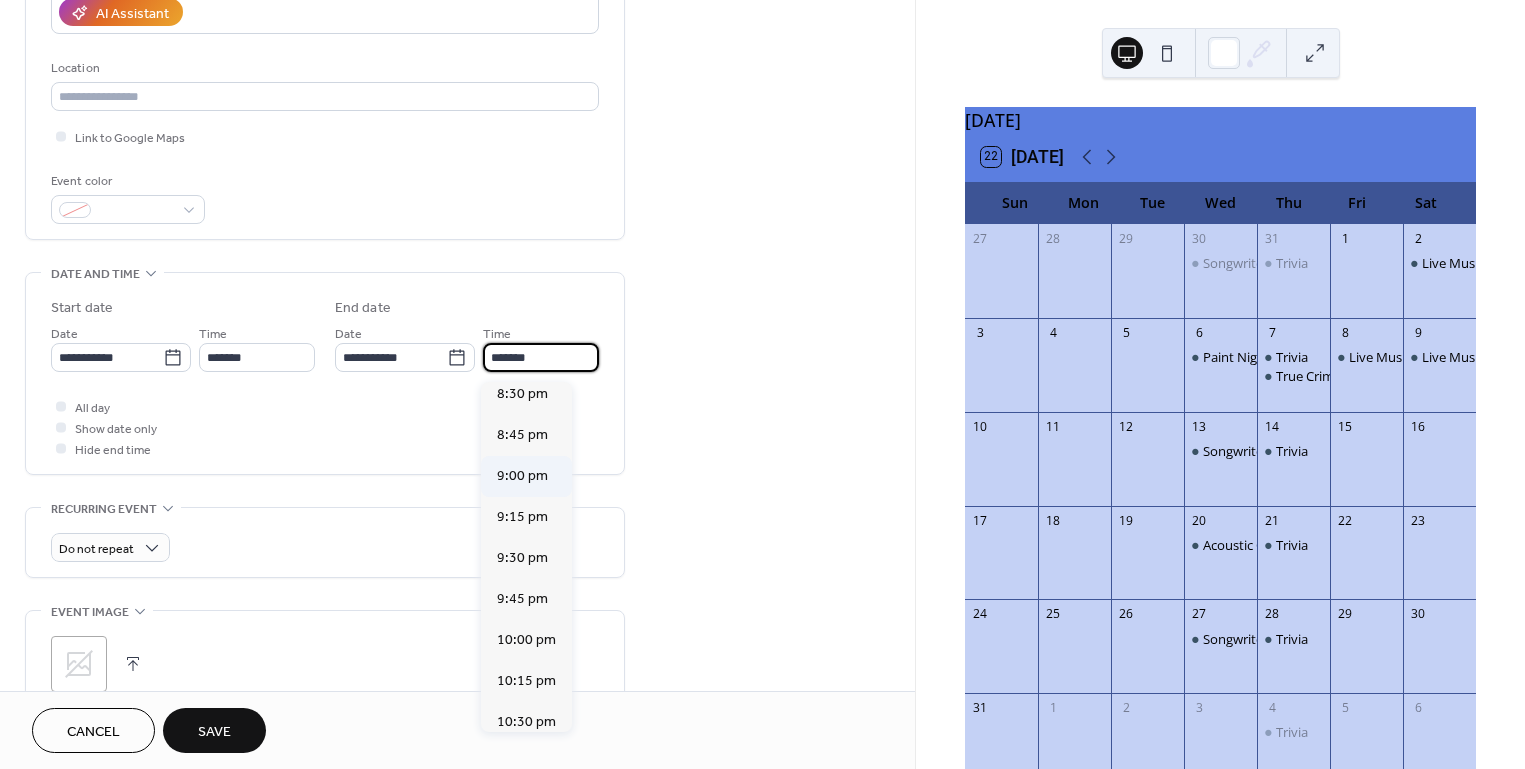 scroll, scrollTop: 371, scrollLeft: 0, axis: vertical 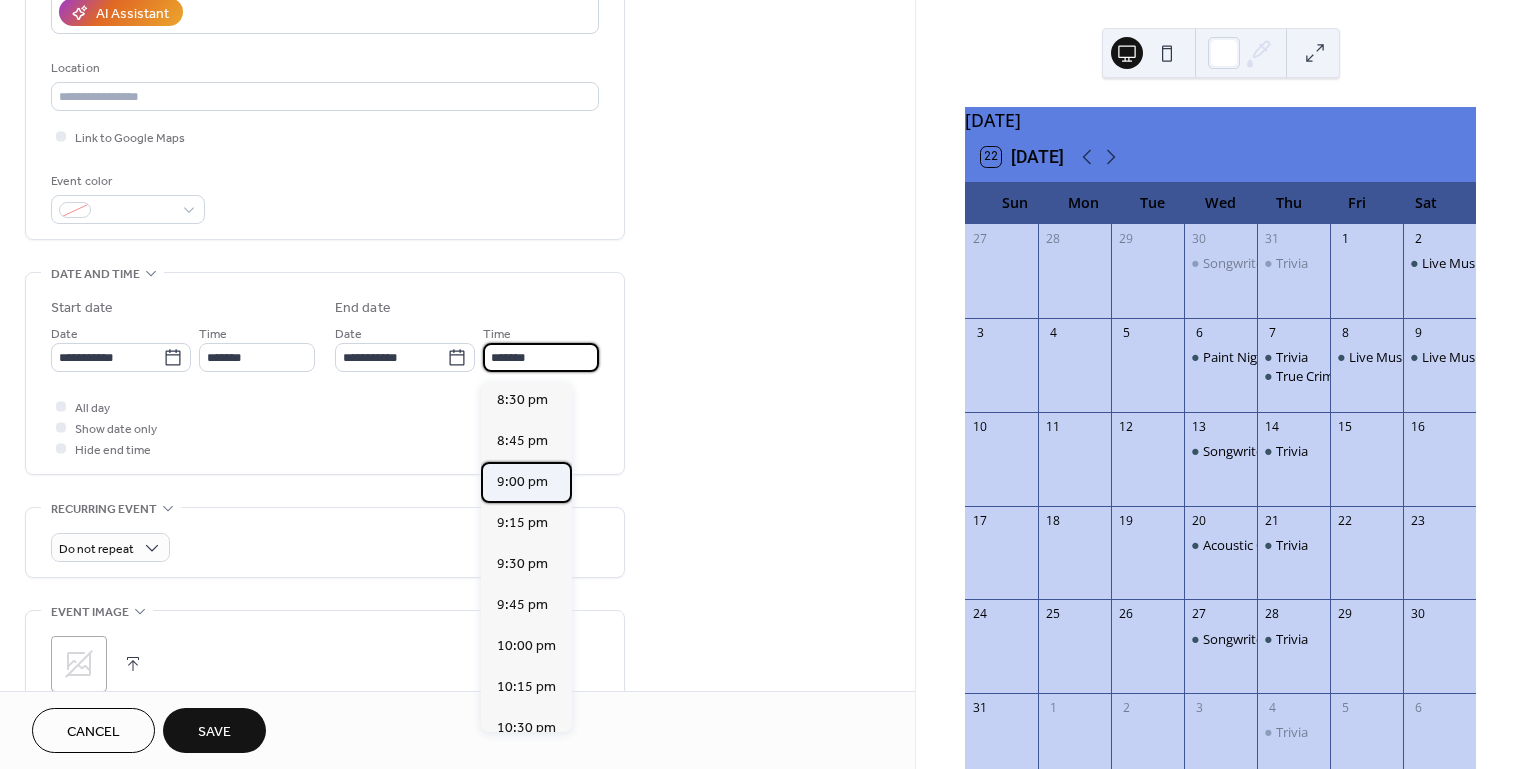 click on "9:00 pm" at bounding box center (522, 482) 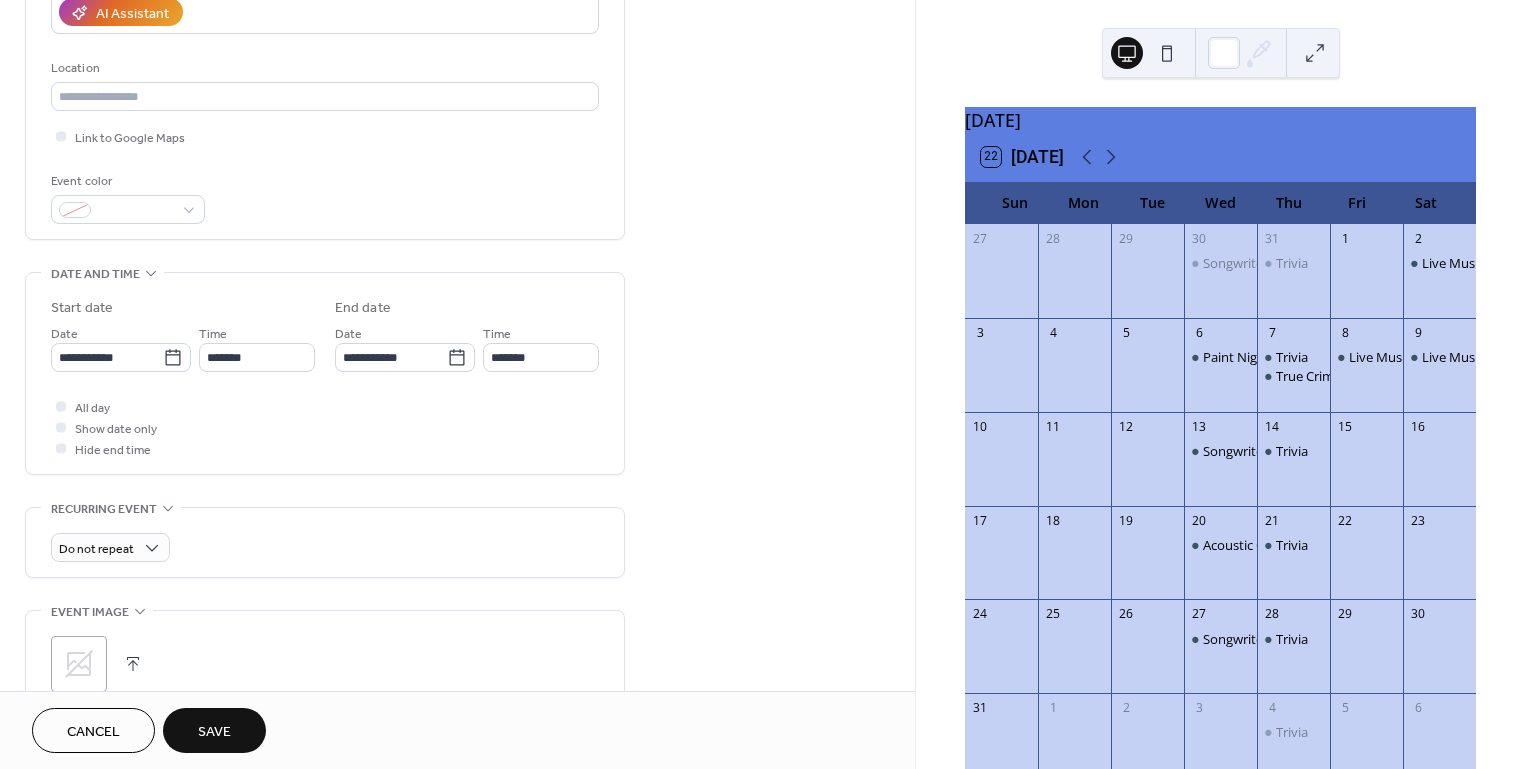 click on "Save" at bounding box center [214, 732] 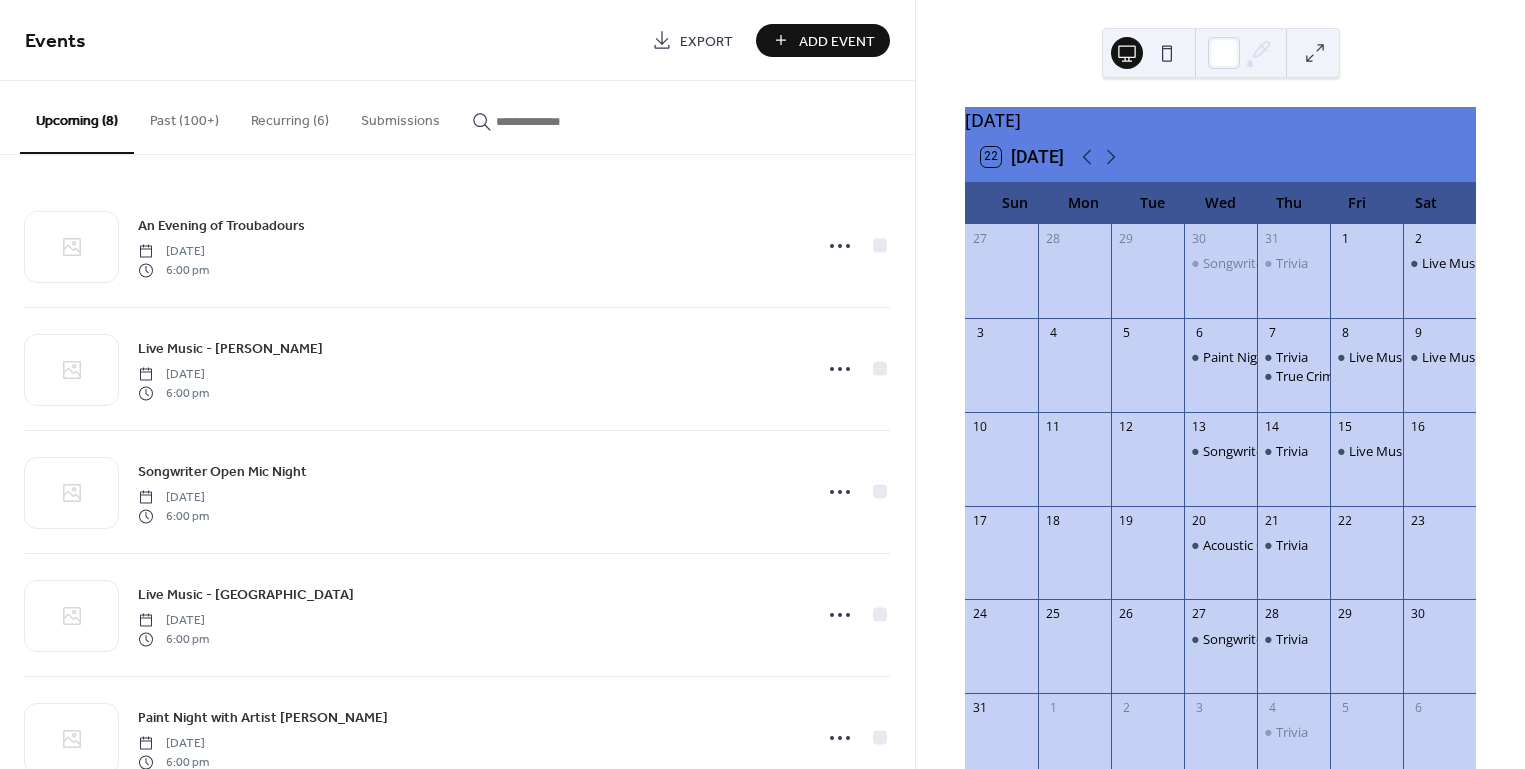 click on "Add Event" at bounding box center (837, 41) 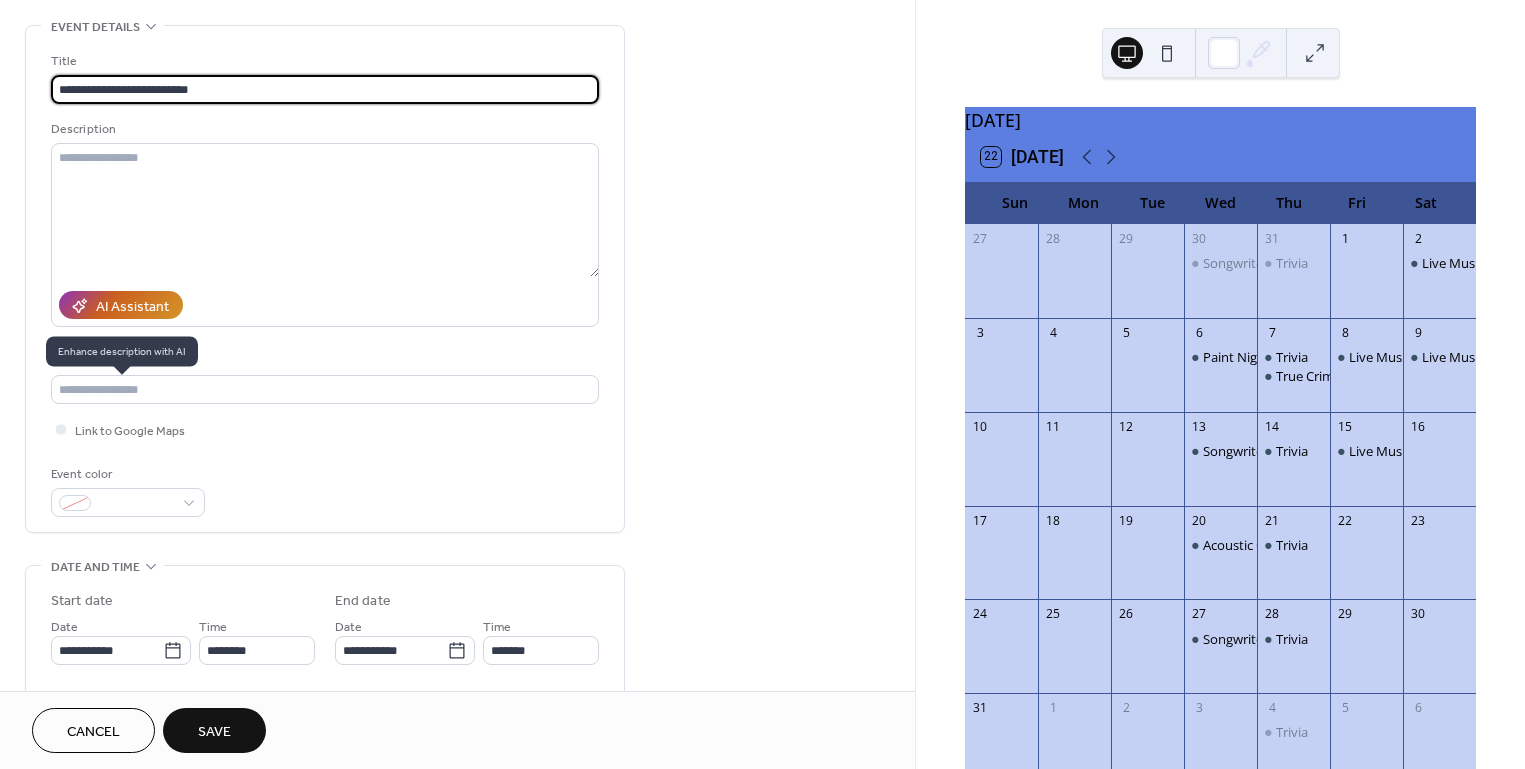 scroll, scrollTop: 92, scrollLeft: 0, axis: vertical 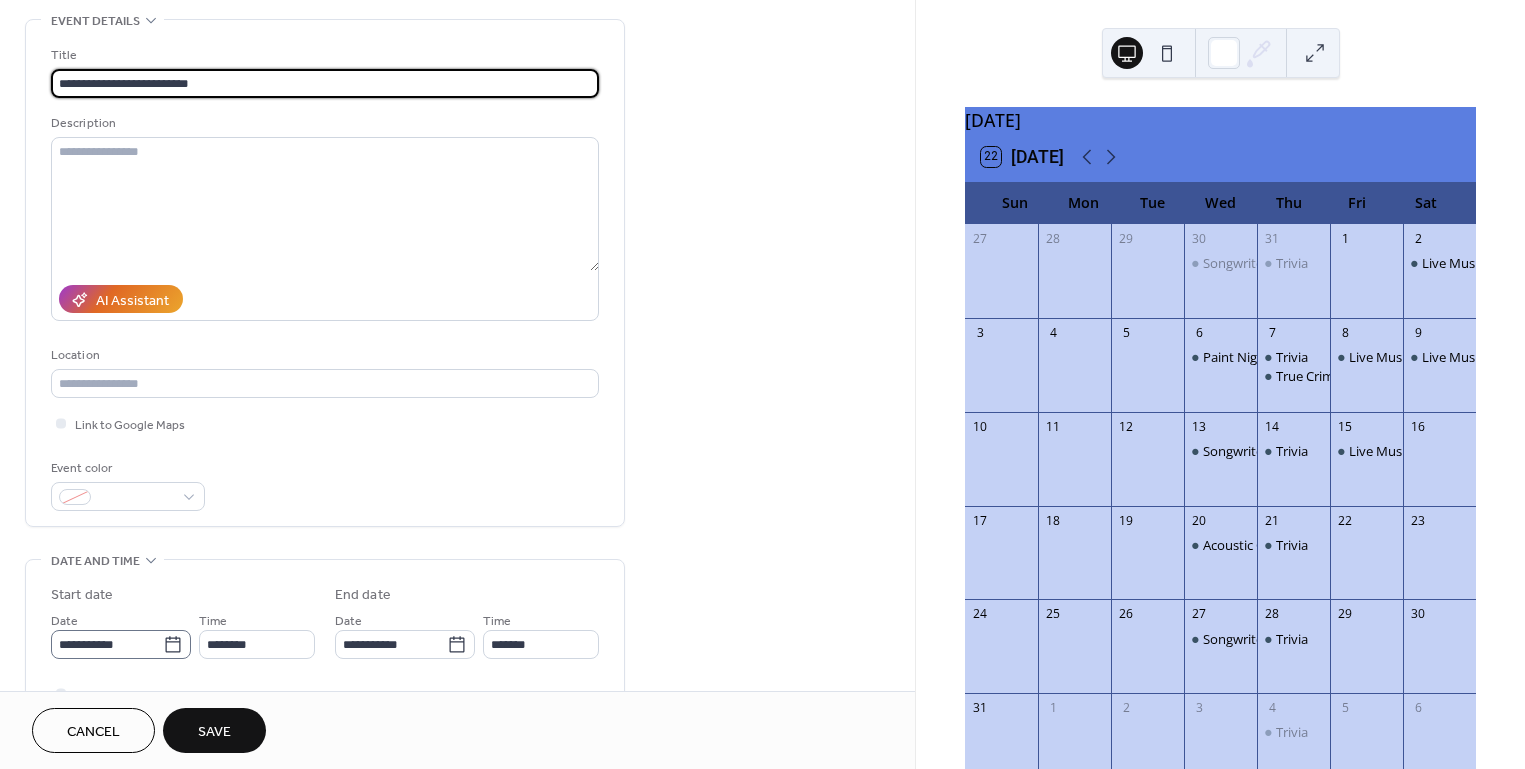 type on "**********" 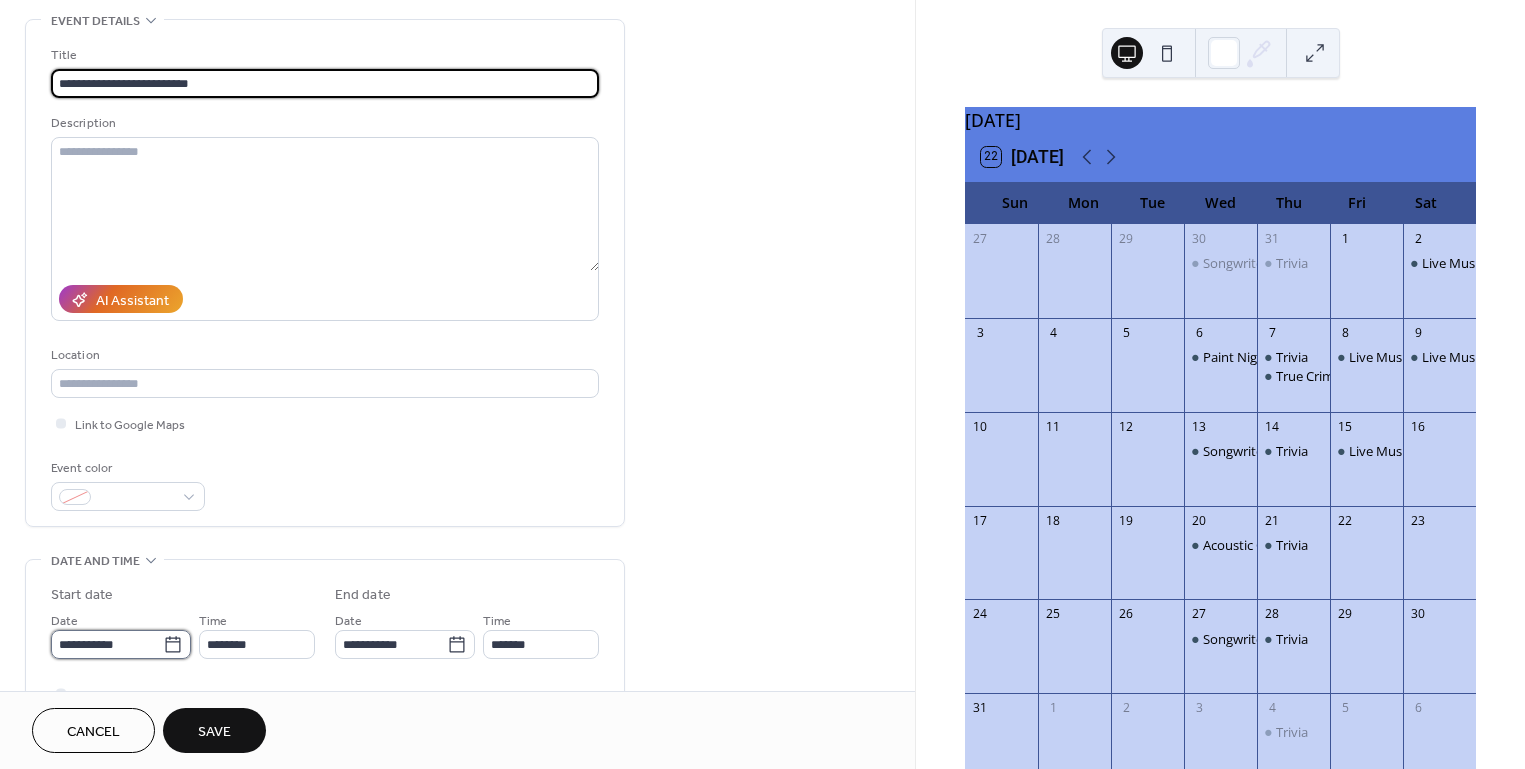 click on "**********" at bounding box center [107, 644] 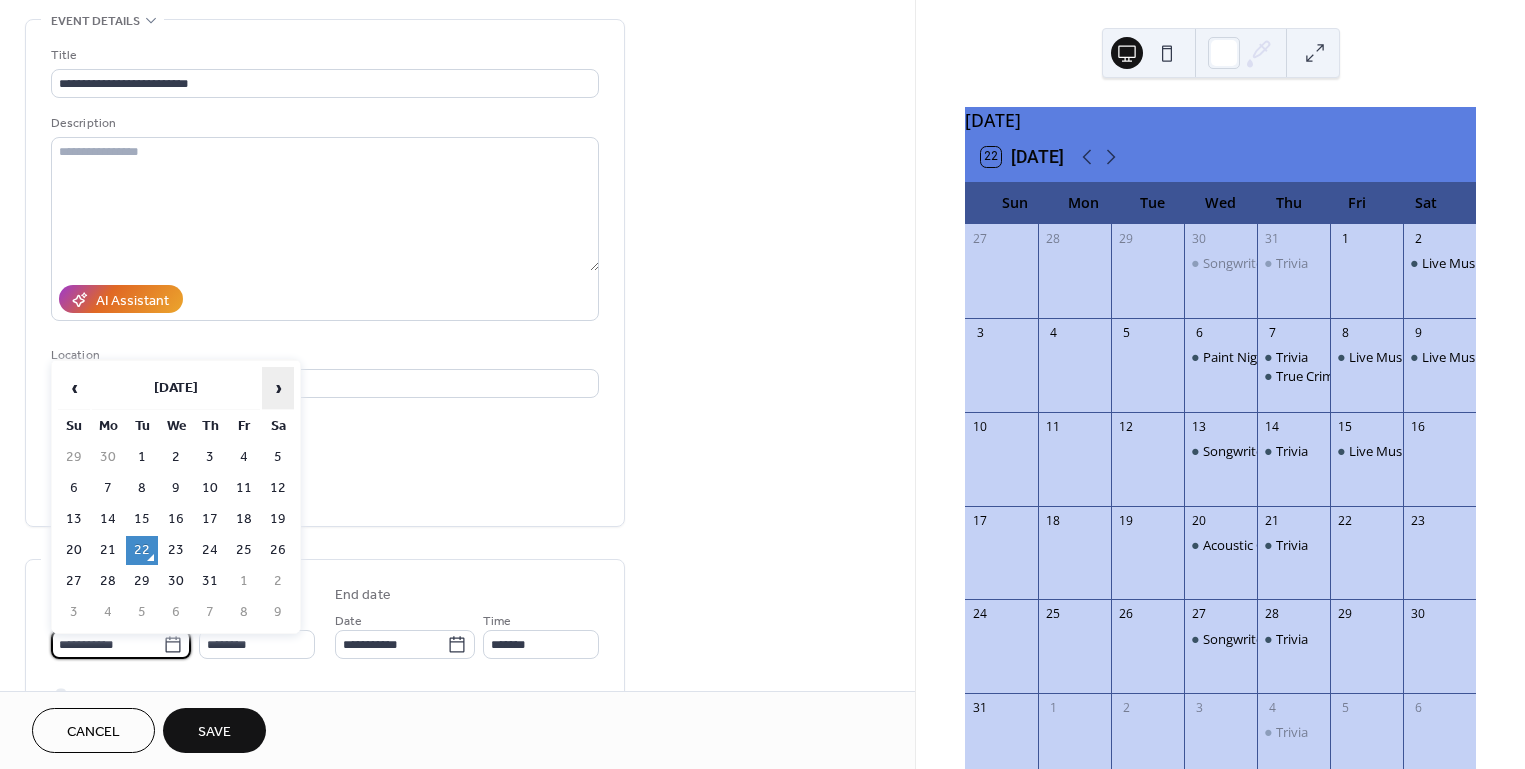 click on "›" at bounding box center [278, 388] 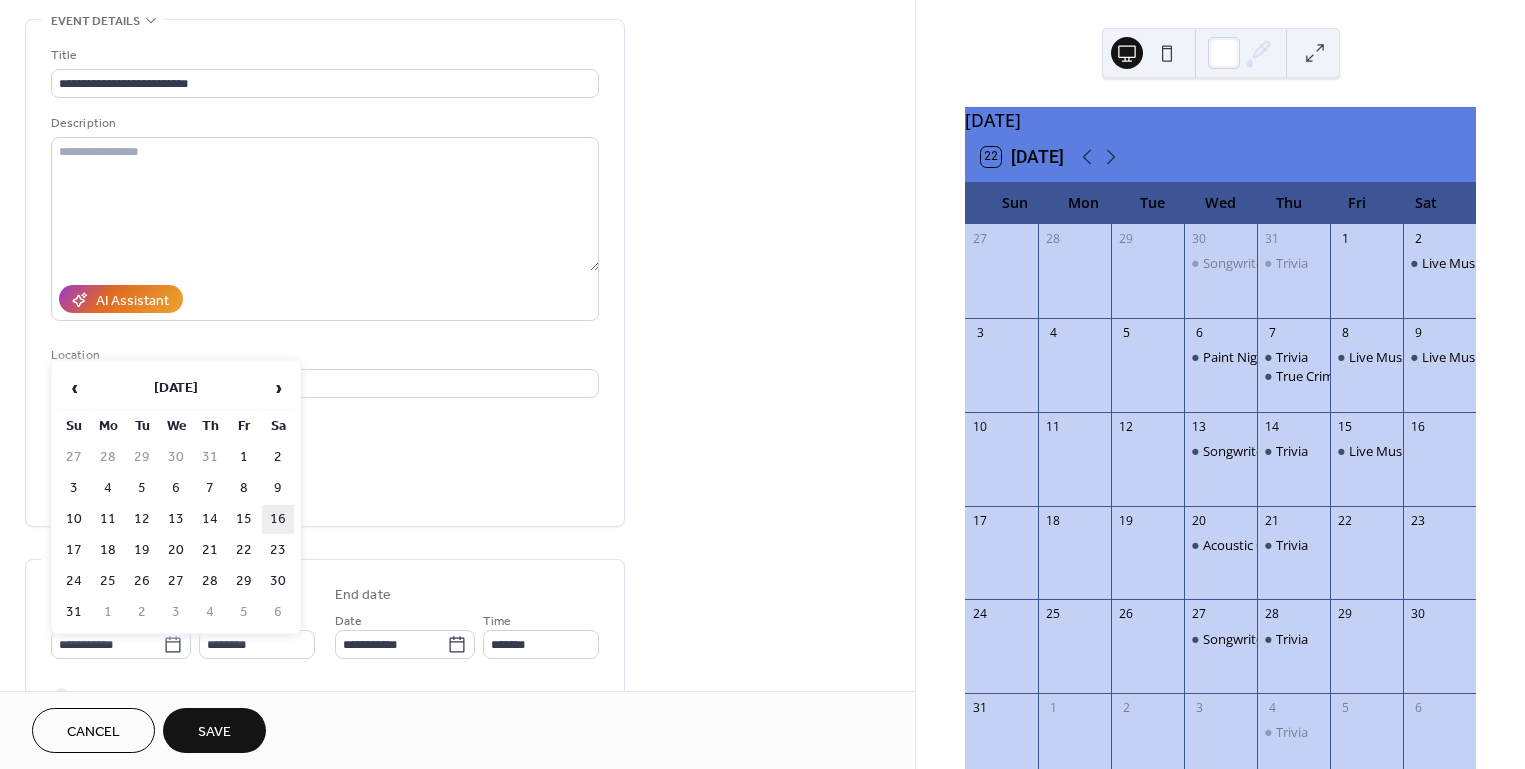 click on "16" at bounding box center (278, 519) 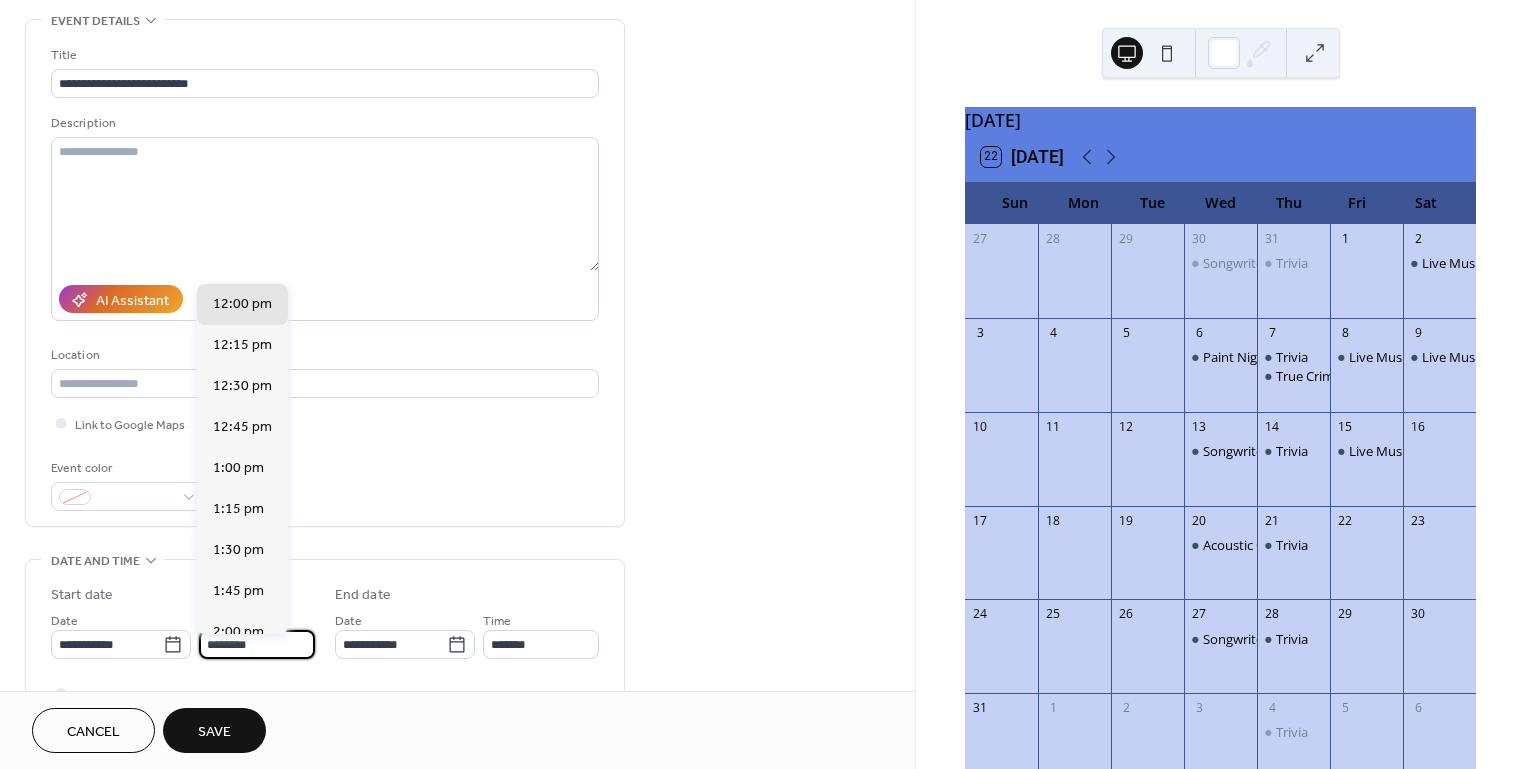 click on "********" at bounding box center [257, 644] 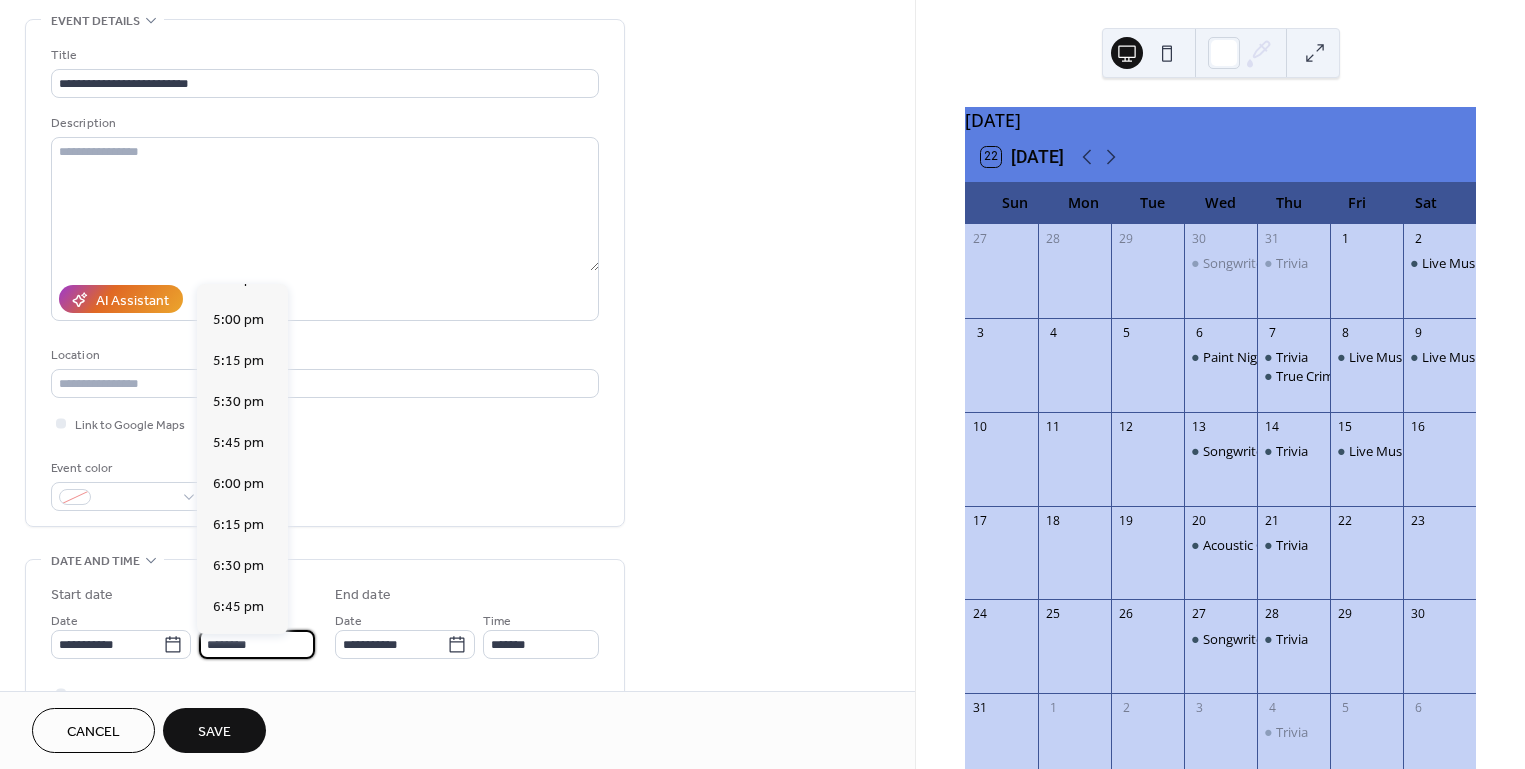 scroll, scrollTop: 2786, scrollLeft: 0, axis: vertical 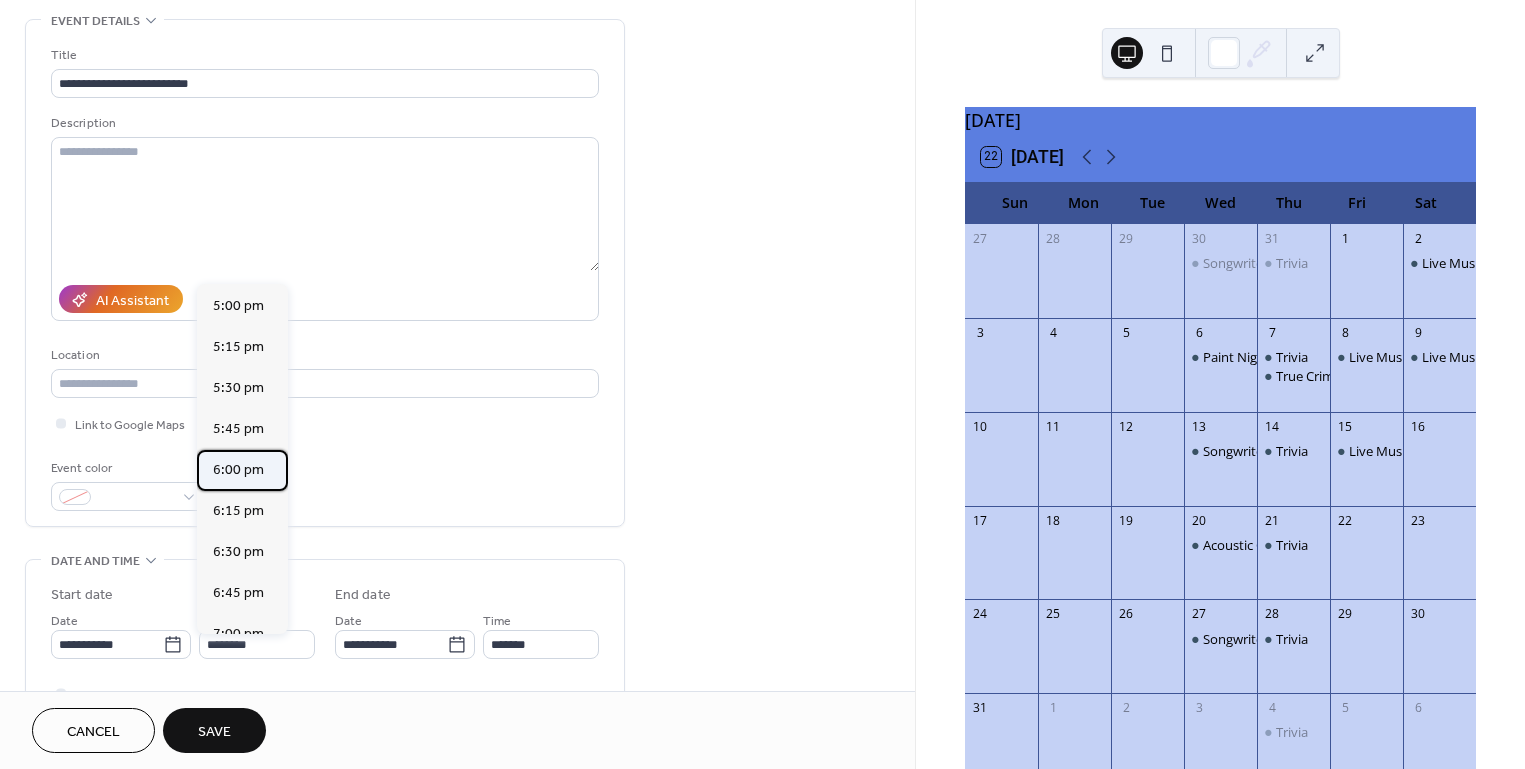 click on "6:00 pm" at bounding box center (238, 470) 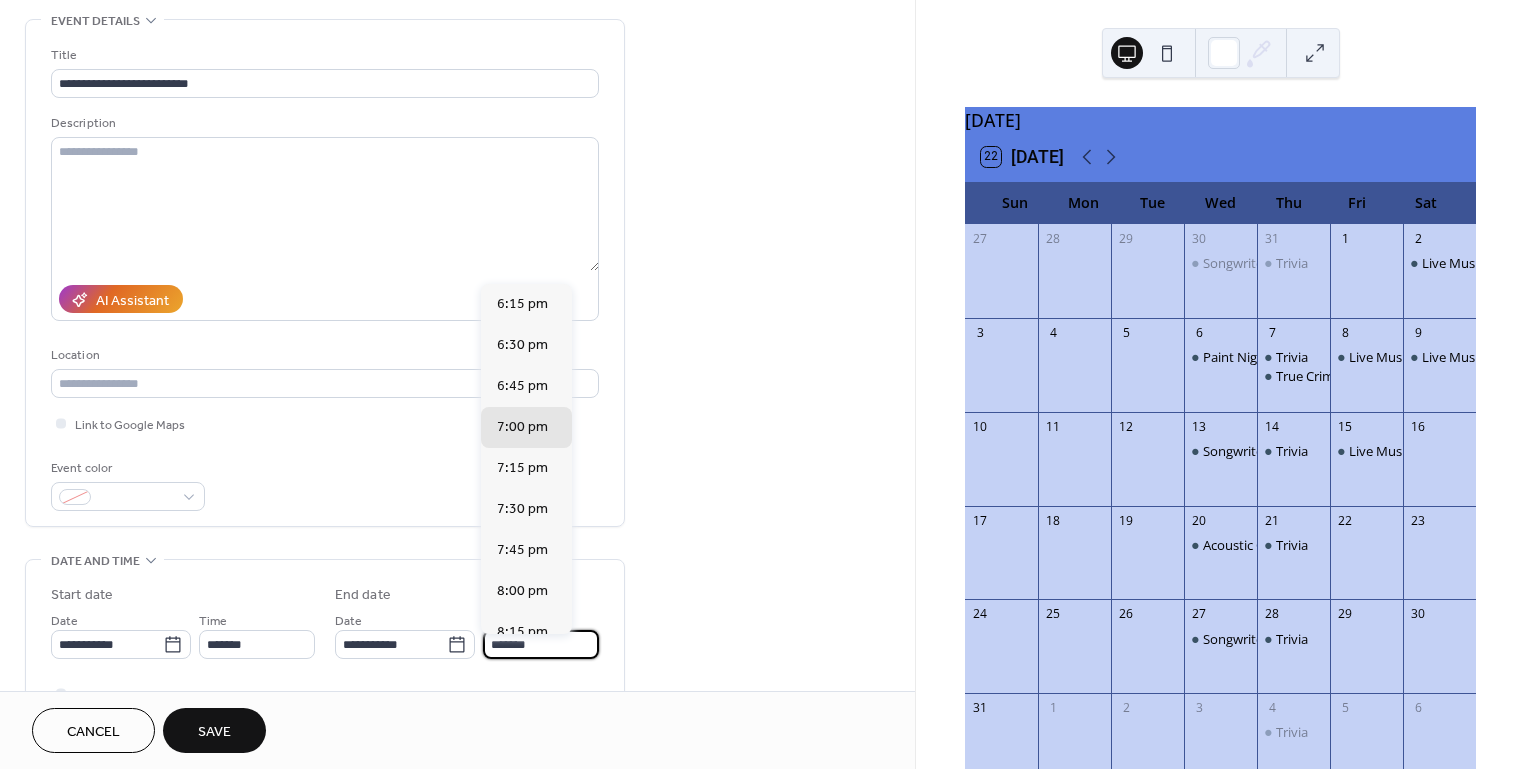 click on "*******" at bounding box center (541, 644) 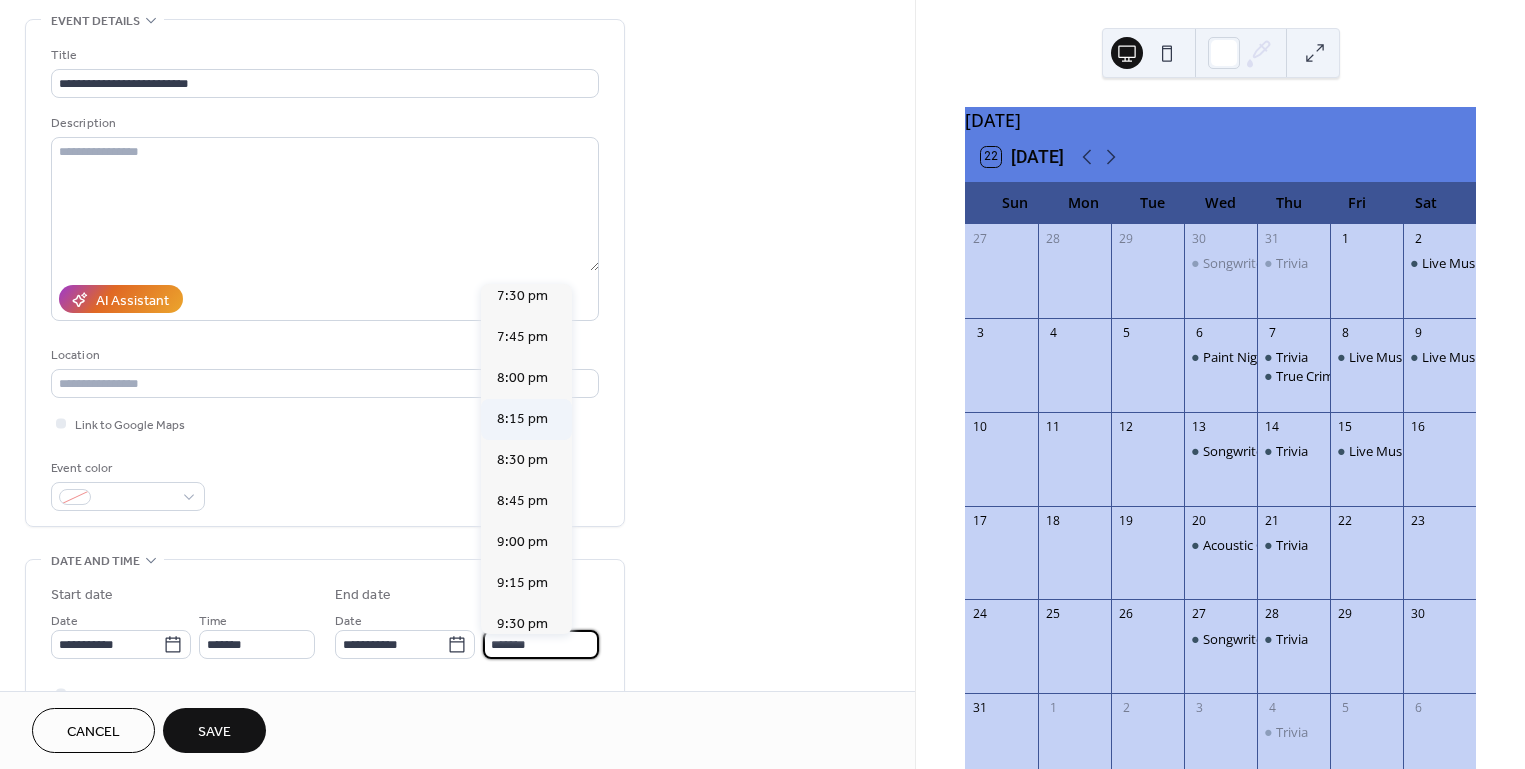 scroll, scrollTop: 251, scrollLeft: 0, axis: vertical 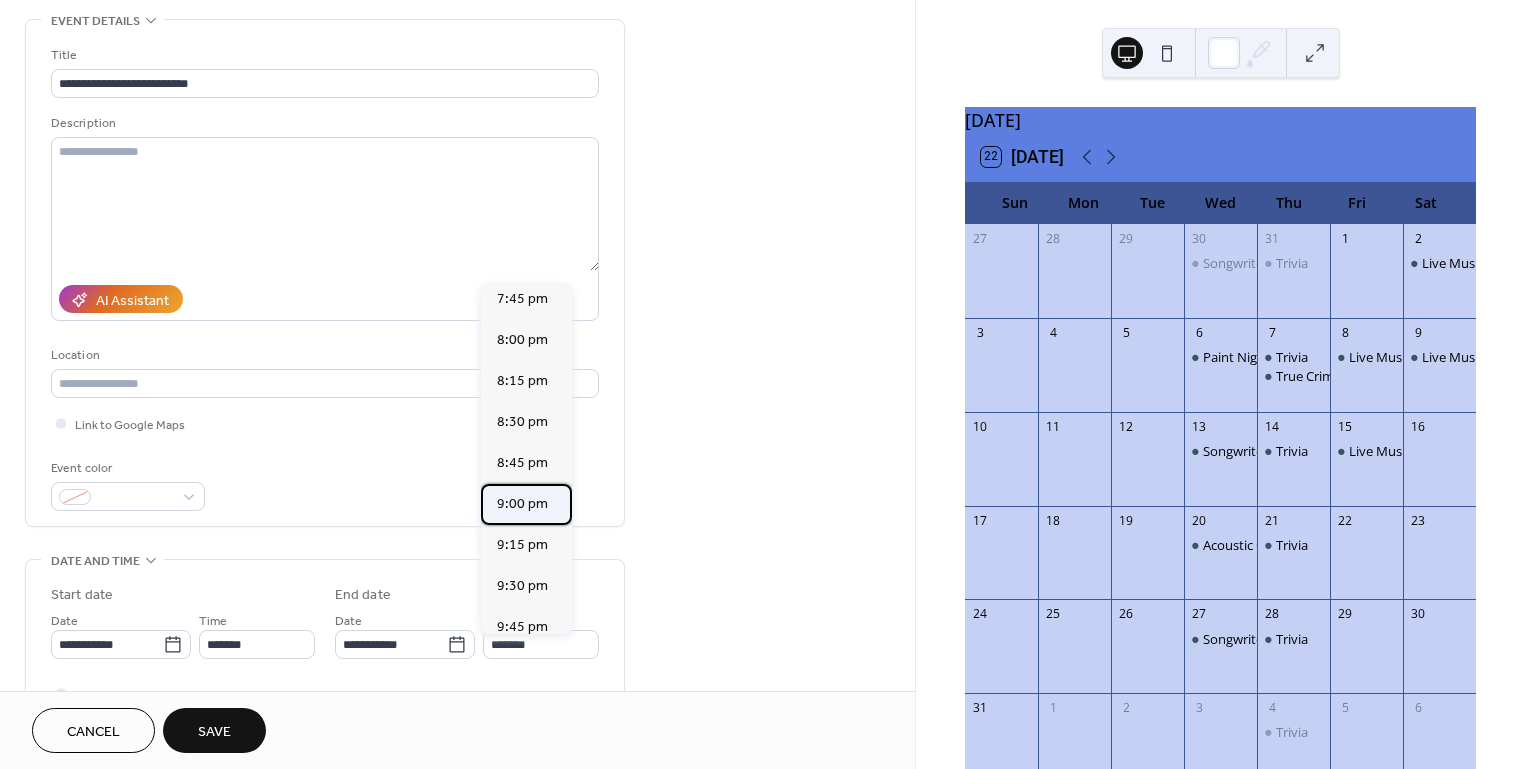 click on "9:00 pm" at bounding box center [522, 504] 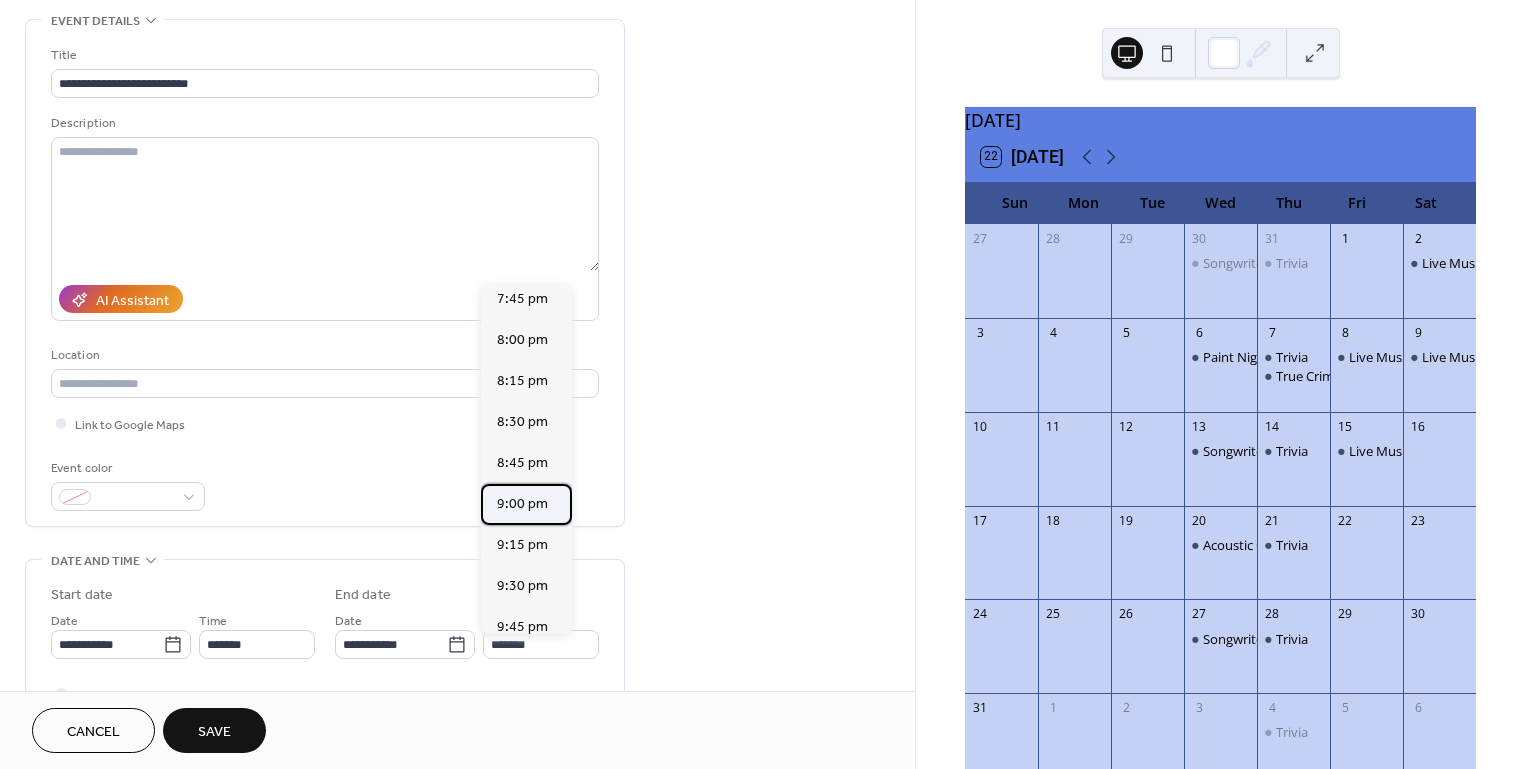 type on "*******" 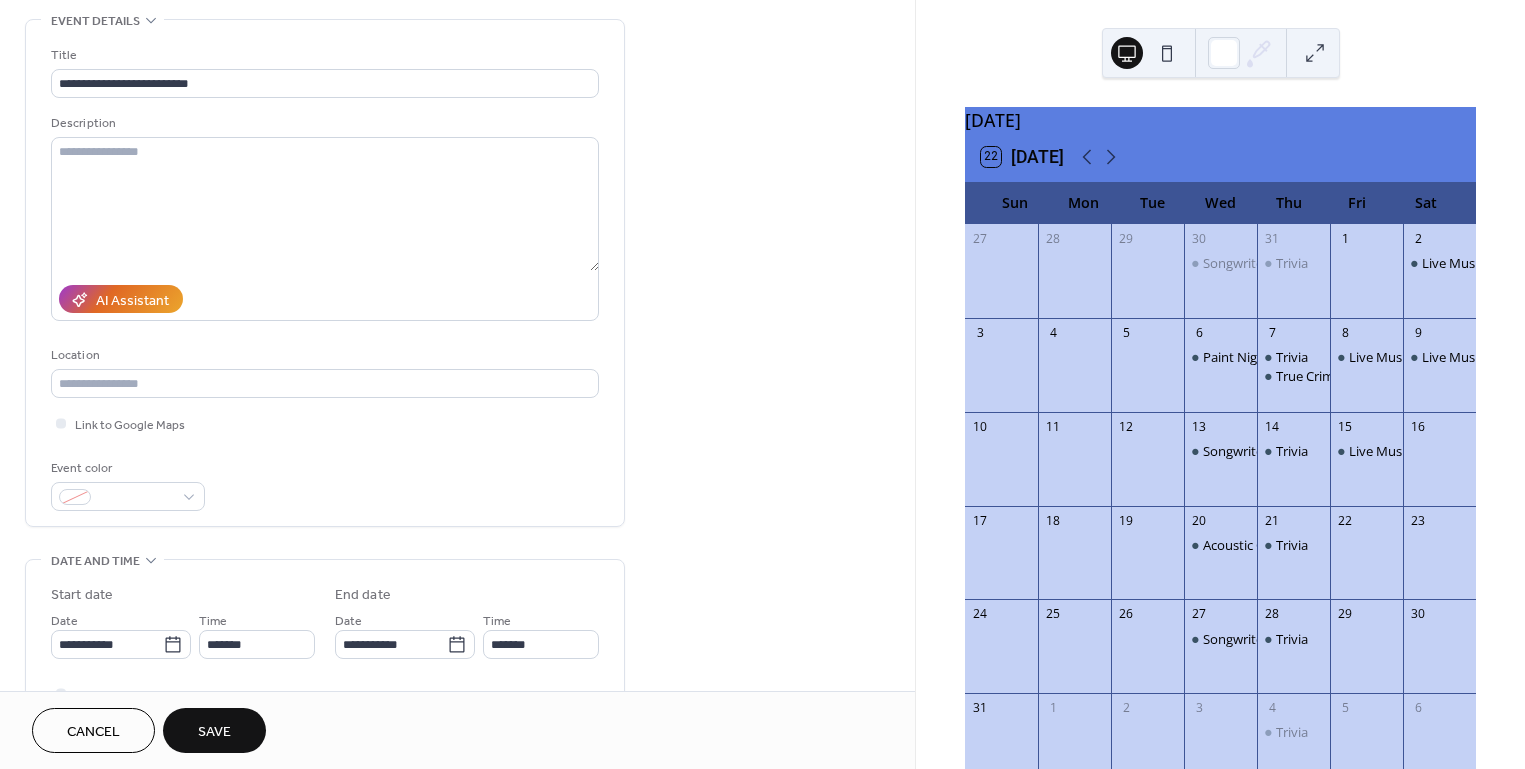 click on "Save" at bounding box center [214, 732] 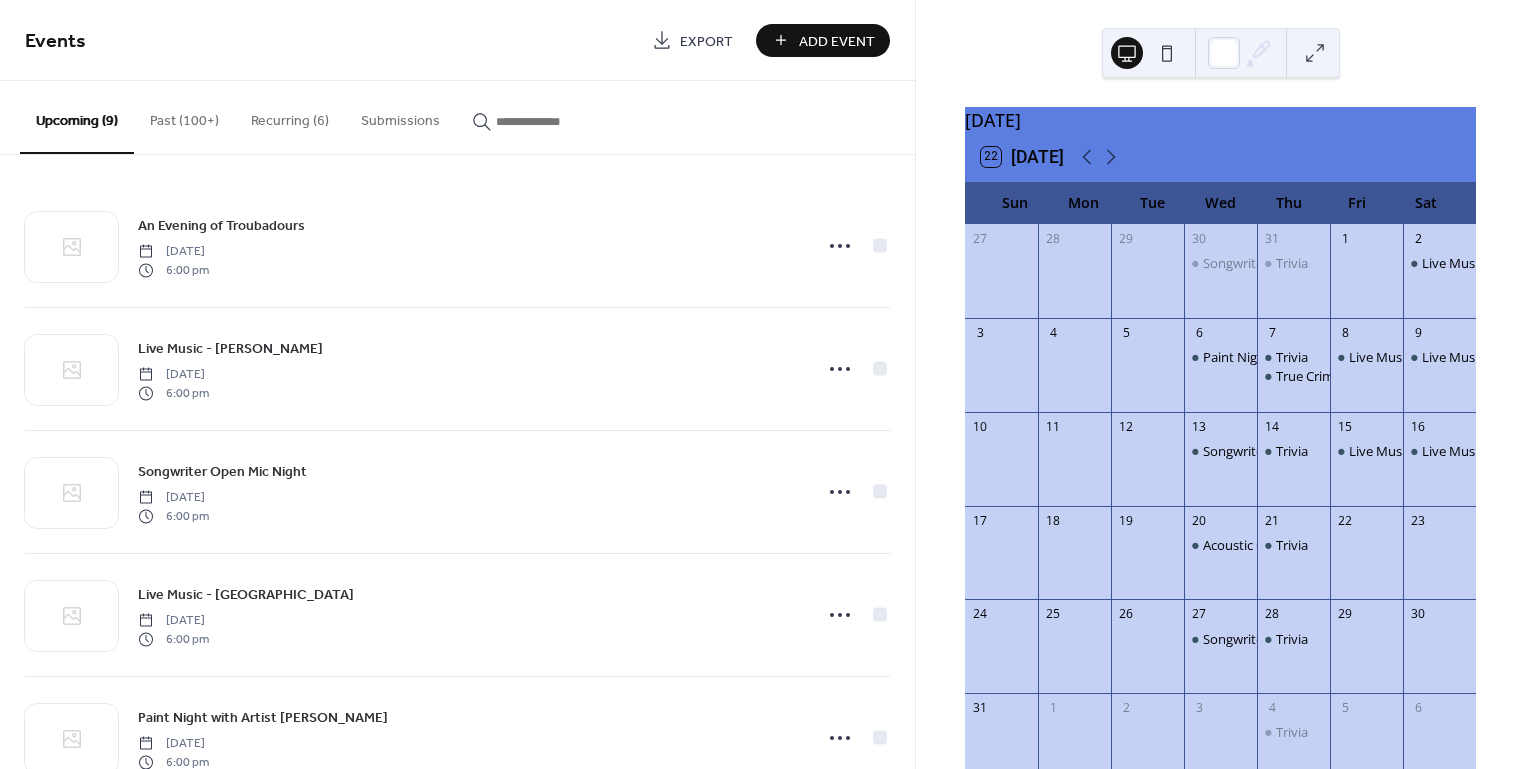 click on "Add Event" at bounding box center (837, 41) 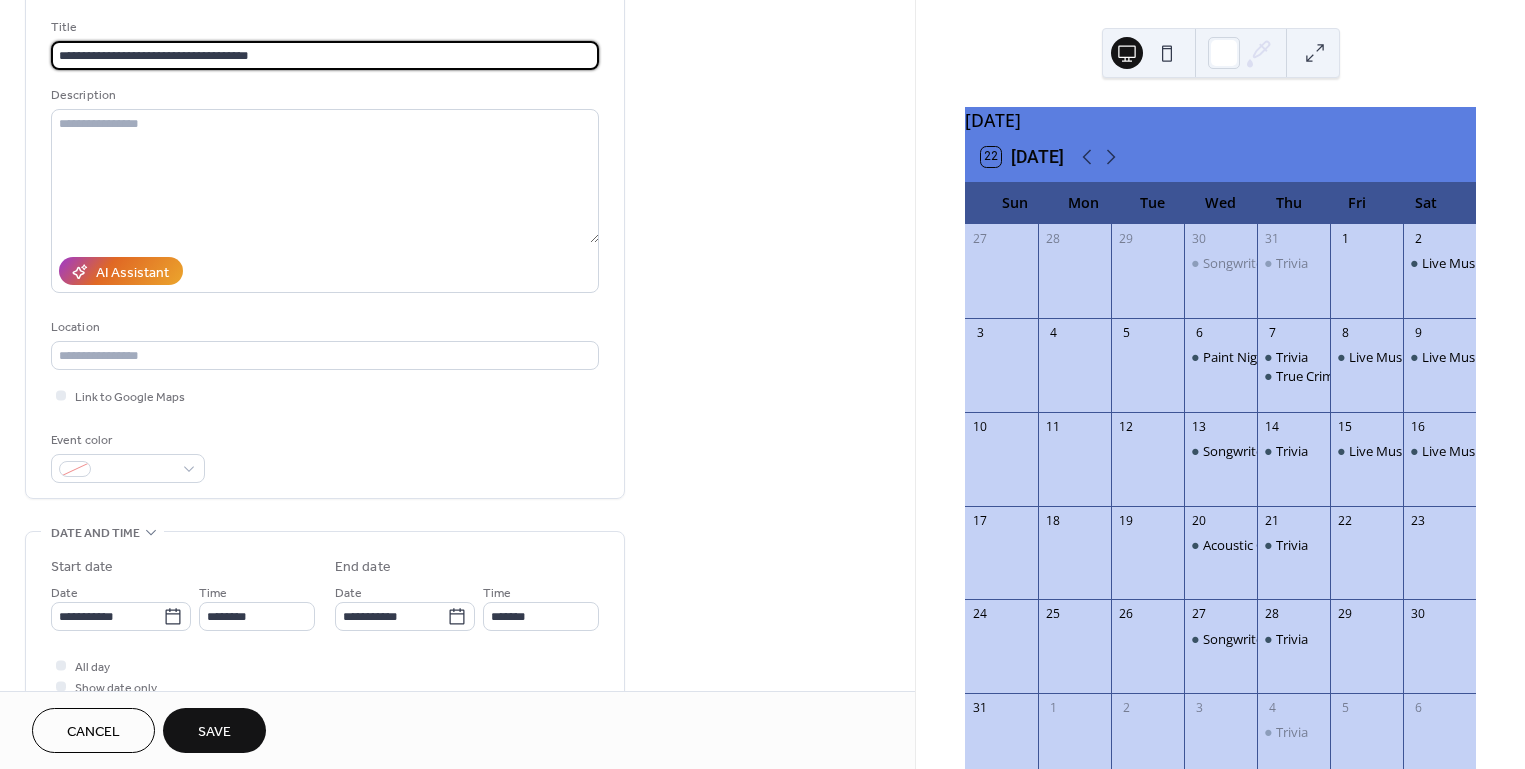 scroll, scrollTop: 143, scrollLeft: 0, axis: vertical 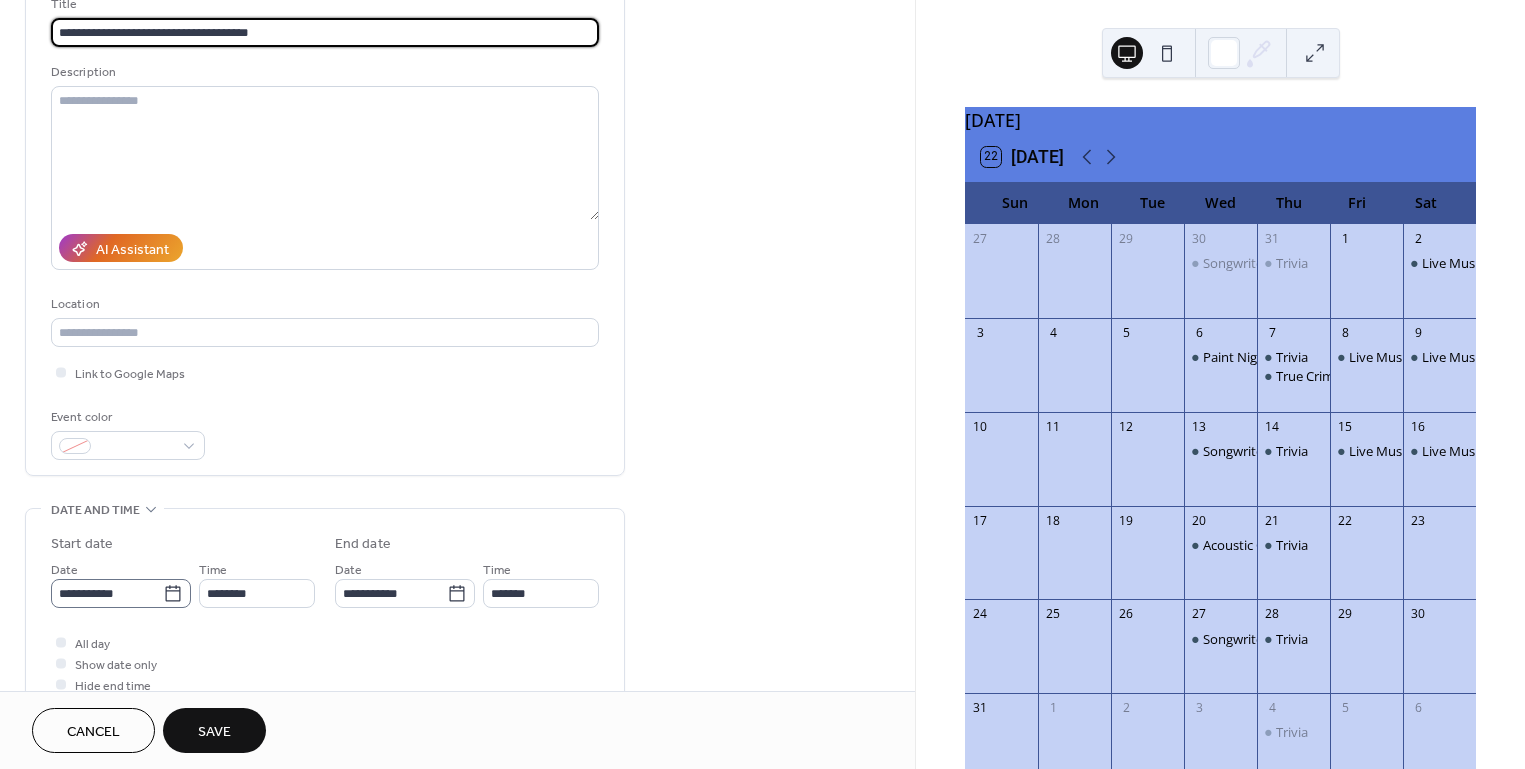 type on "**********" 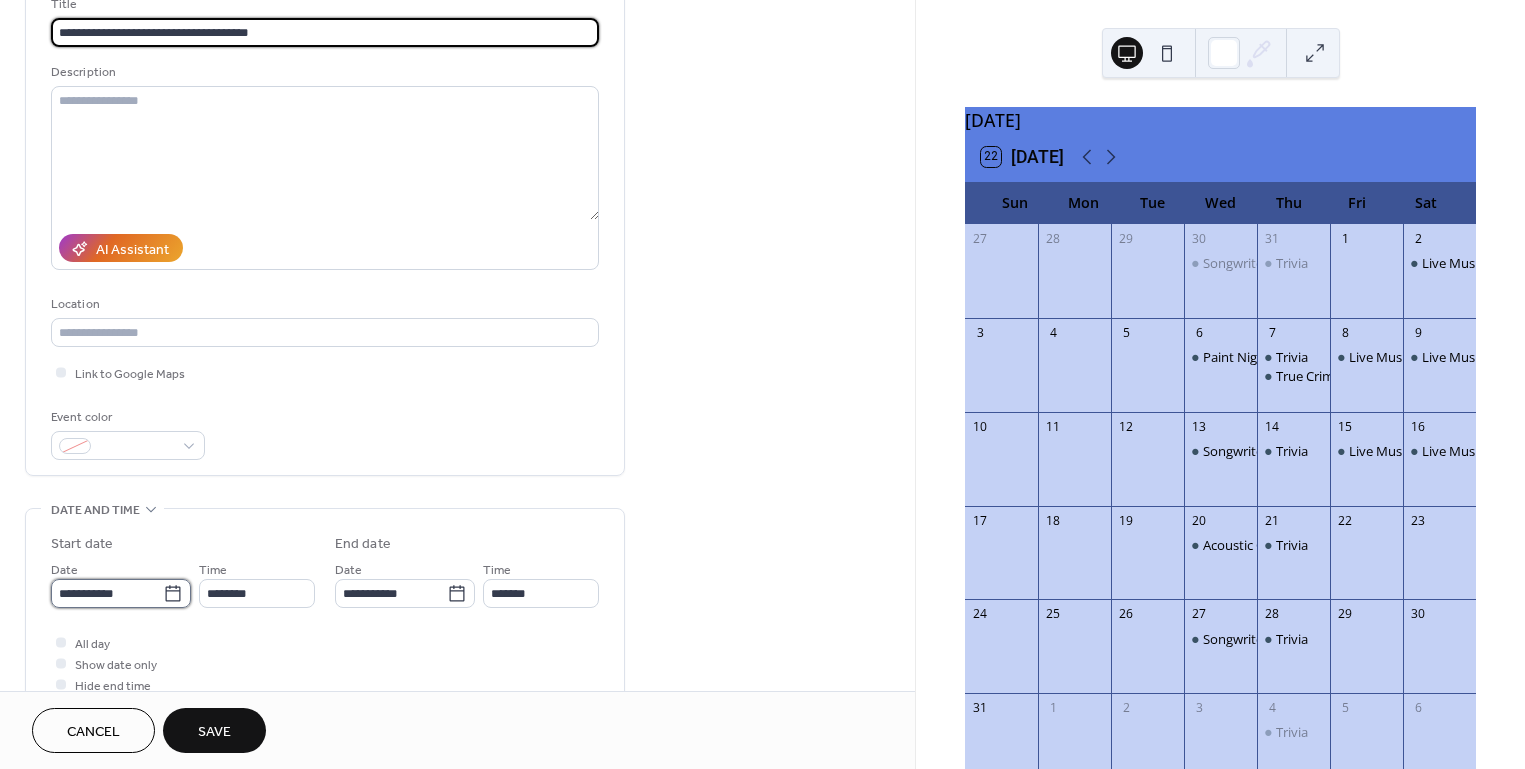 click on "**********" at bounding box center [107, 593] 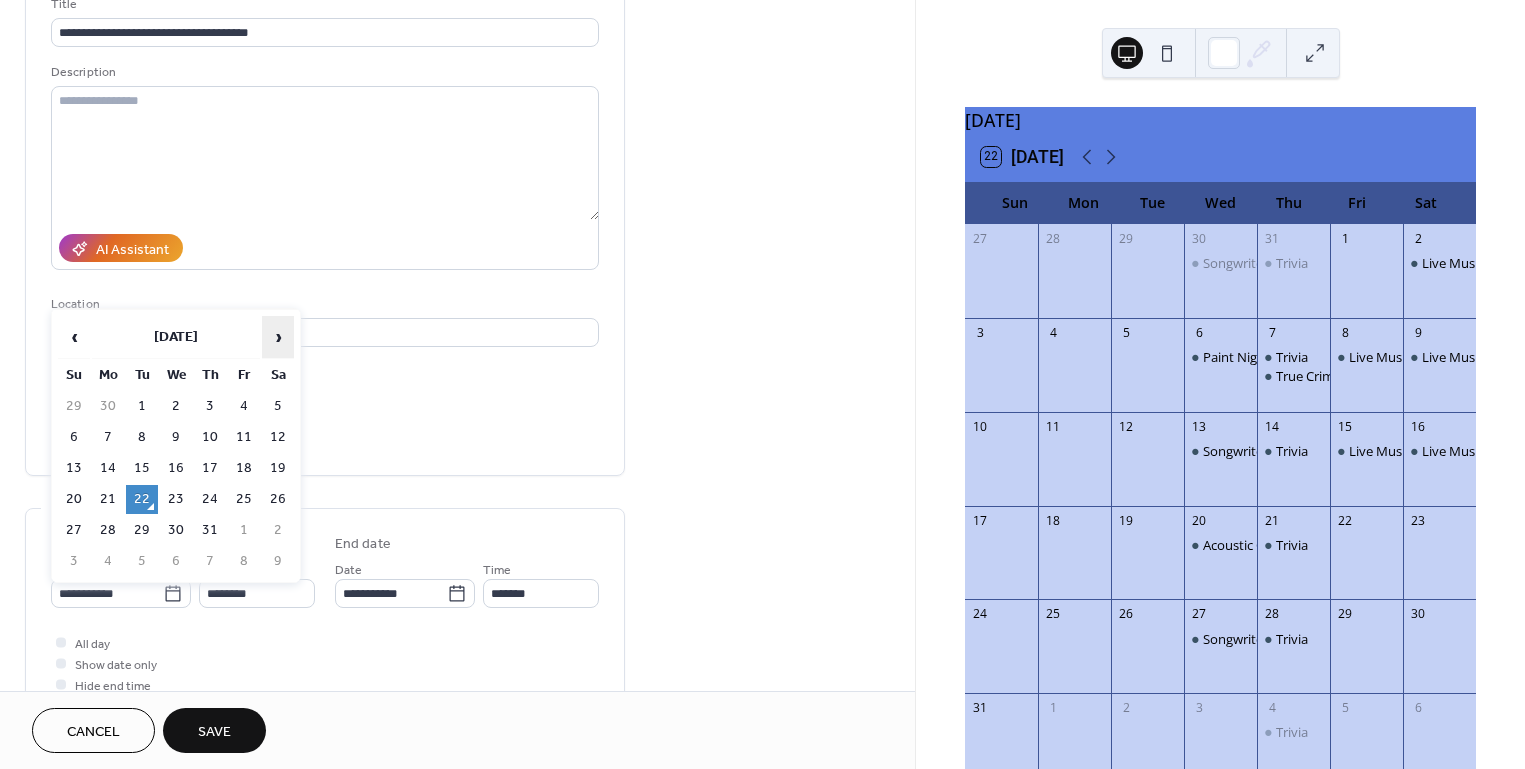click on "›" at bounding box center [278, 337] 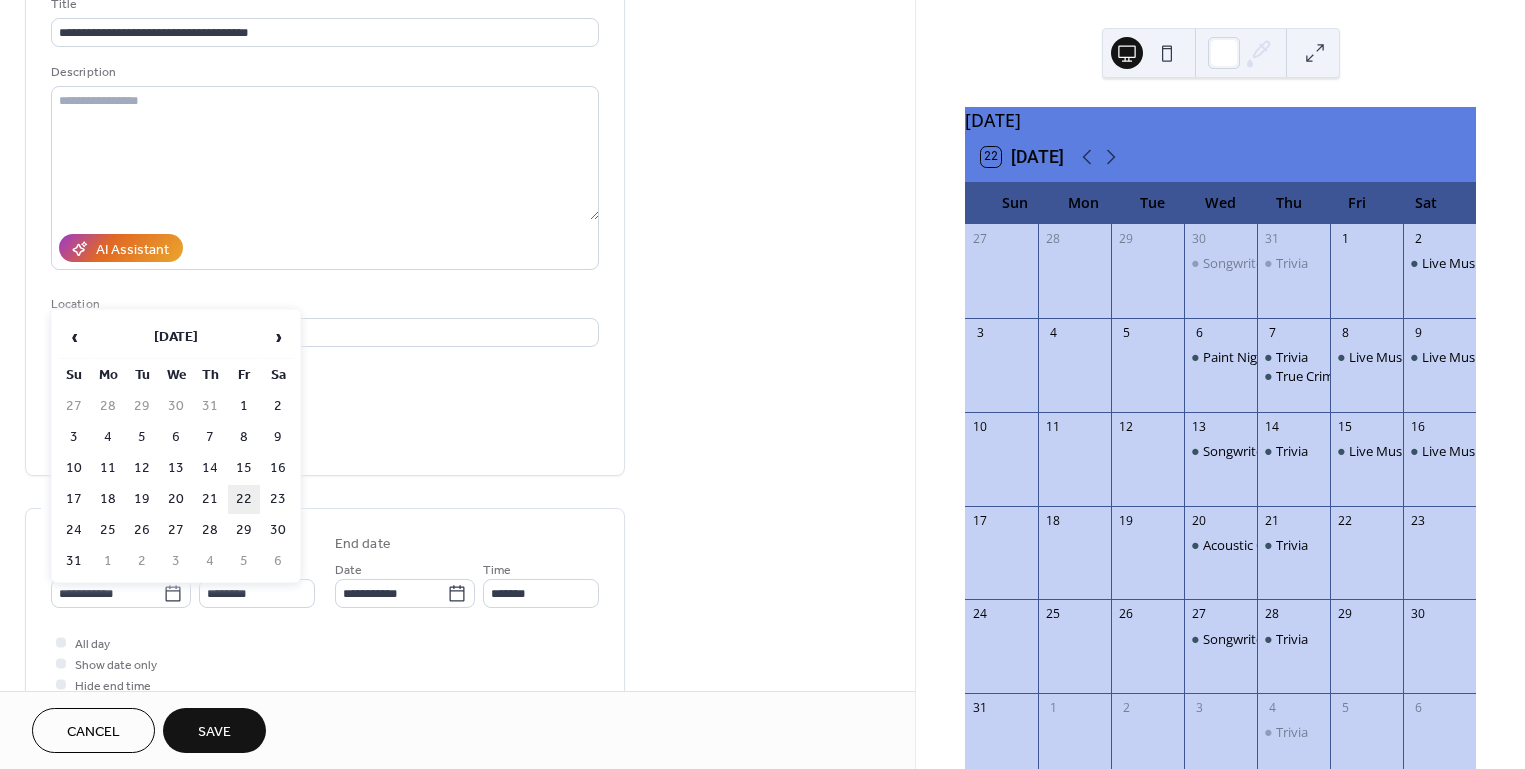 click on "22" at bounding box center [244, 499] 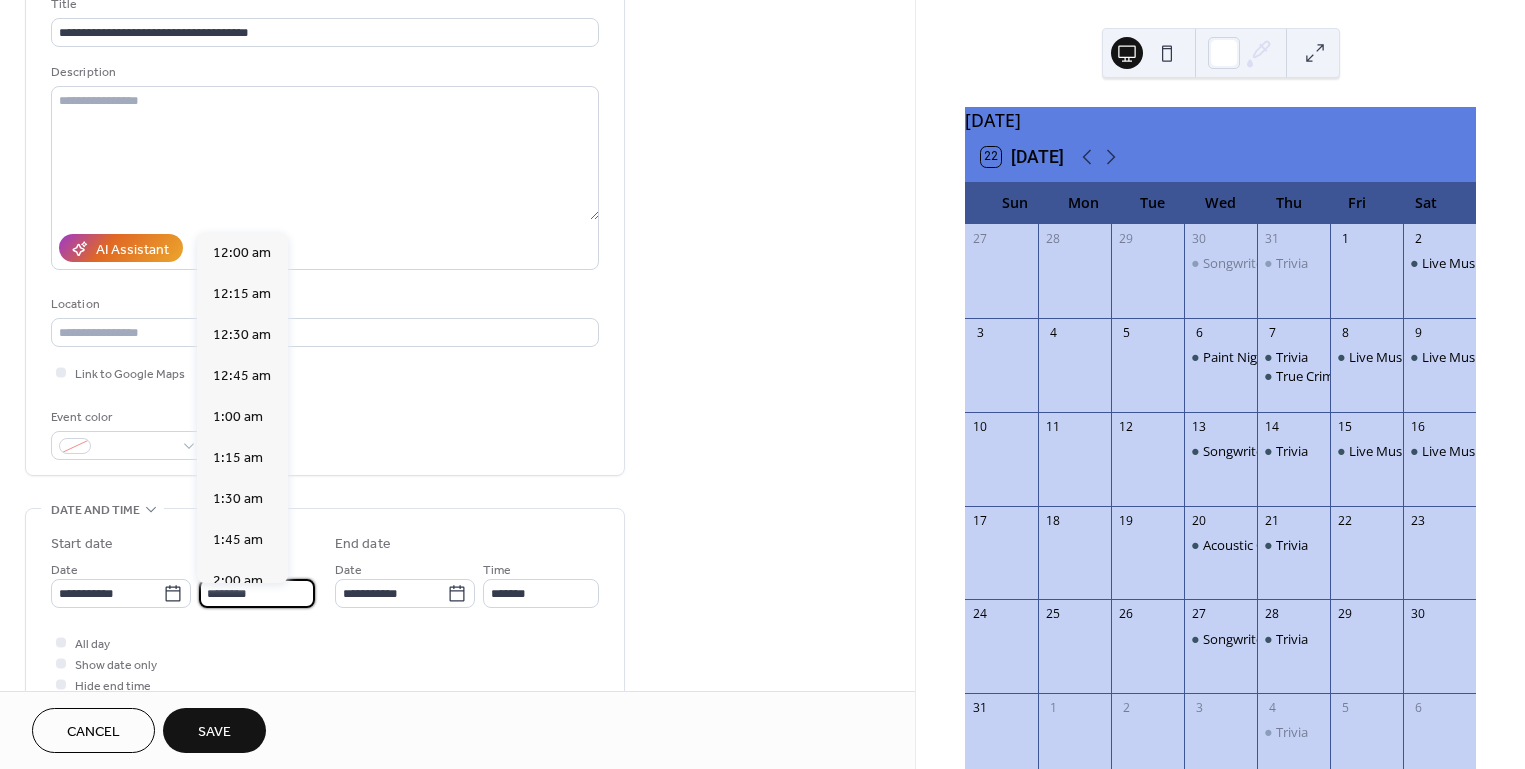 click on "********" at bounding box center [257, 593] 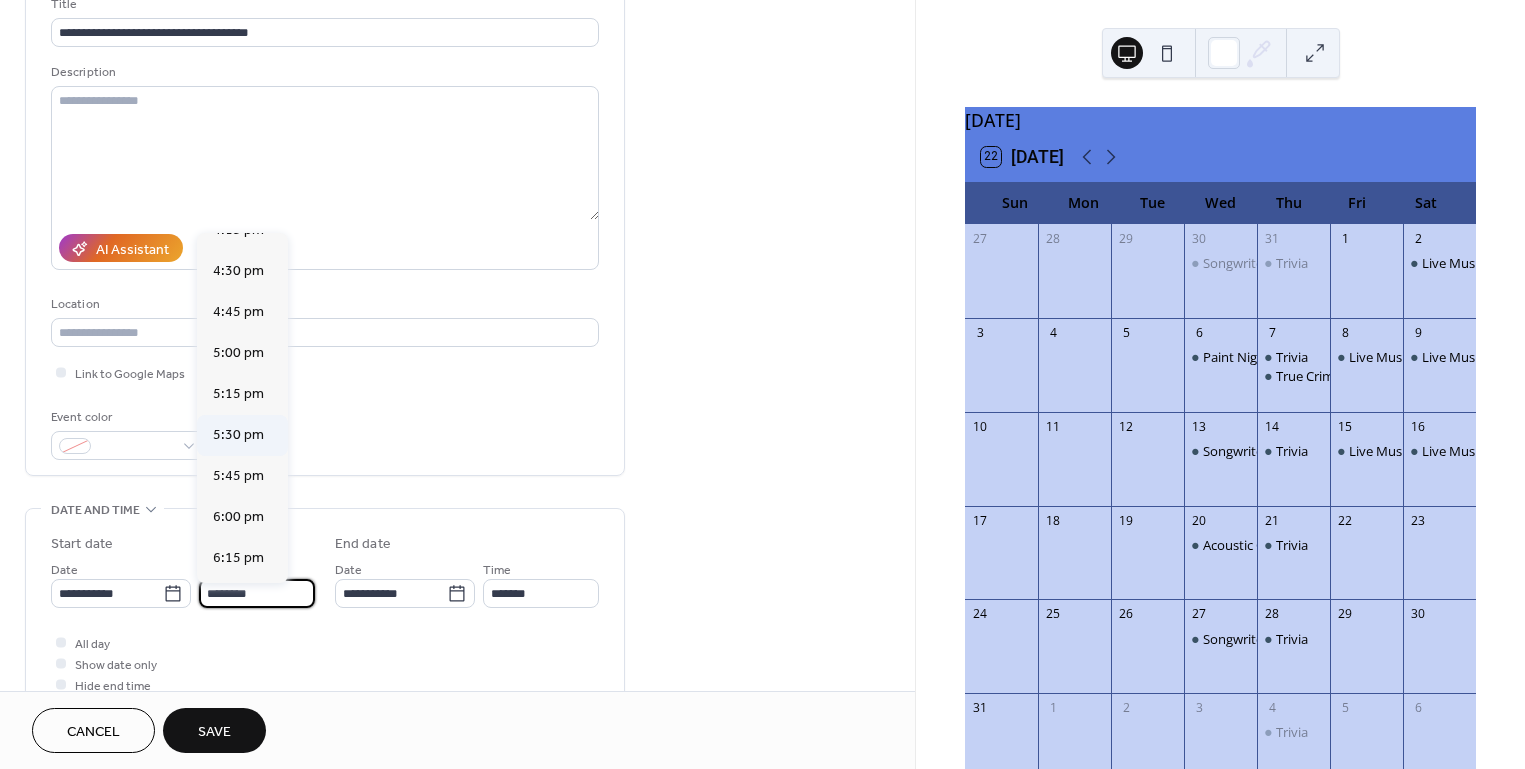 scroll, scrollTop: 2708, scrollLeft: 0, axis: vertical 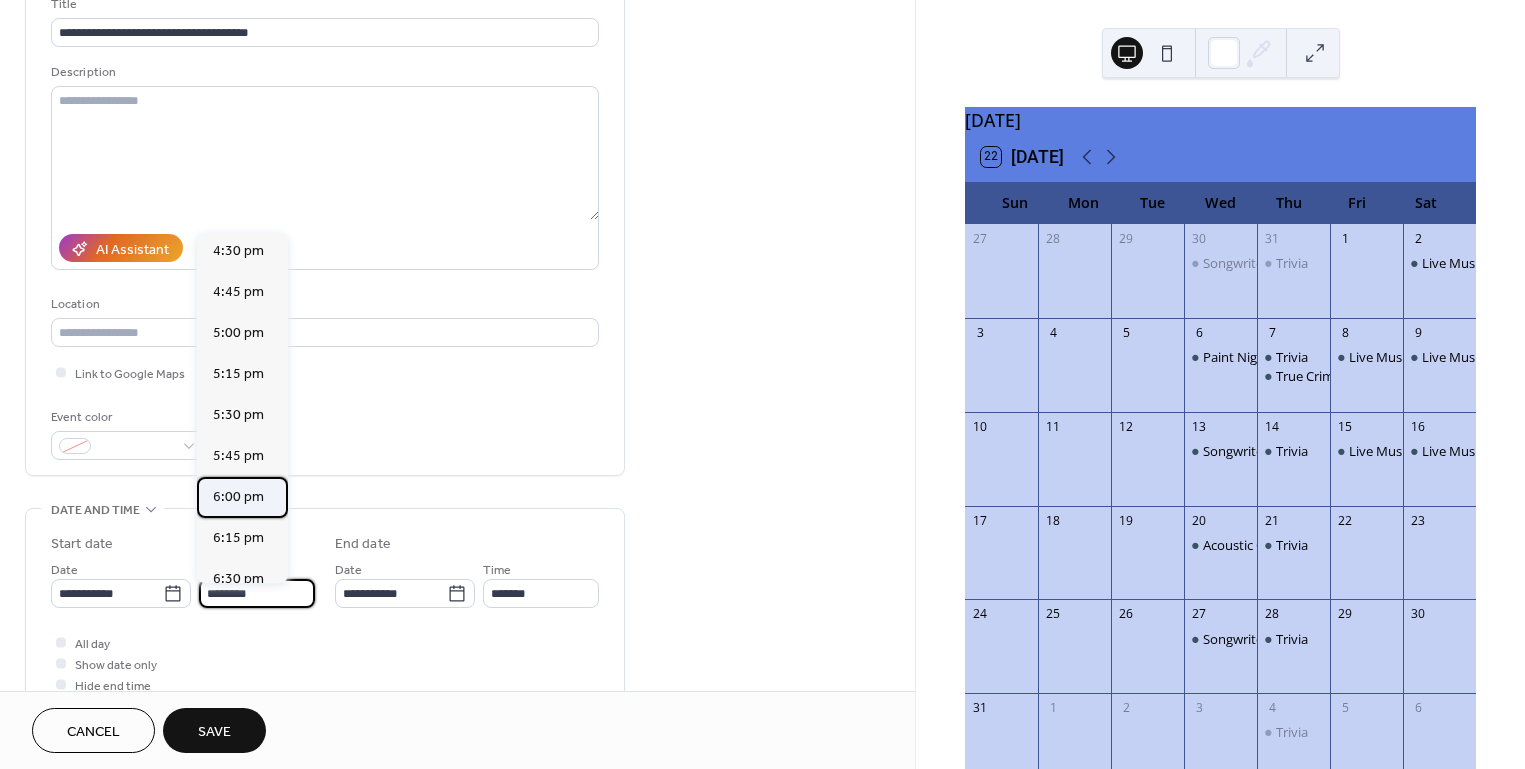 click on "6:00 pm" at bounding box center [238, 497] 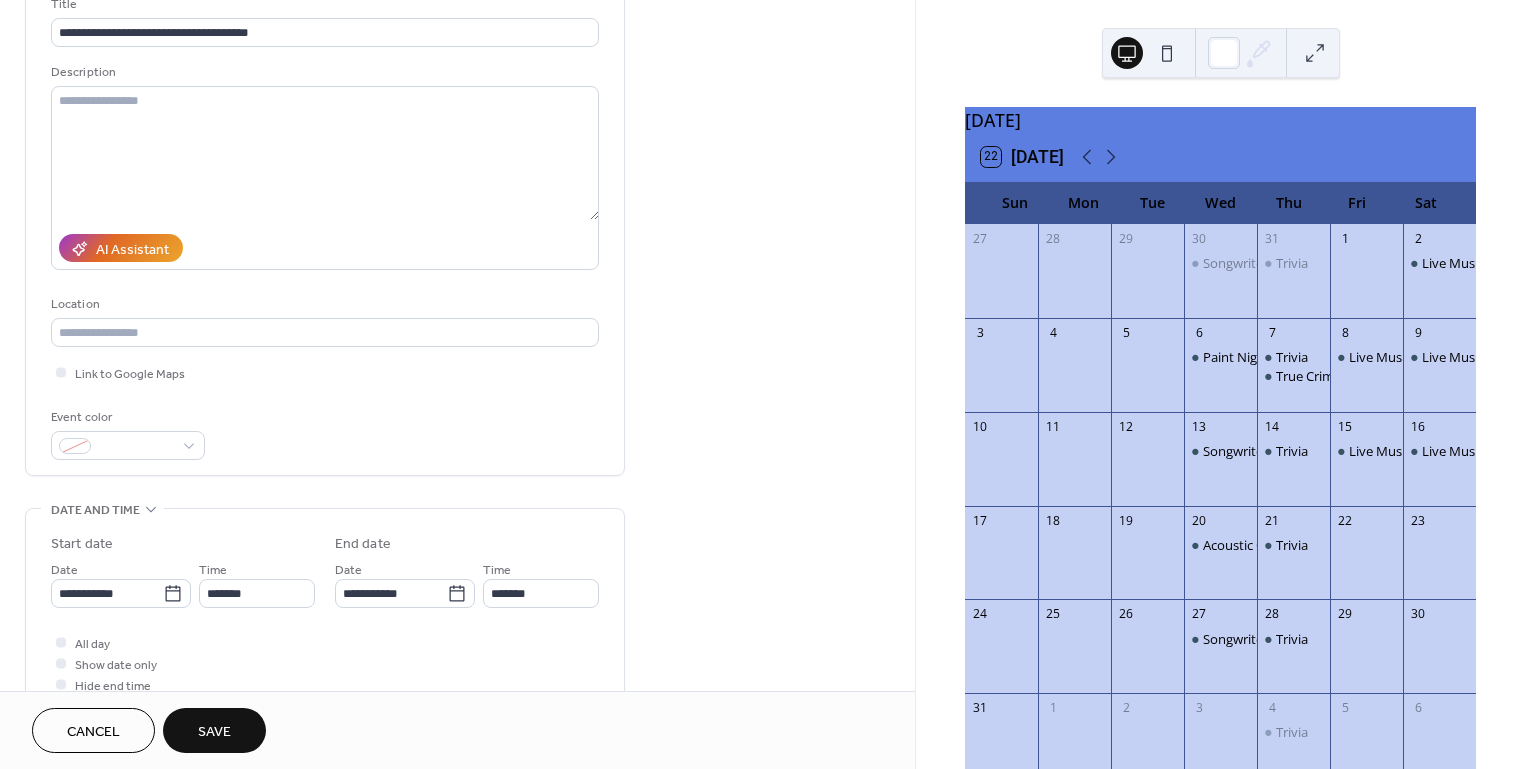 type on "*******" 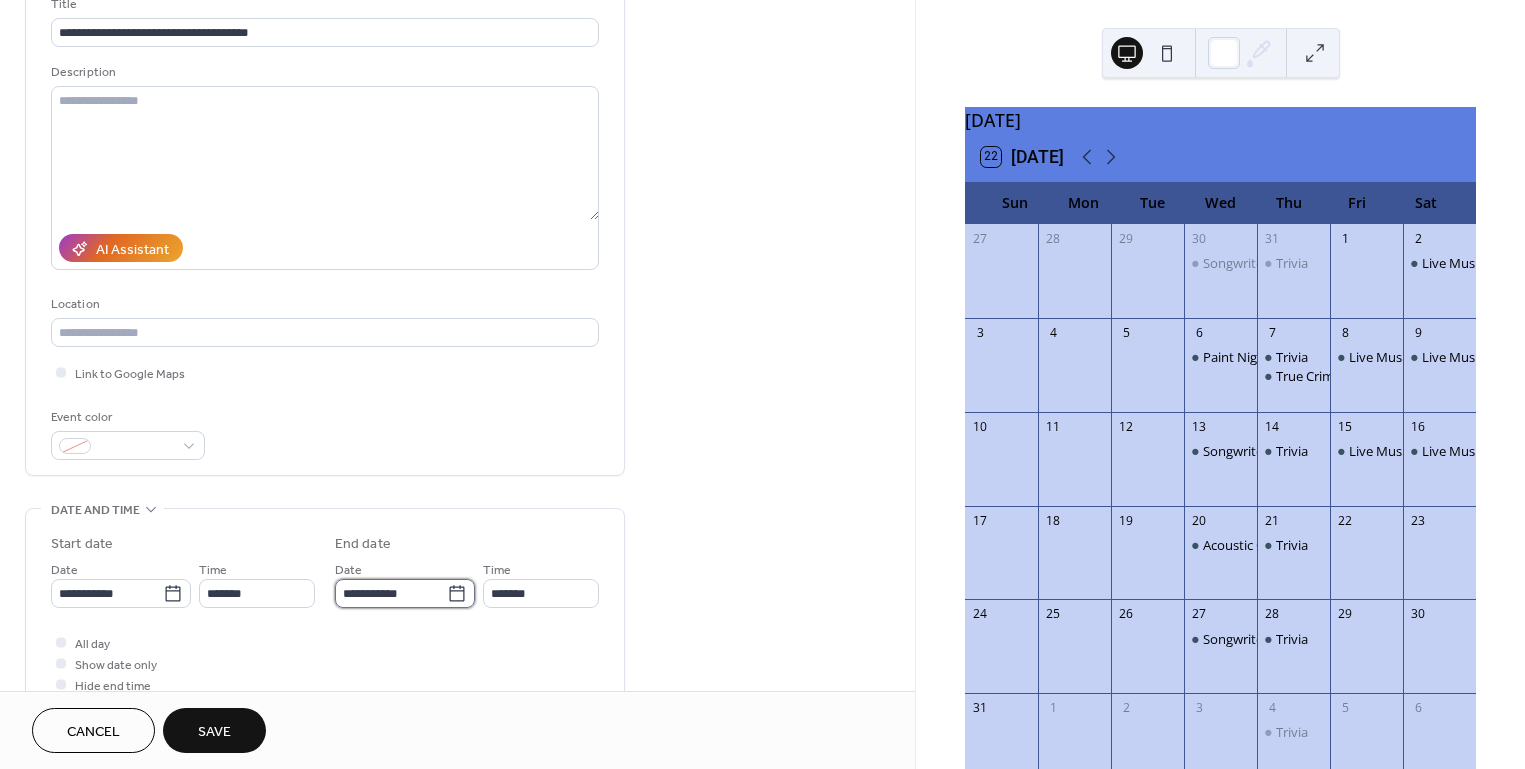 click on "**********" at bounding box center [391, 593] 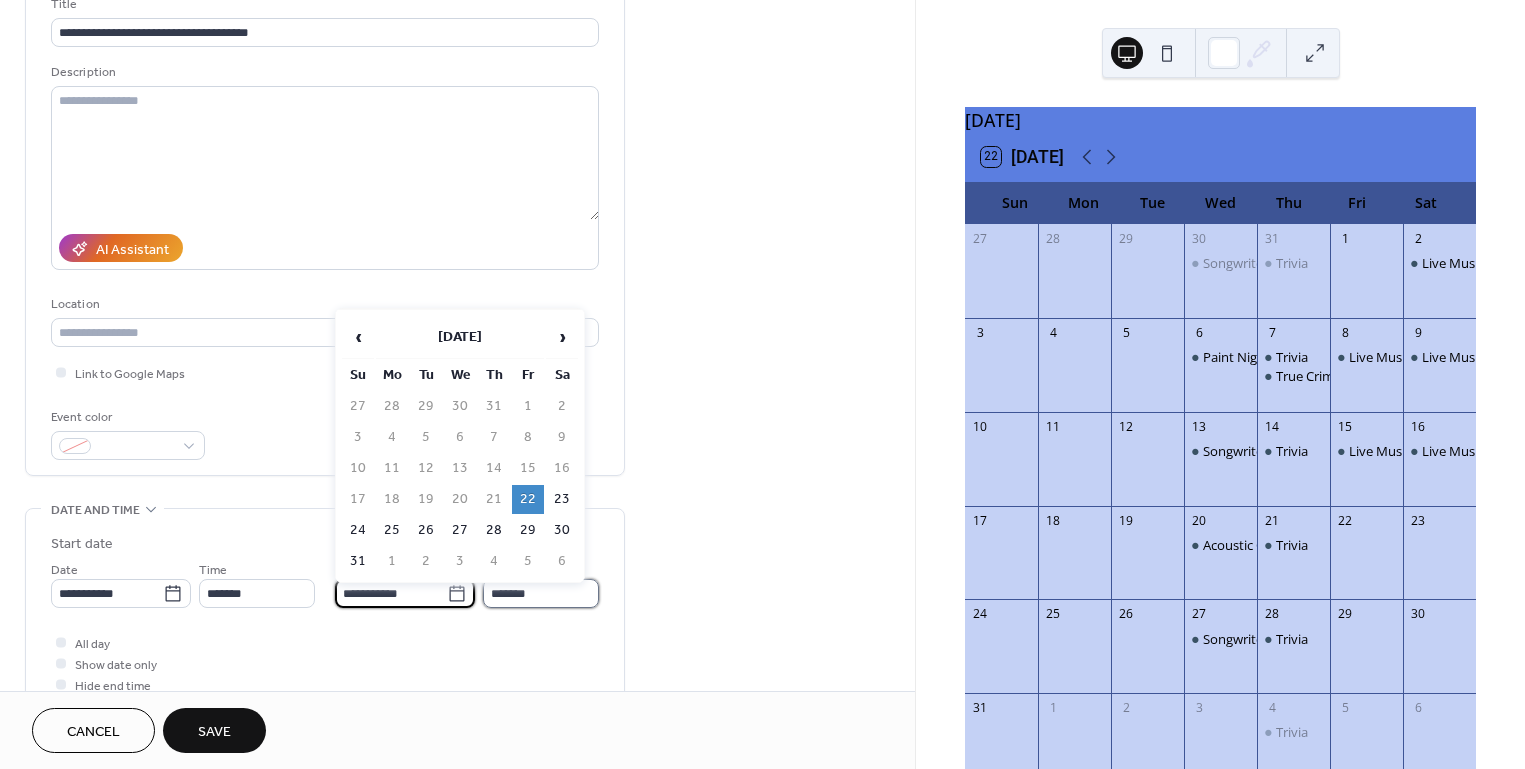 click on "*******" at bounding box center [541, 593] 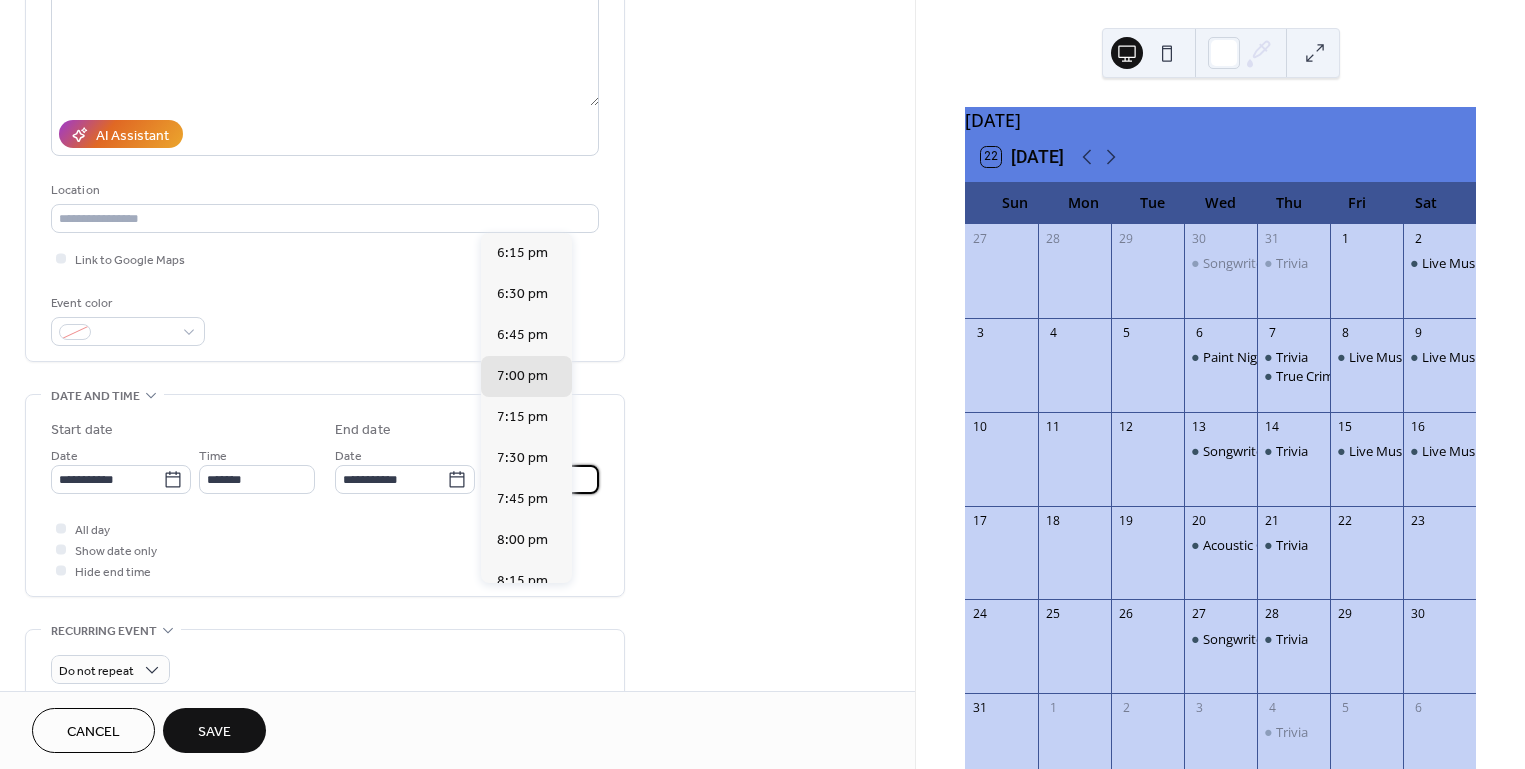 scroll, scrollTop: 262, scrollLeft: 0, axis: vertical 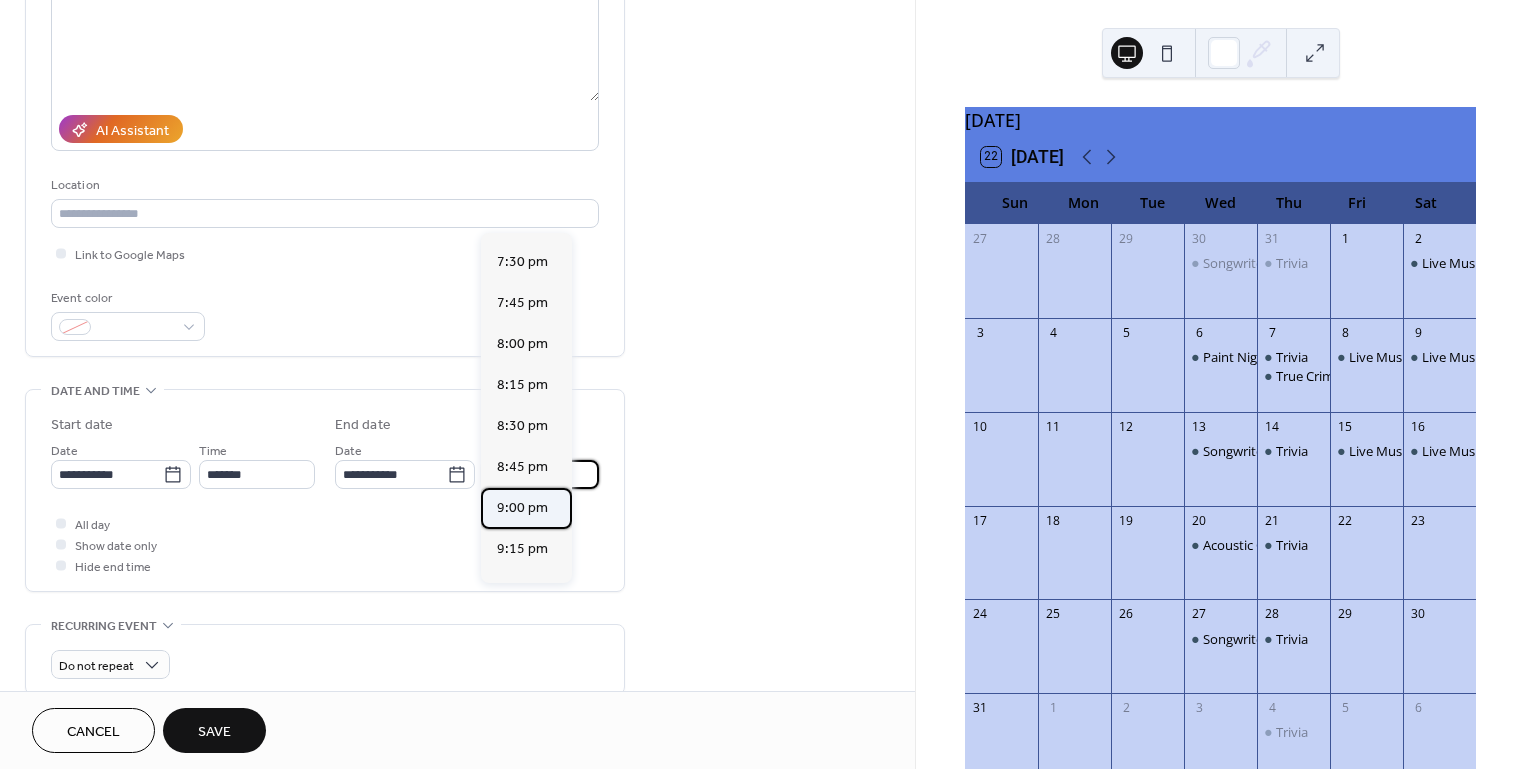 click on "9:00 pm" at bounding box center [522, 508] 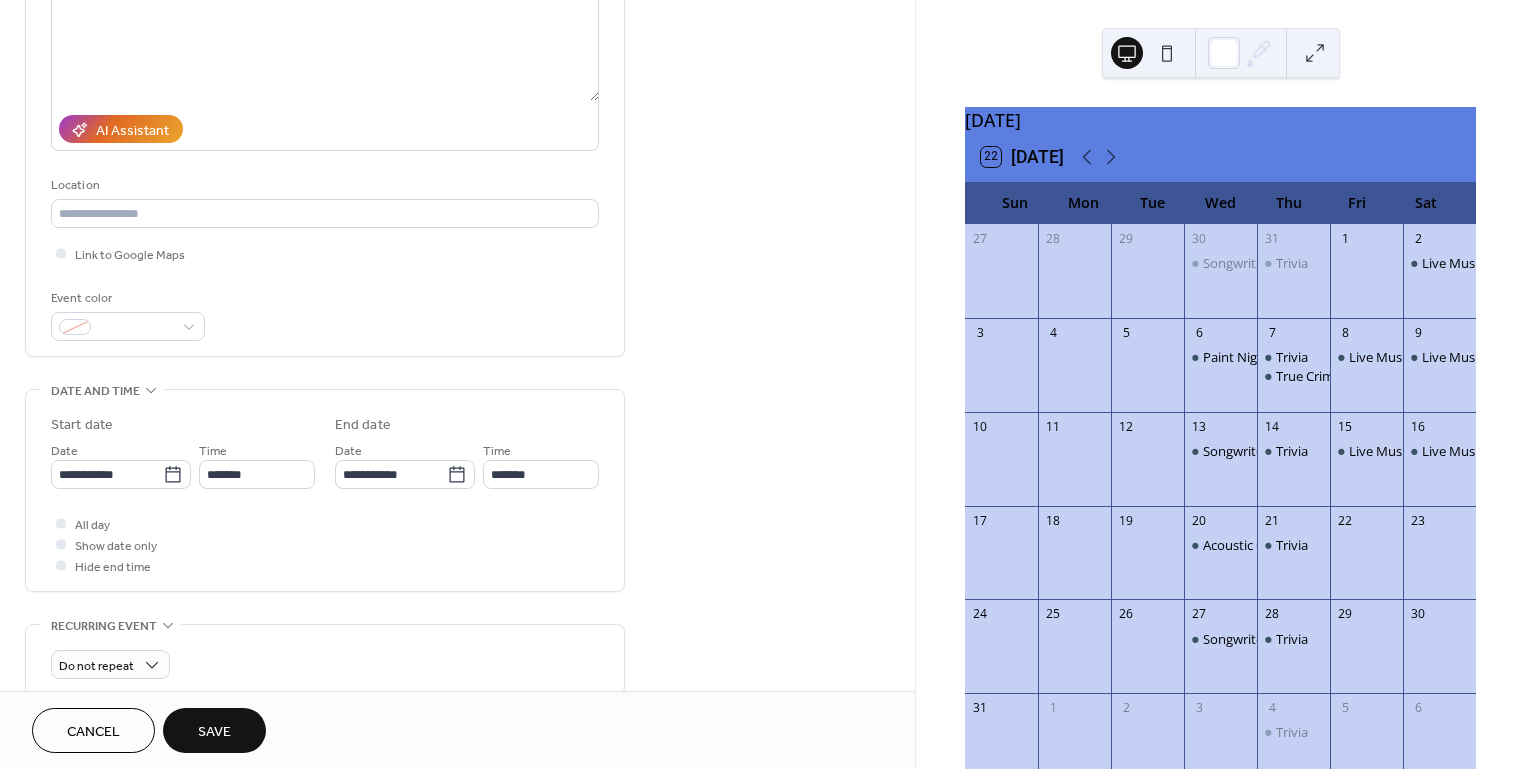 click on "Save" at bounding box center [214, 730] 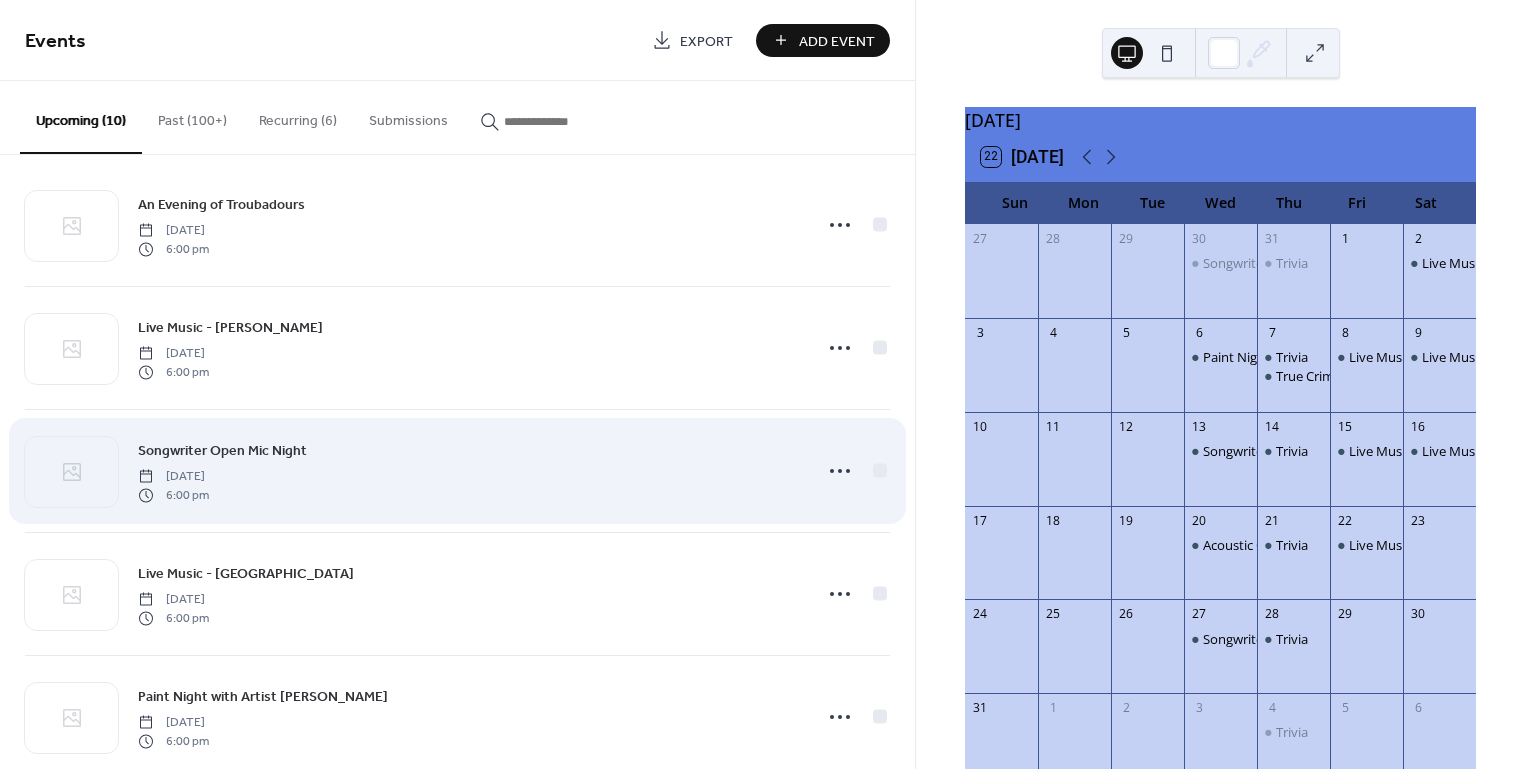 scroll, scrollTop: 24, scrollLeft: 0, axis: vertical 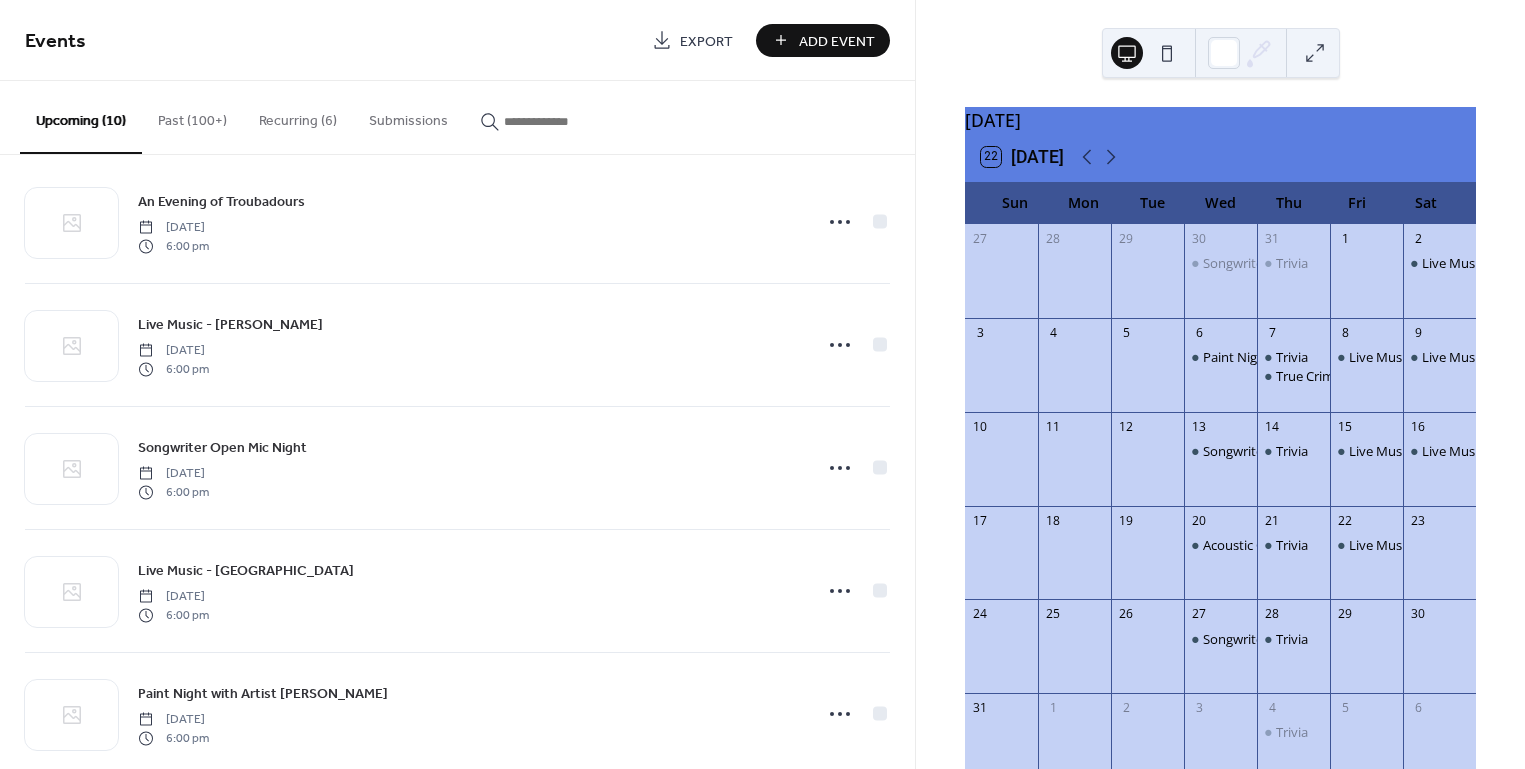 click on "Add Event" at bounding box center (837, 41) 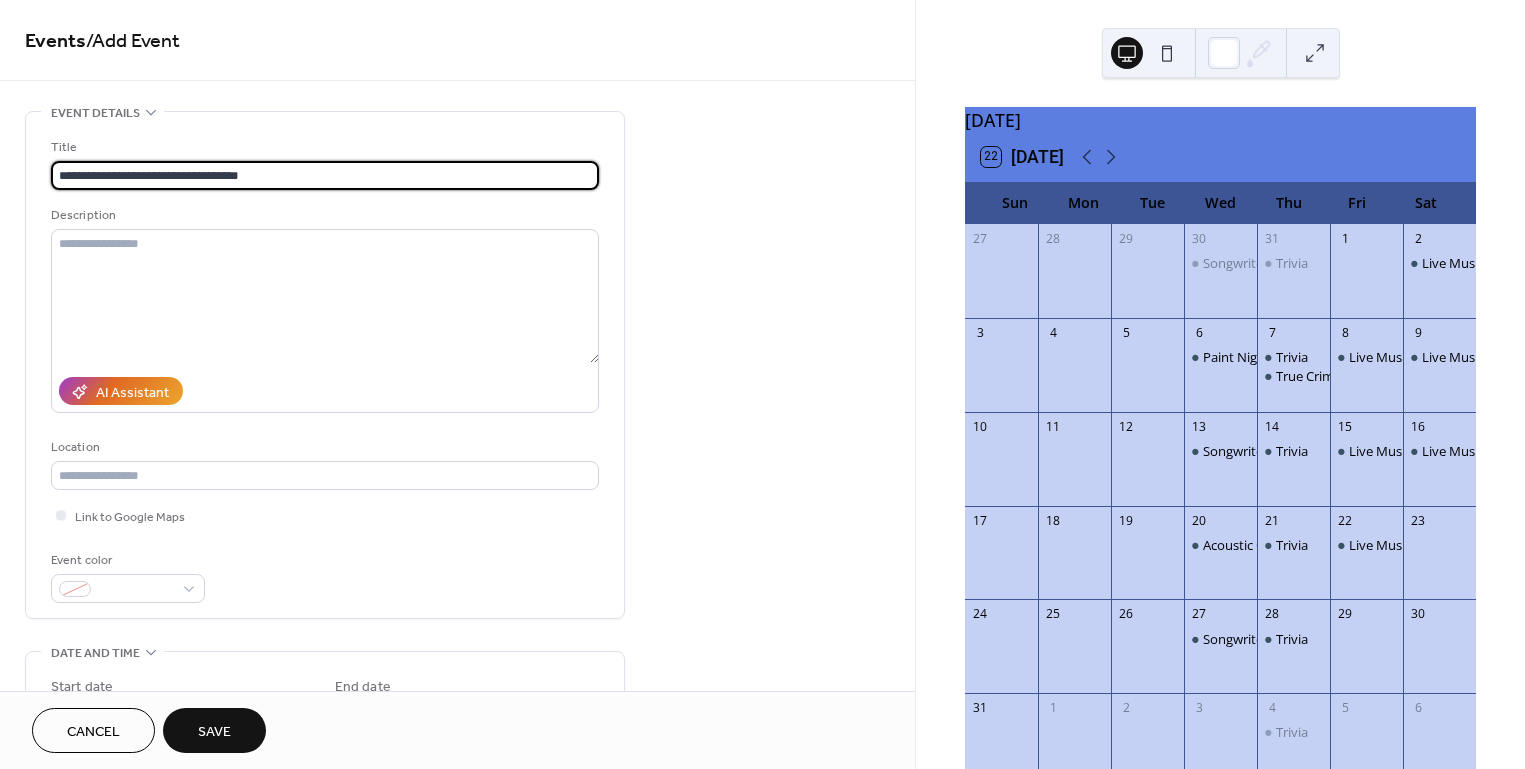 drag, startPoint x: 124, startPoint y: 179, endPoint x: 18, endPoint y: 178, distance: 106.004715 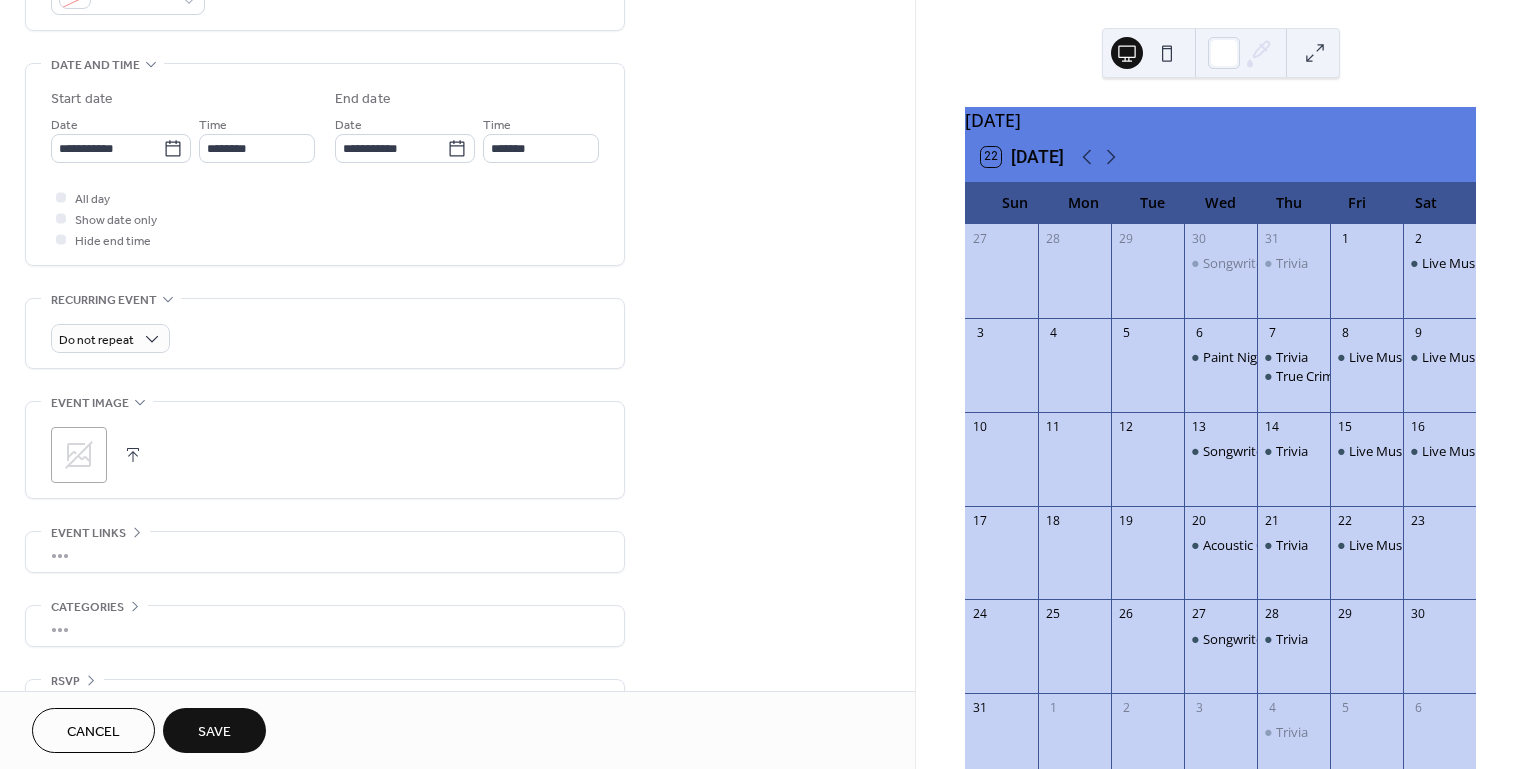 scroll, scrollTop: 612, scrollLeft: 0, axis: vertical 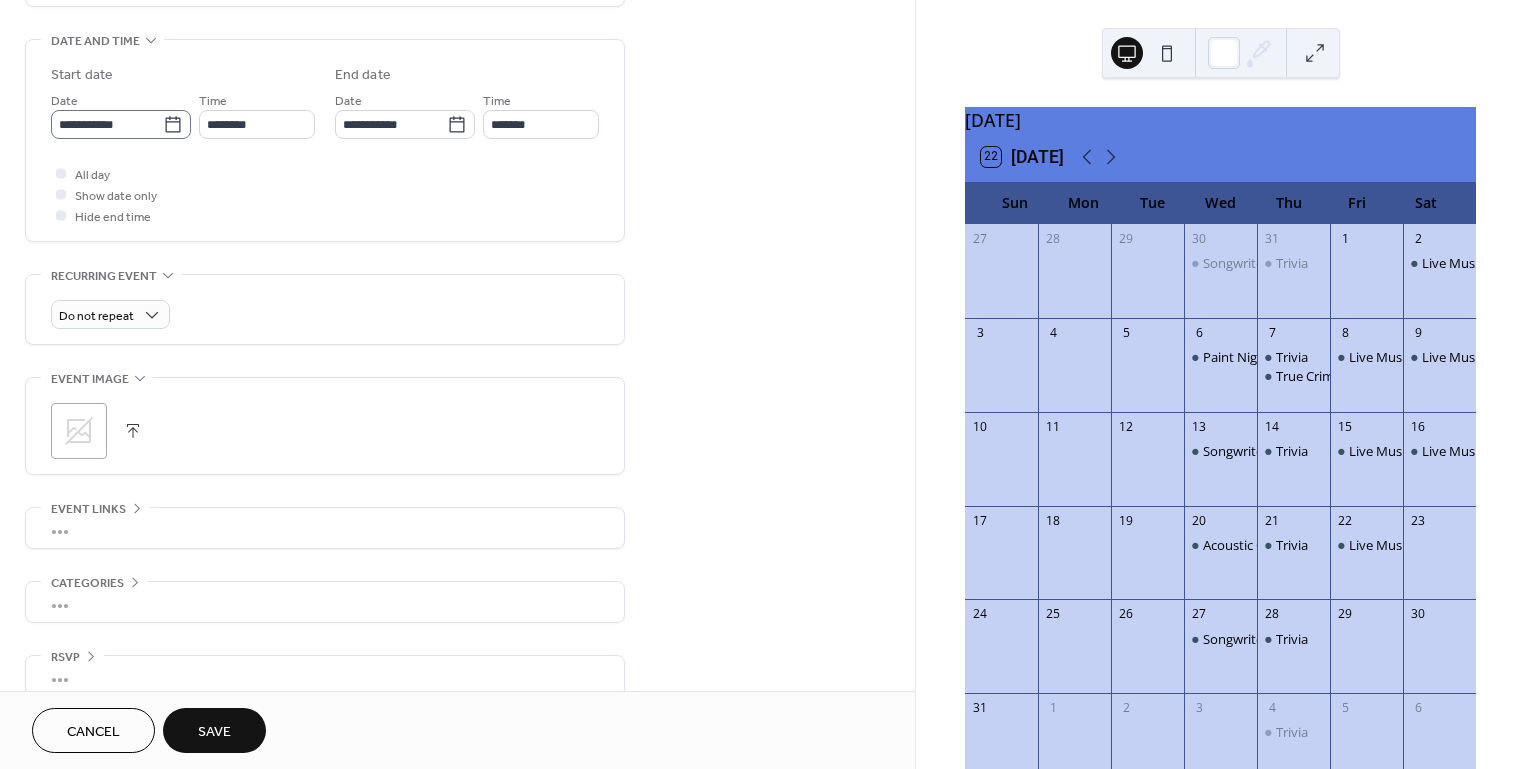 type on "**********" 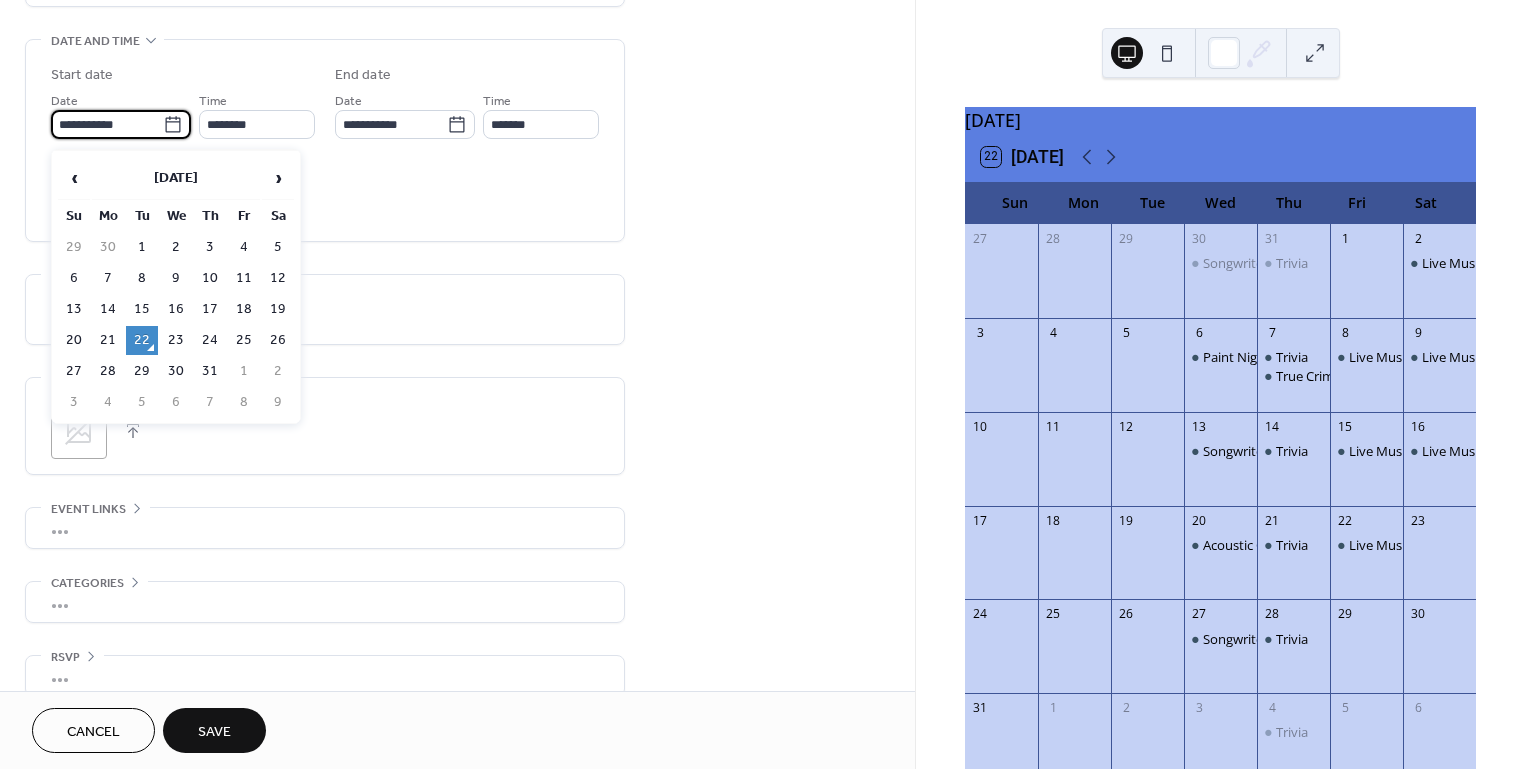 click on "**********" at bounding box center [107, 124] 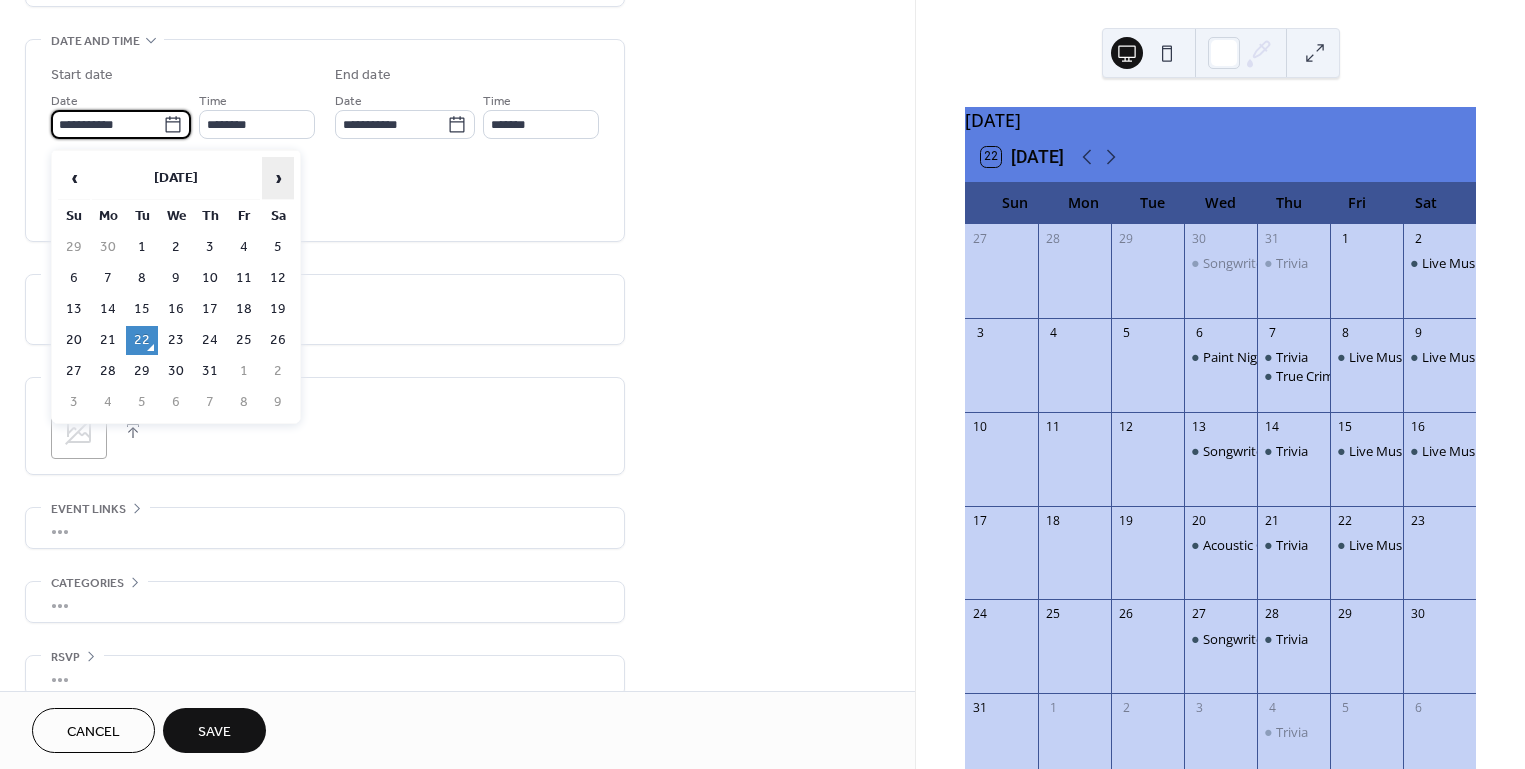 click on "›" at bounding box center [278, 178] 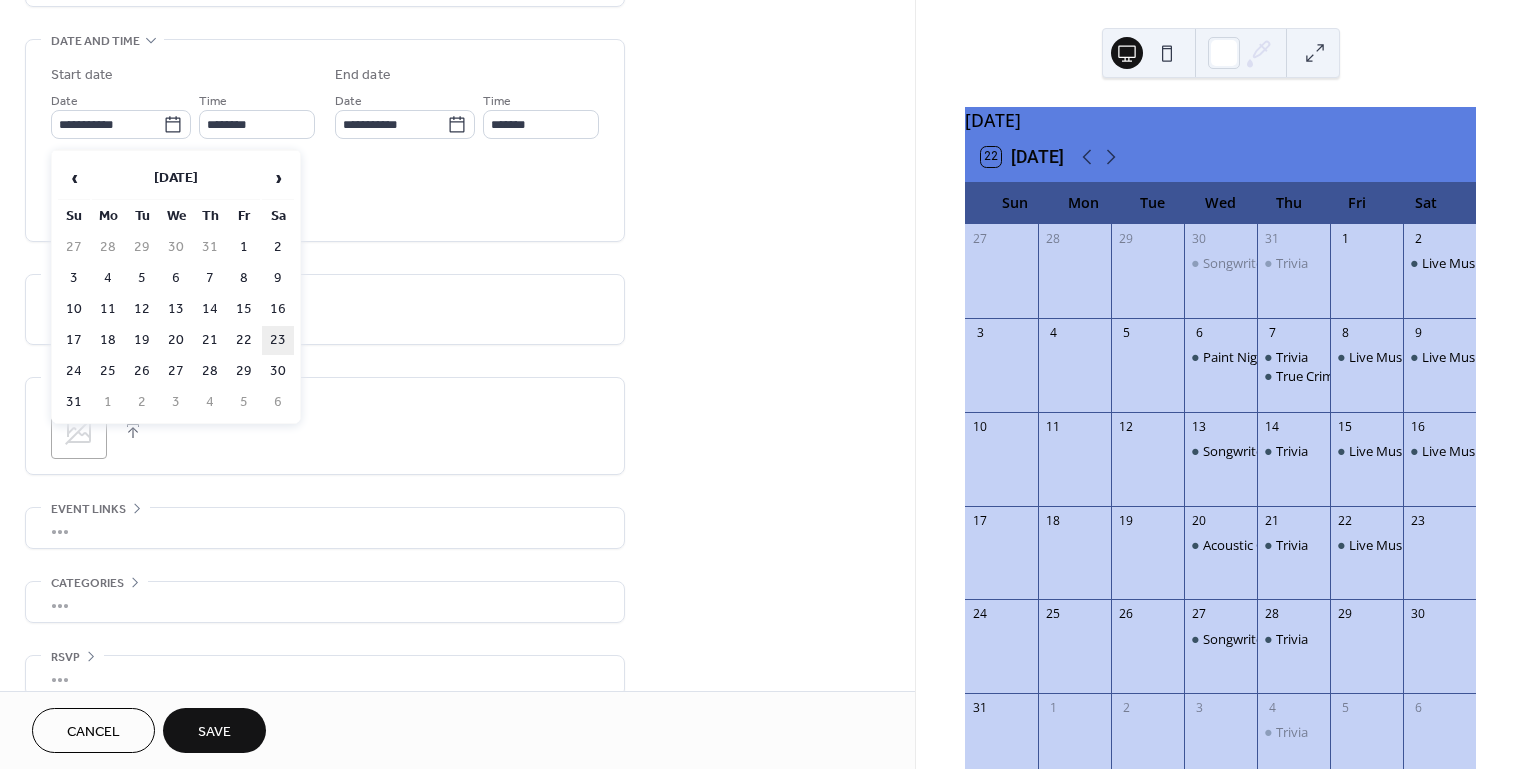 click on "23" at bounding box center (278, 340) 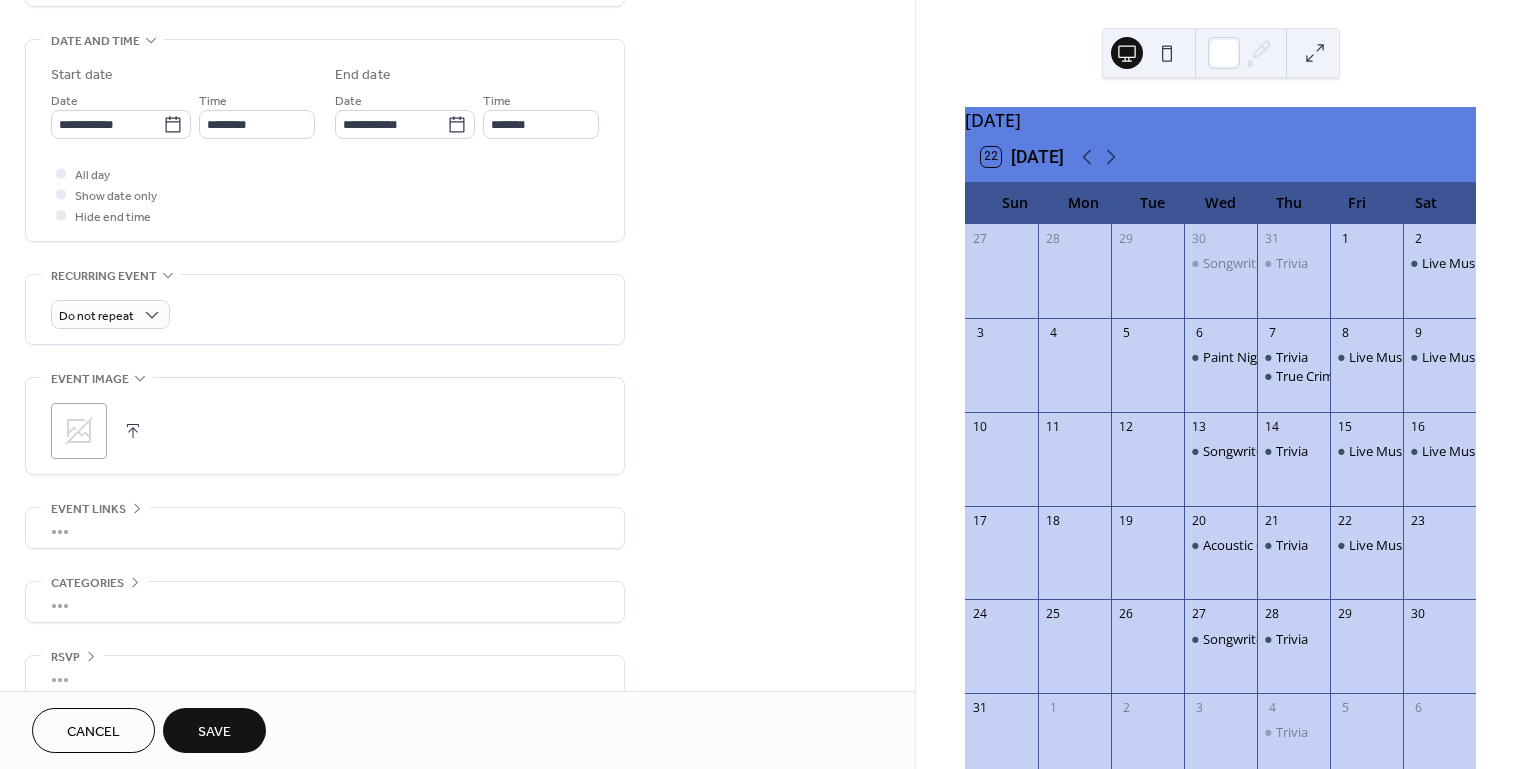 type on "**********" 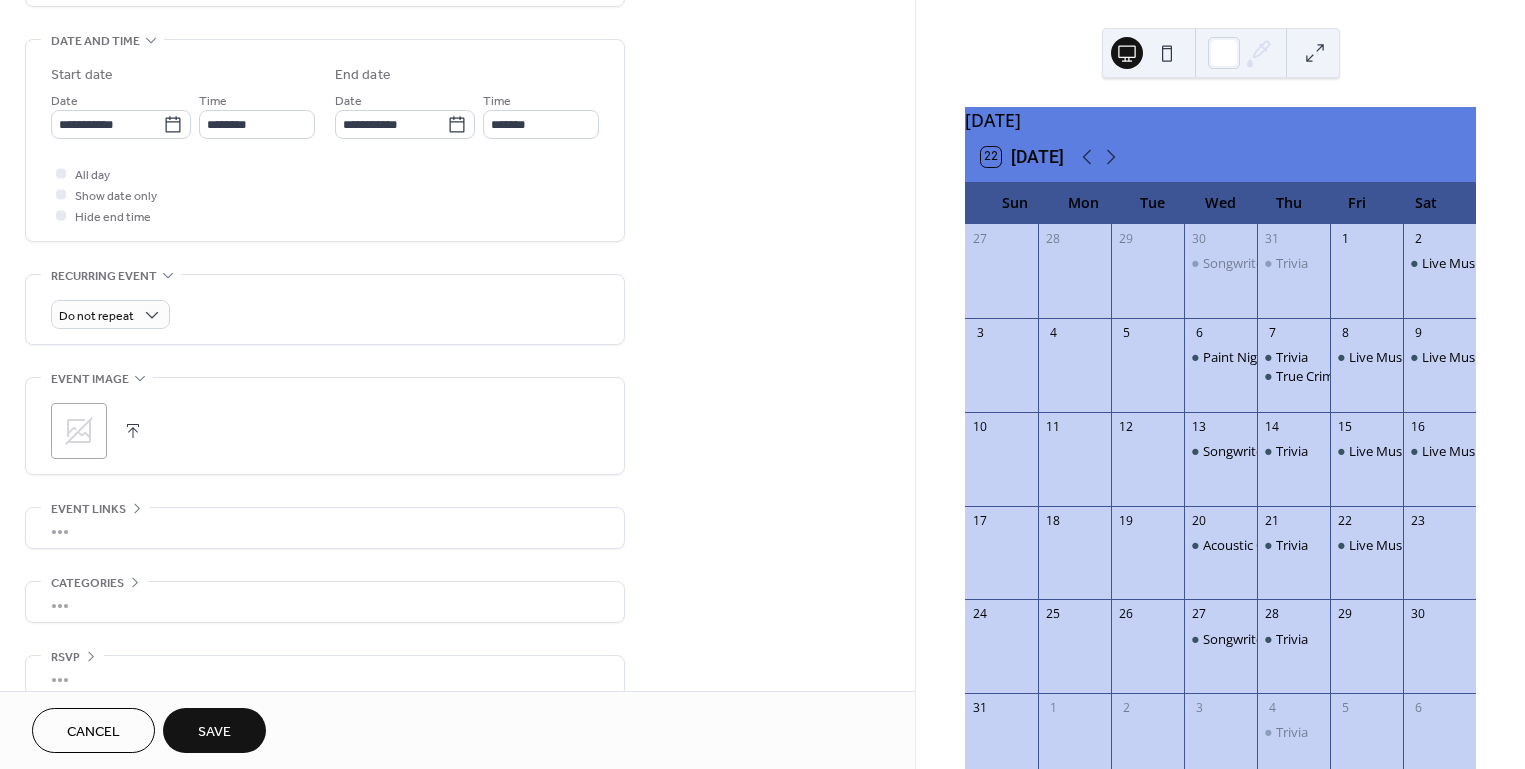 type on "**********" 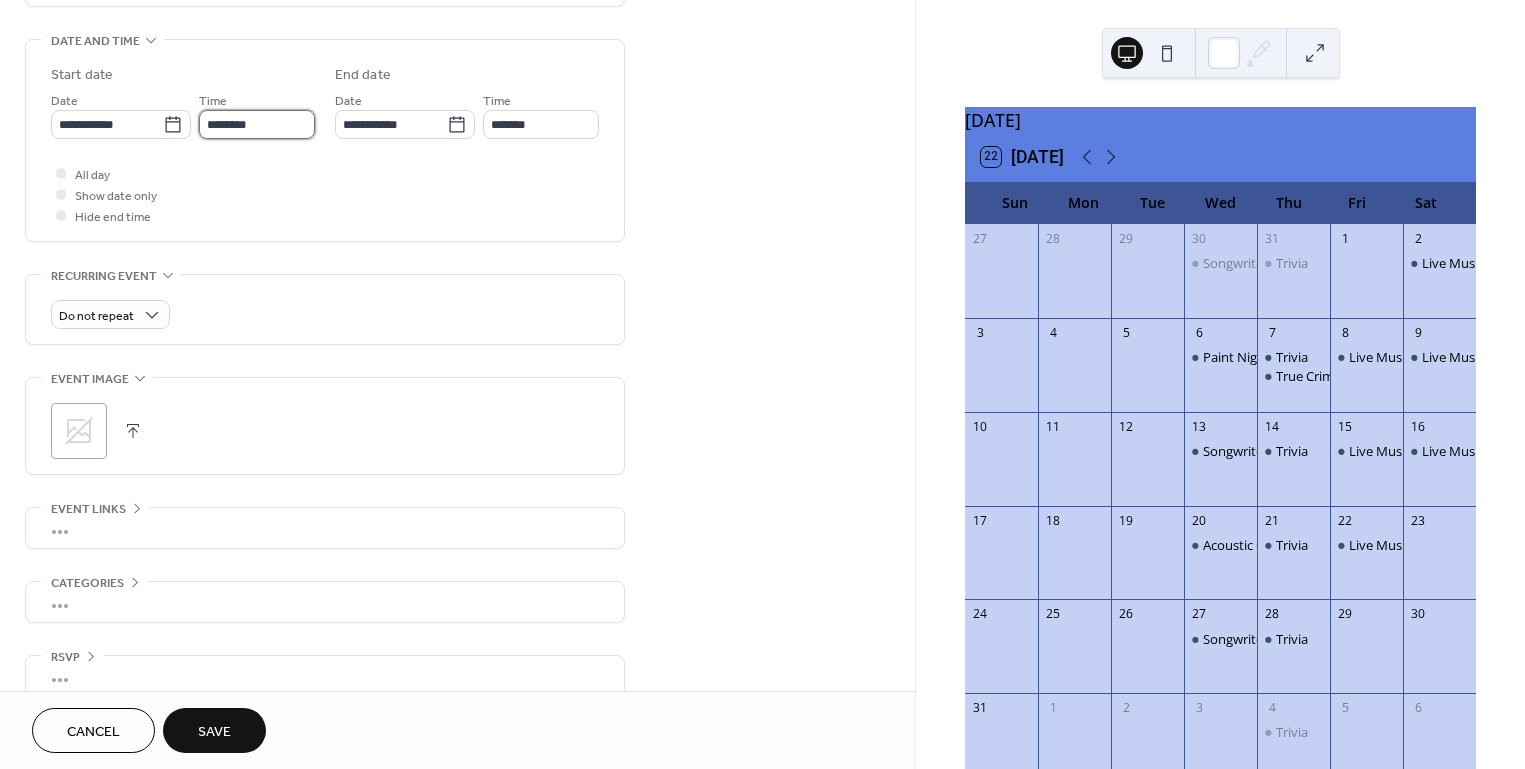 click on "********" at bounding box center (257, 124) 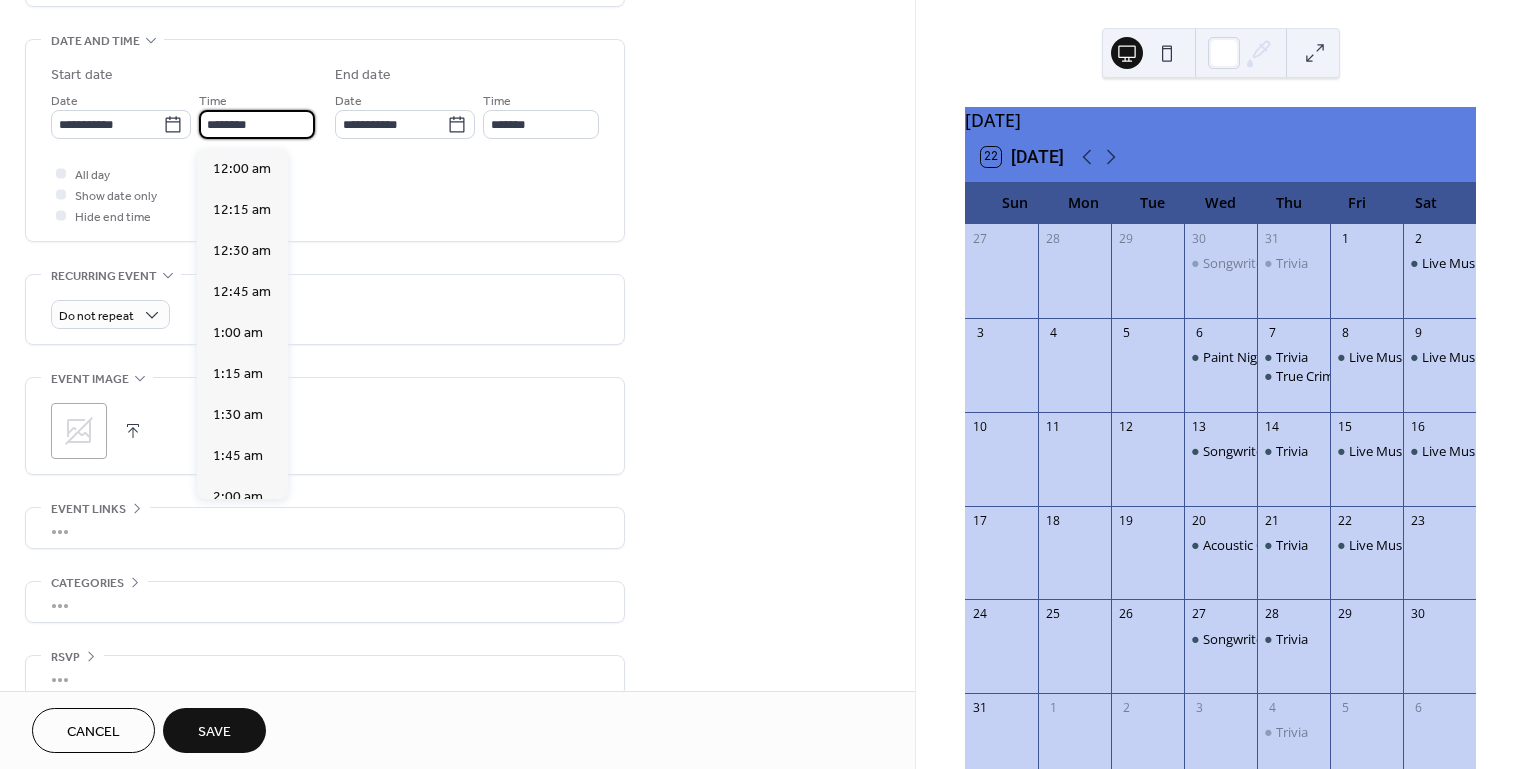 scroll, scrollTop: 1968, scrollLeft: 0, axis: vertical 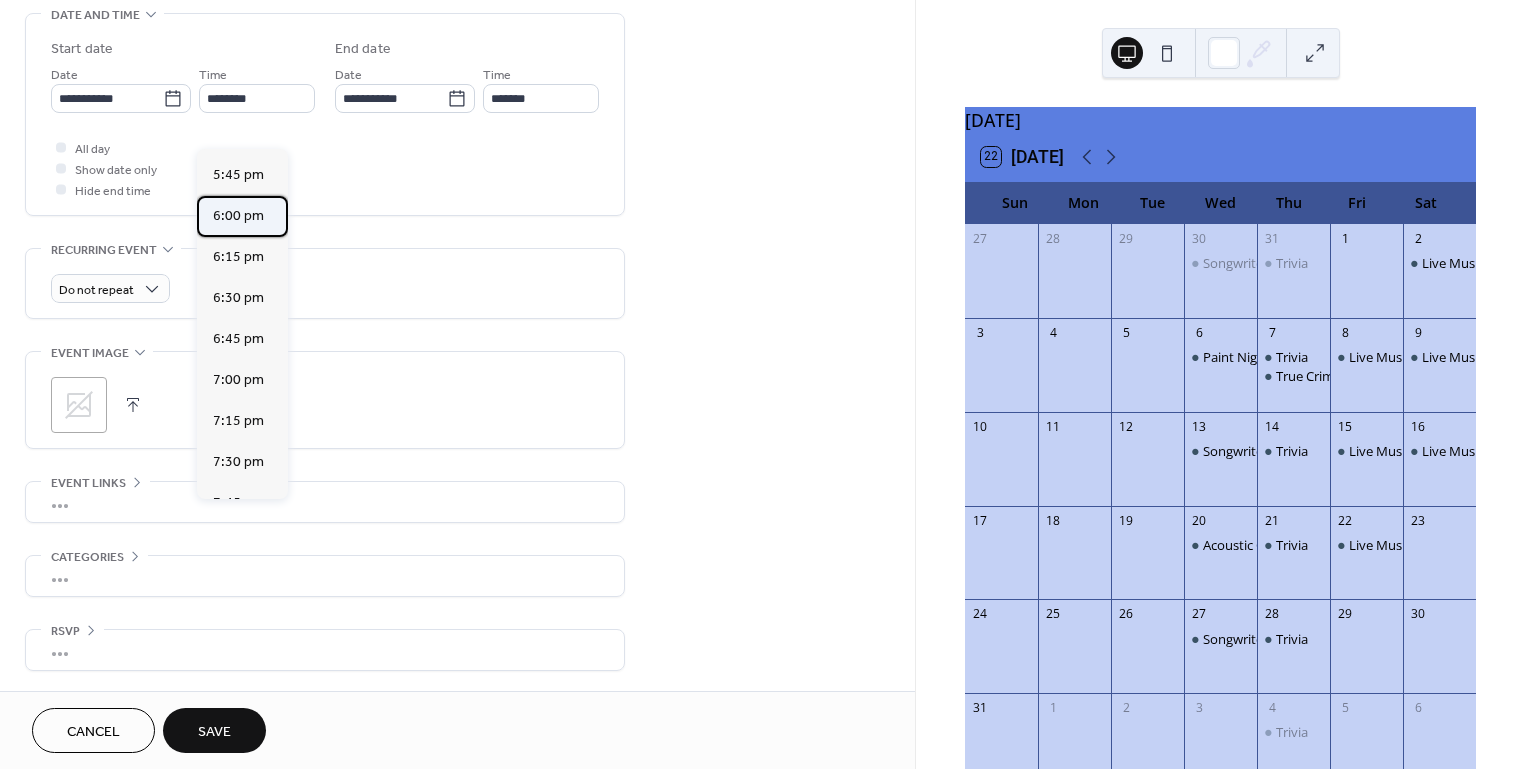 click on "6:00 pm" at bounding box center (238, 216) 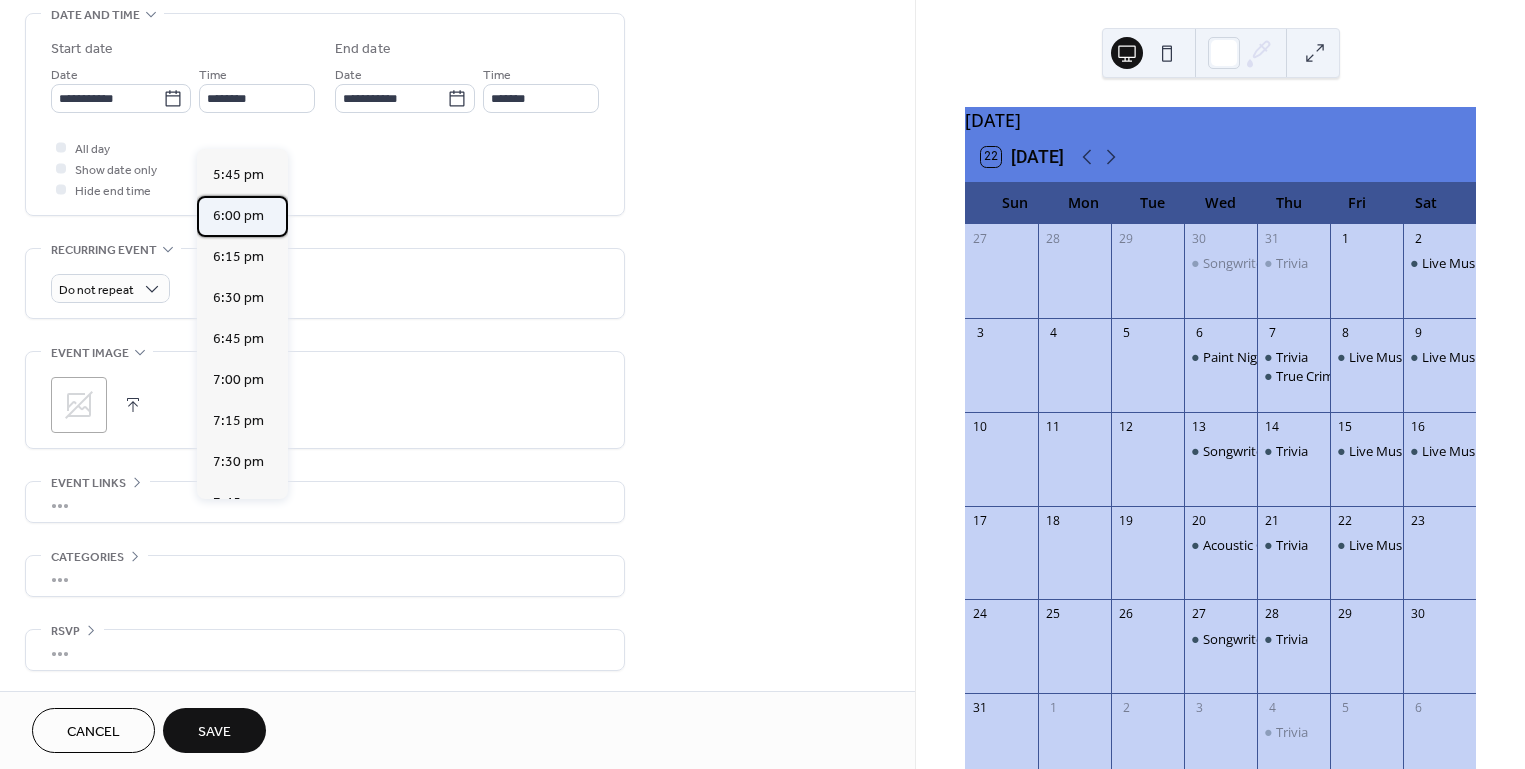 type on "*******" 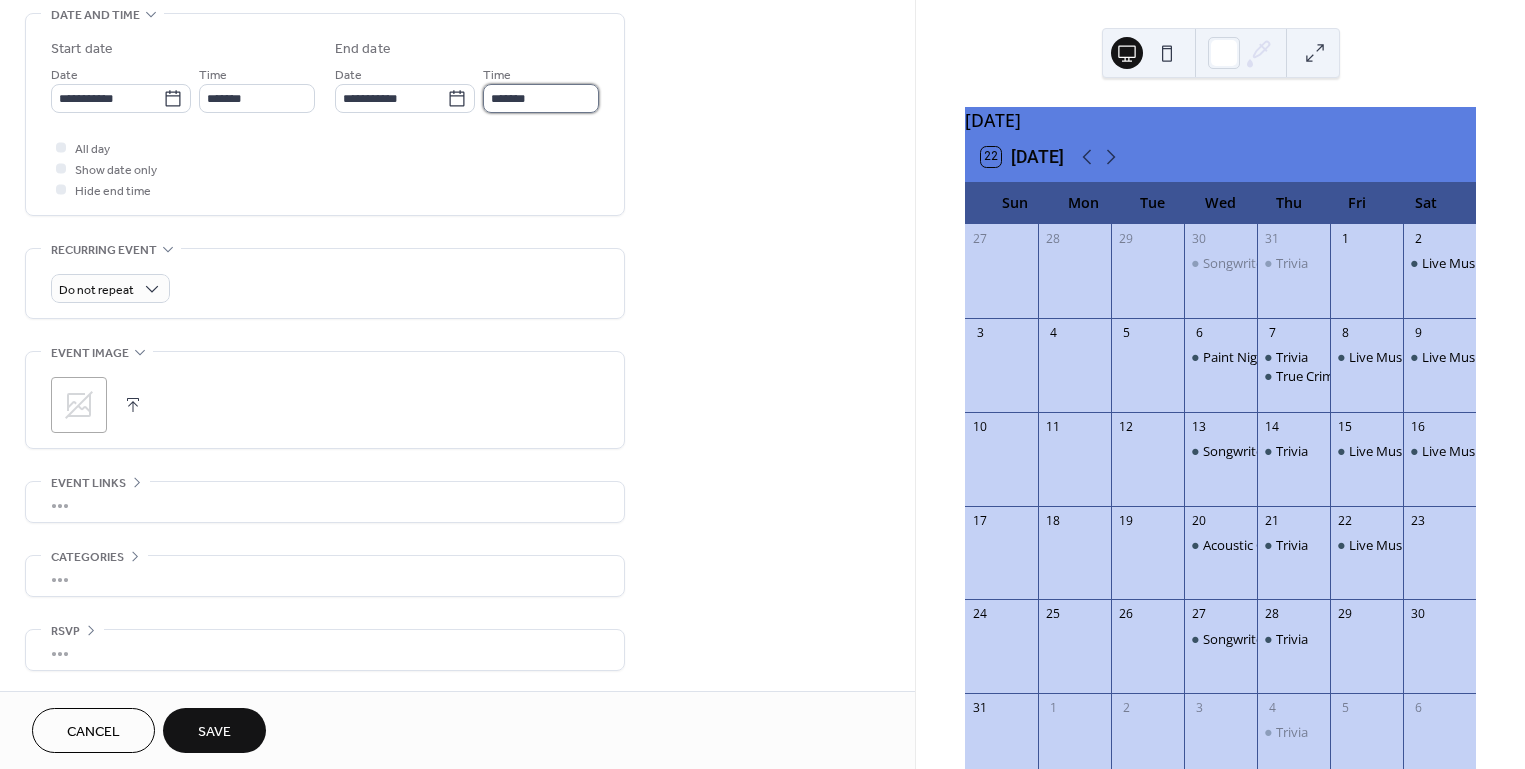 click on "*******" at bounding box center (541, 98) 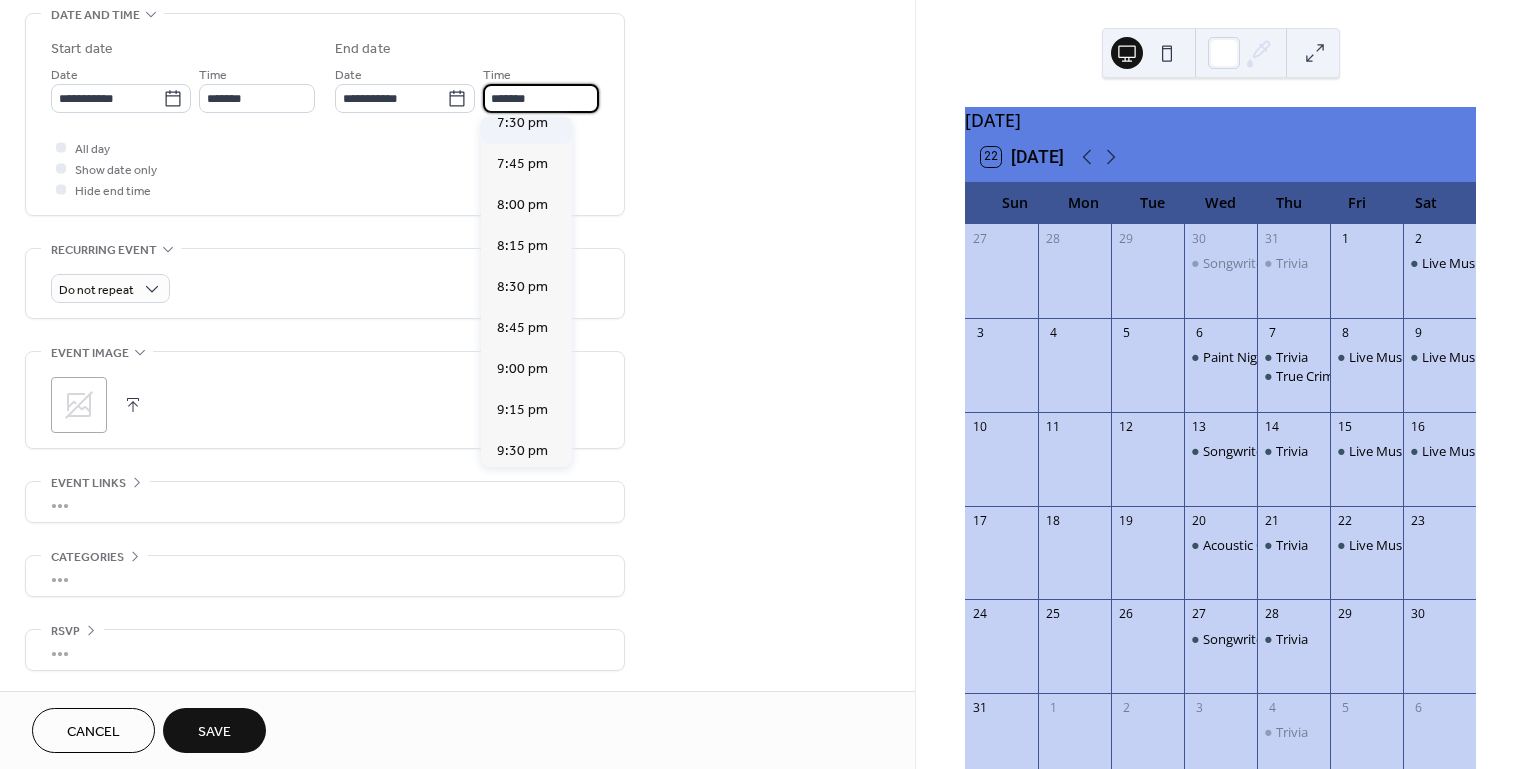 scroll, scrollTop: 221, scrollLeft: 0, axis: vertical 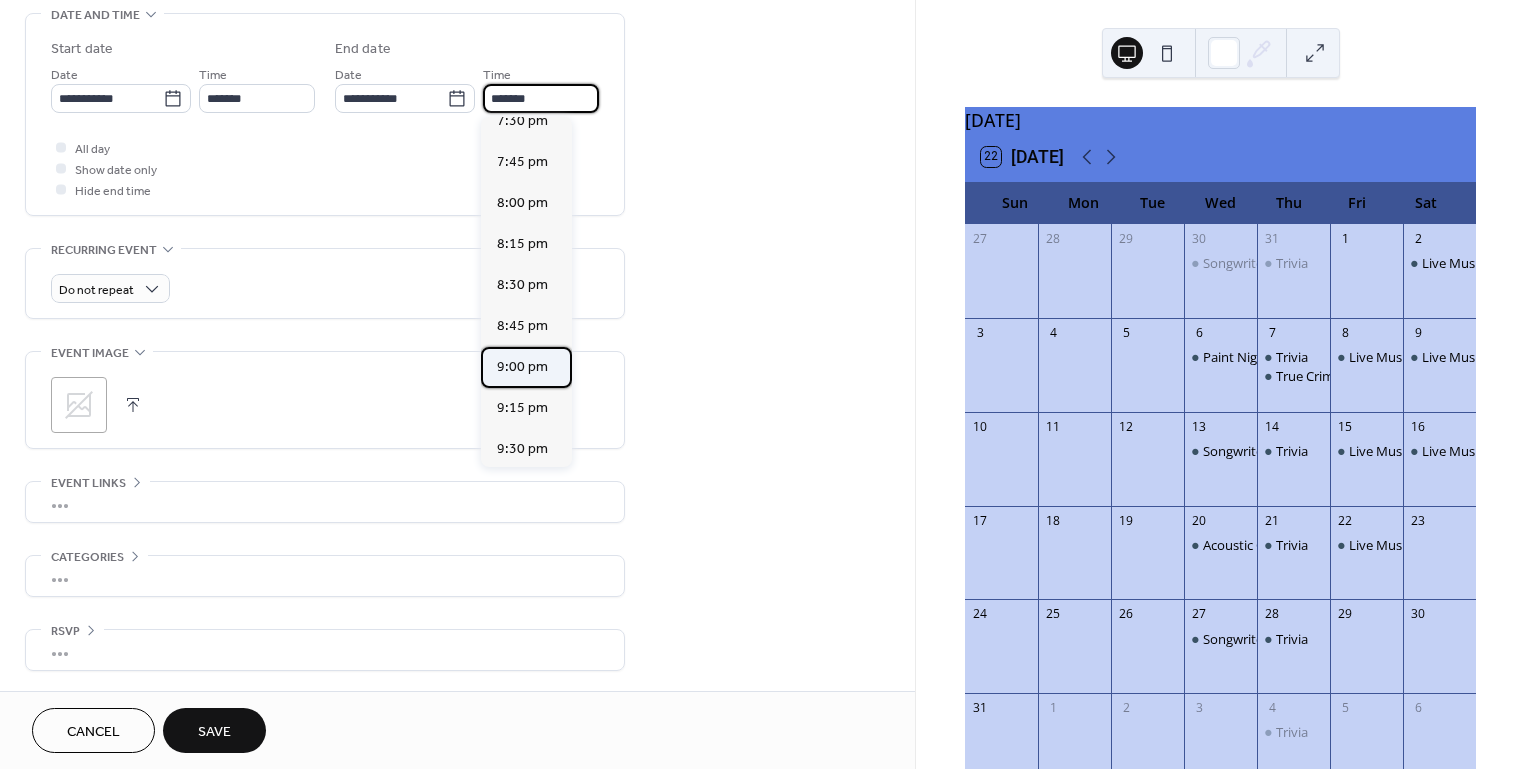 click on "9:00 pm" at bounding box center [522, 367] 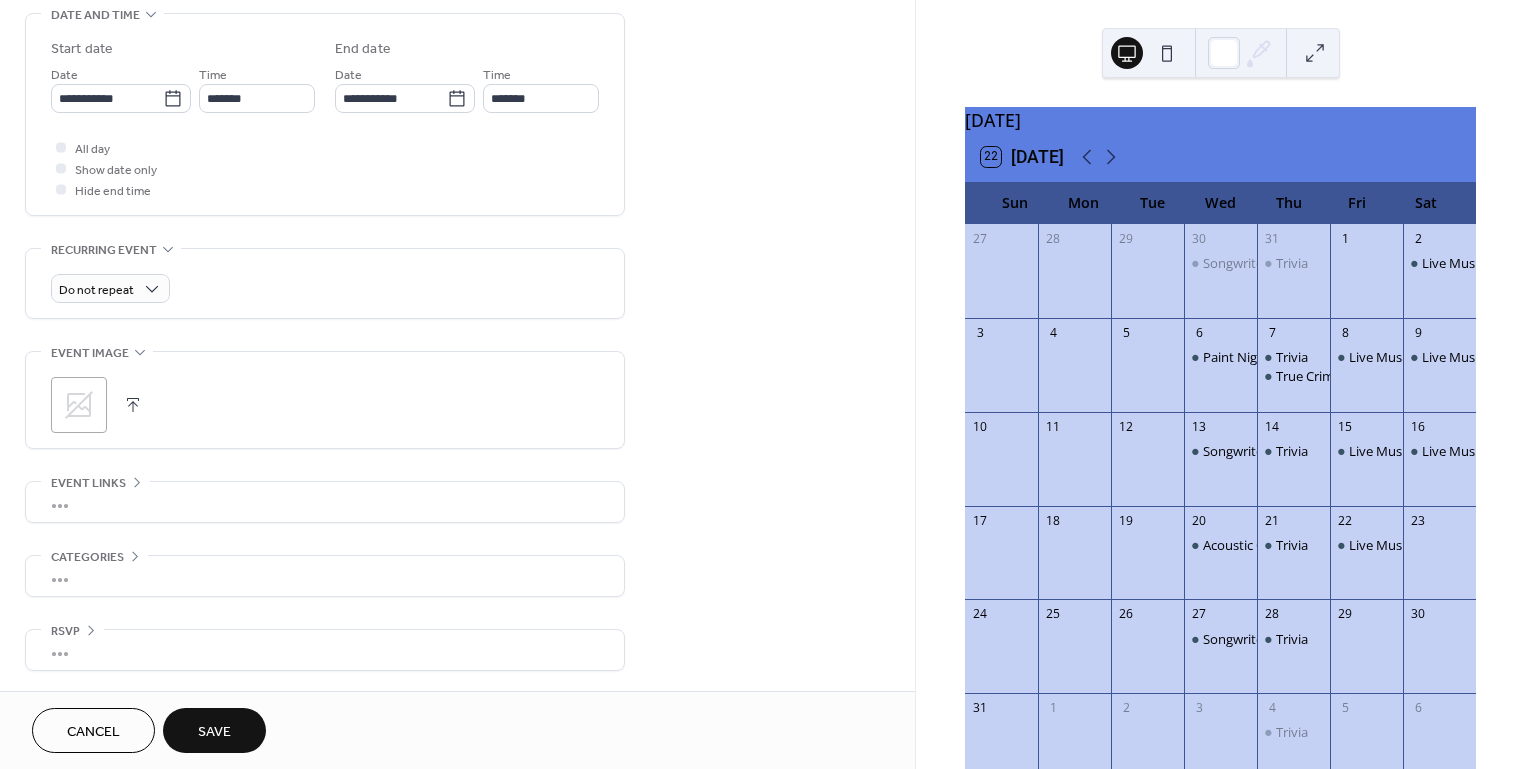 click on "Save" at bounding box center (214, 732) 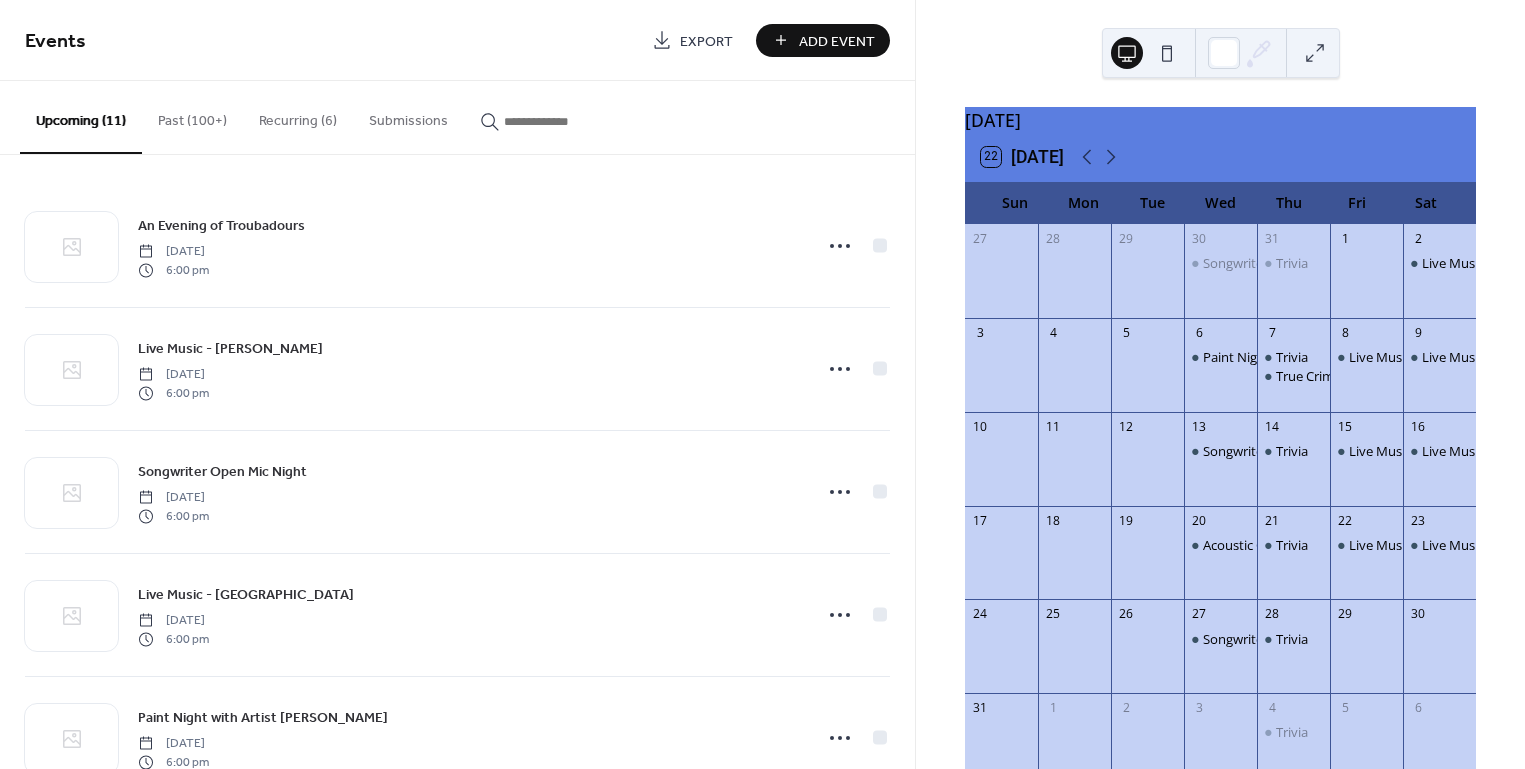 click on "Add Event" at bounding box center (837, 41) 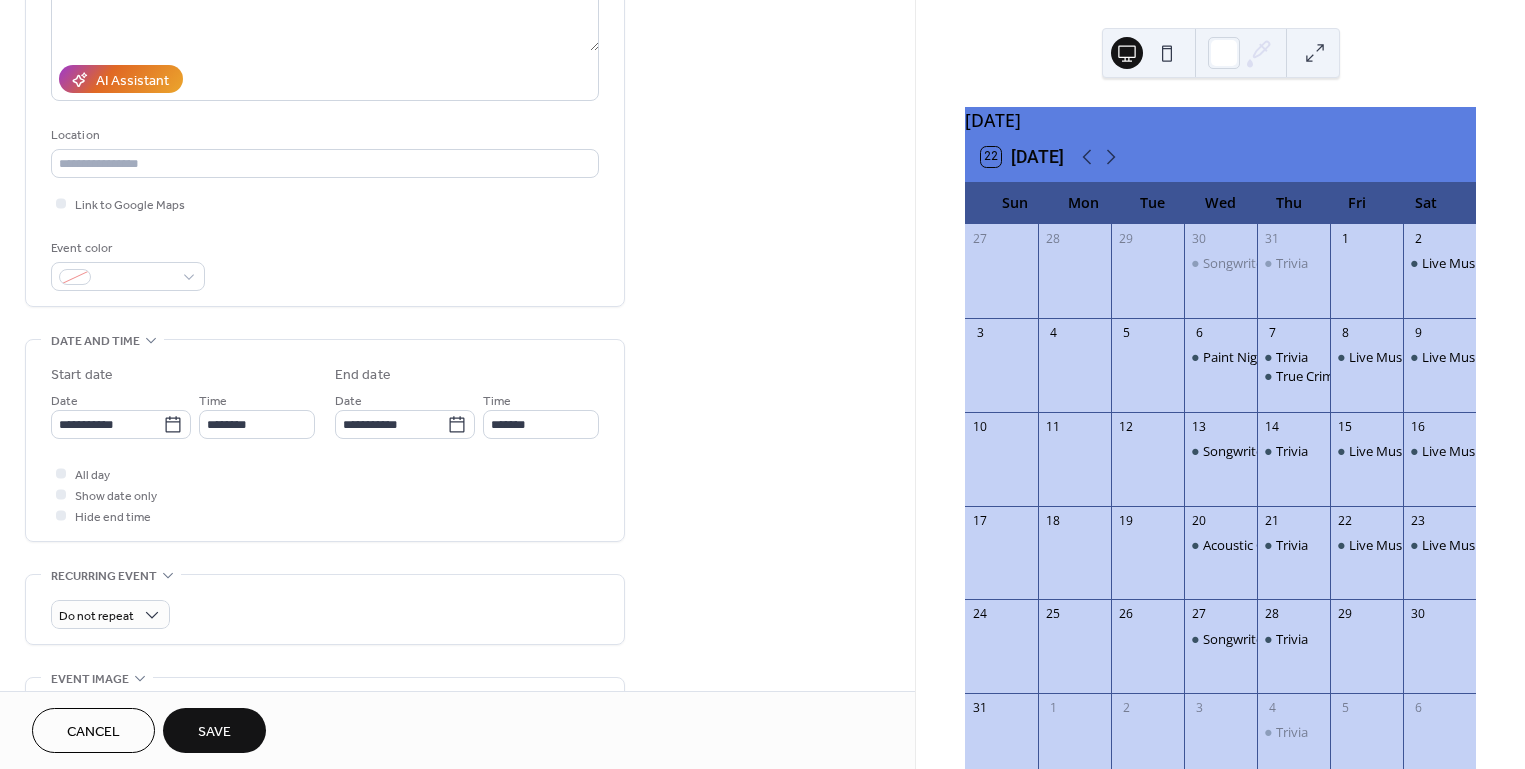 scroll, scrollTop: 333, scrollLeft: 0, axis: vertical 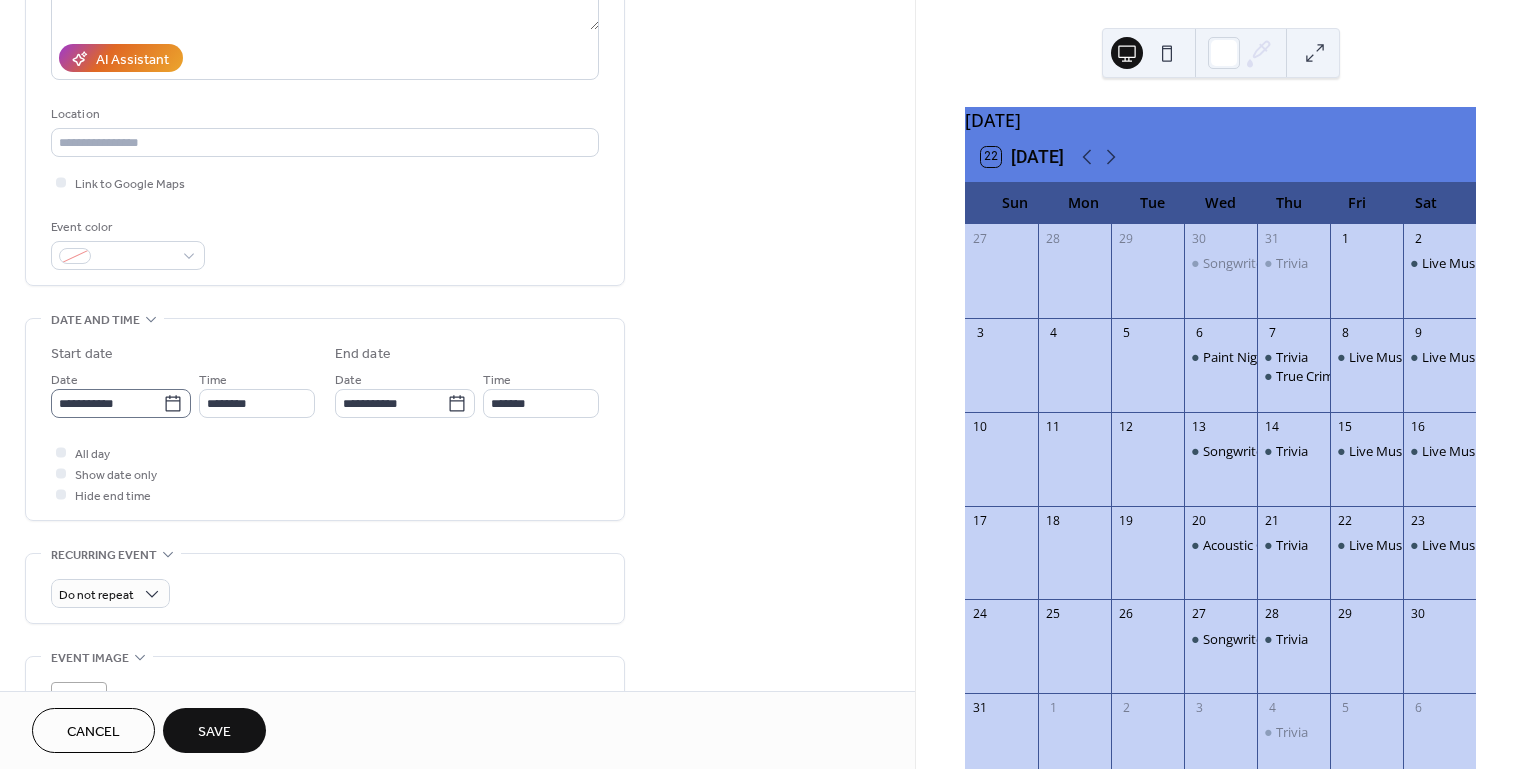 type on "**********" 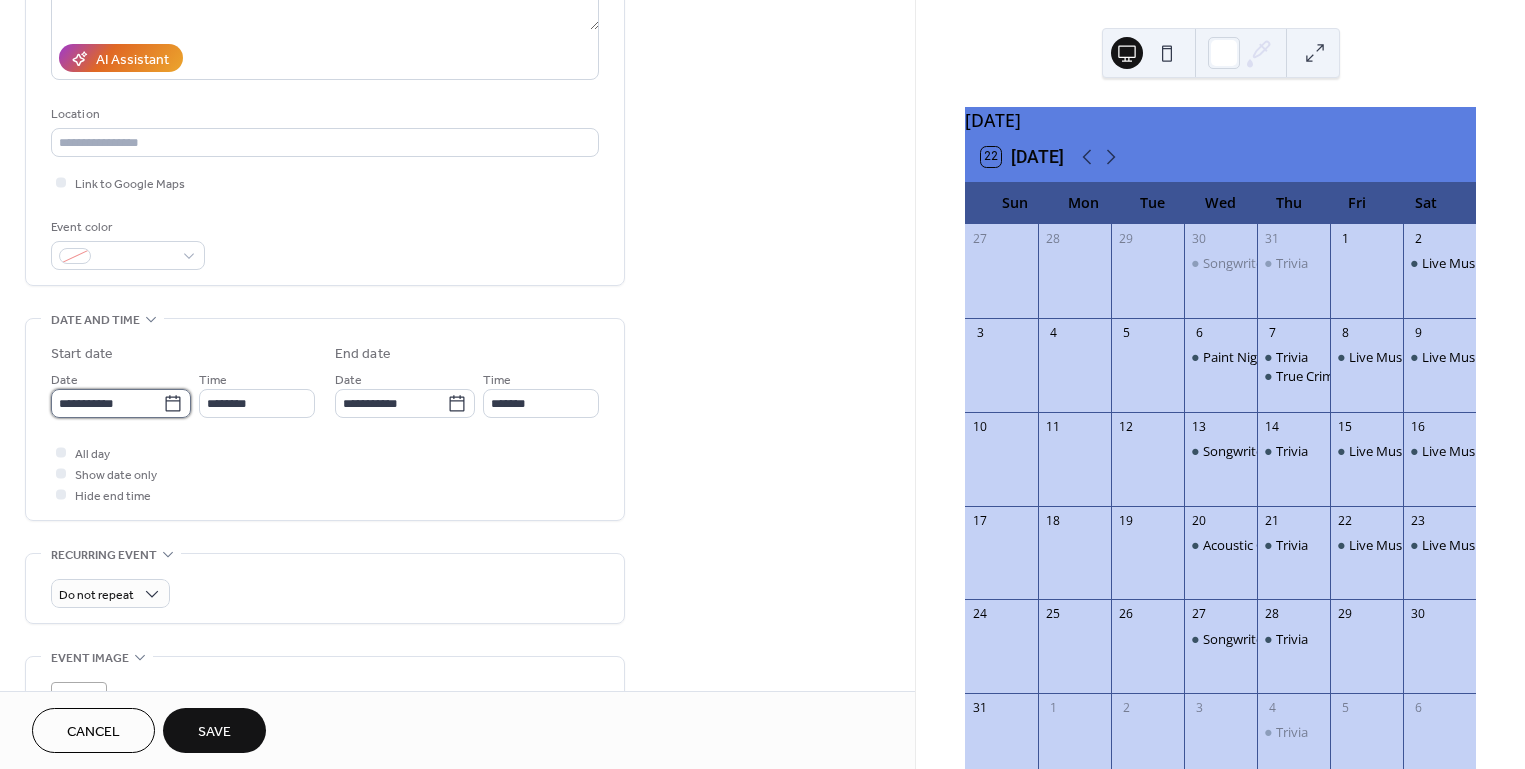 click on "**********" at bounding box center (107, 403) 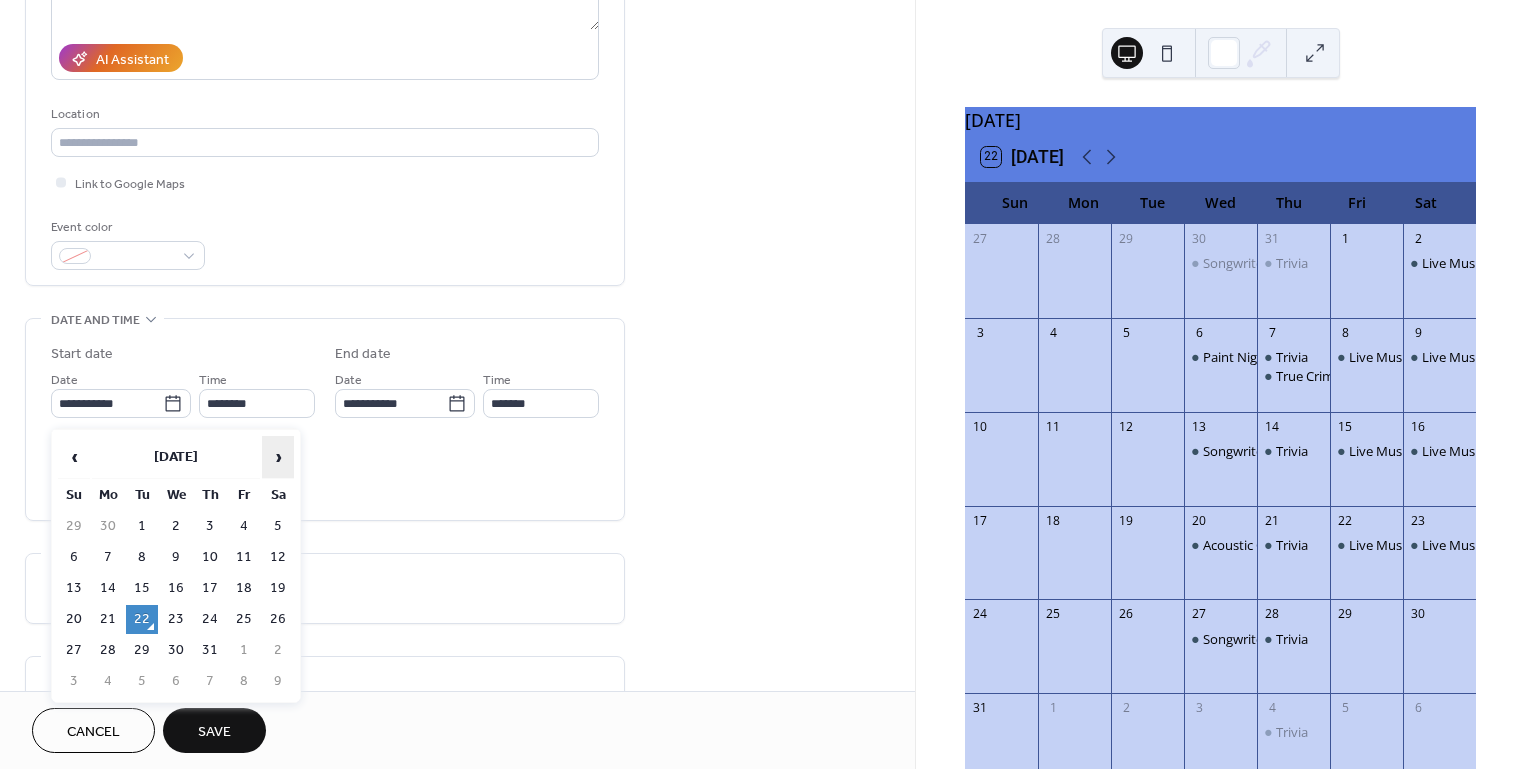 click on "›" at bounding box center (278, 457) 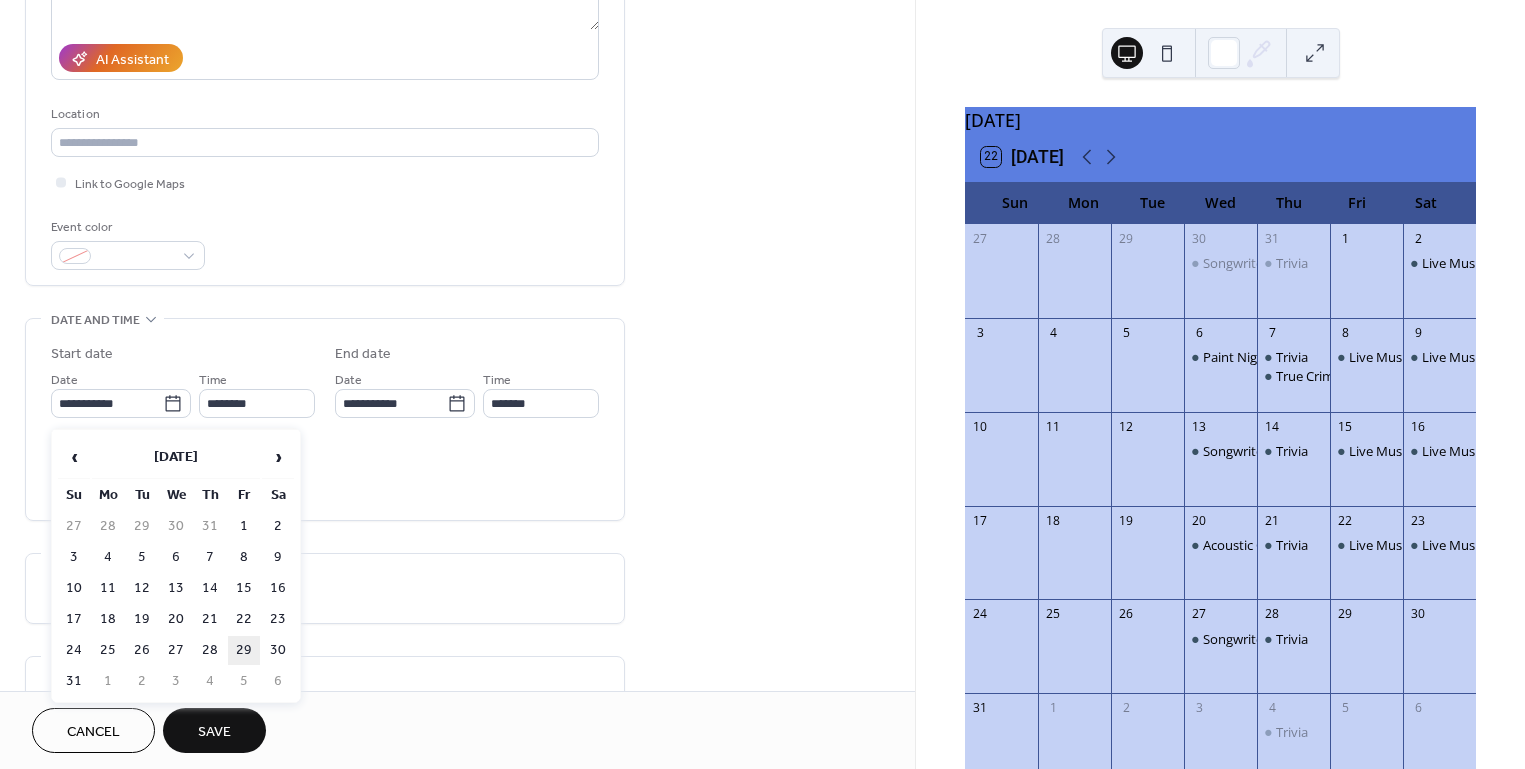 click on "29" at bounding box center [244, 650] 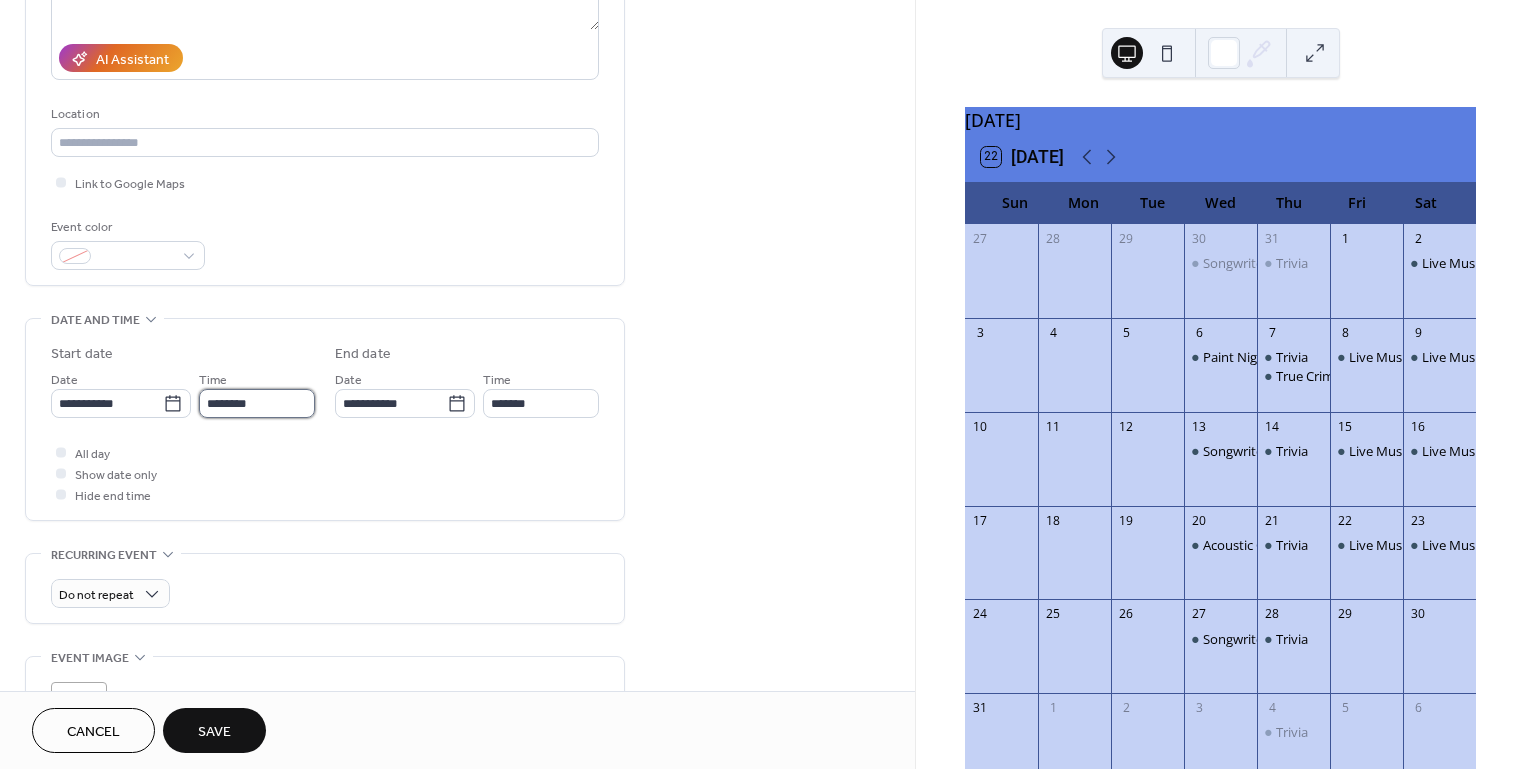 click on "********" at bounding box center [257, 403] 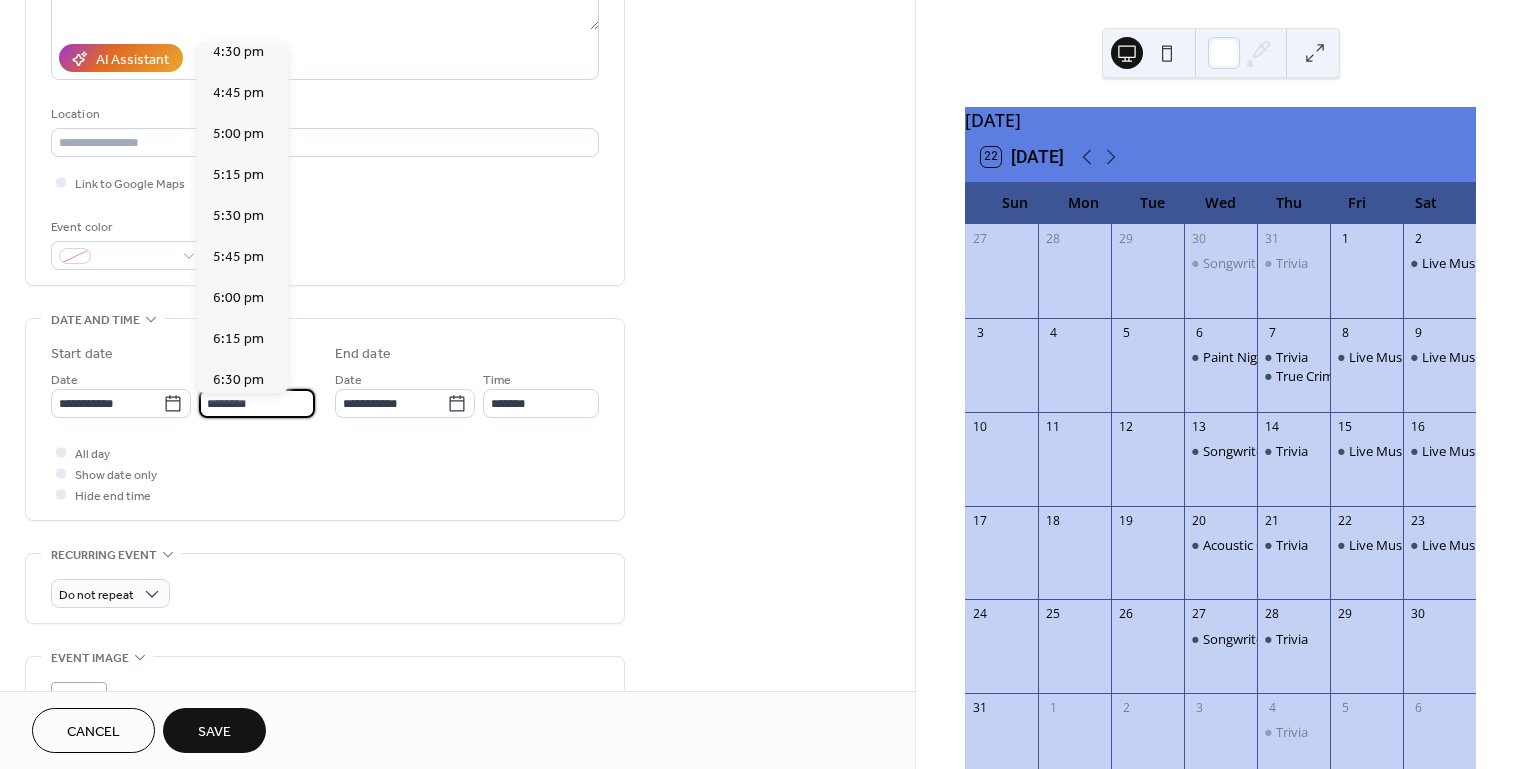 scroll, scrollTop: 2720, scrollLeft: 0, axis: vertical 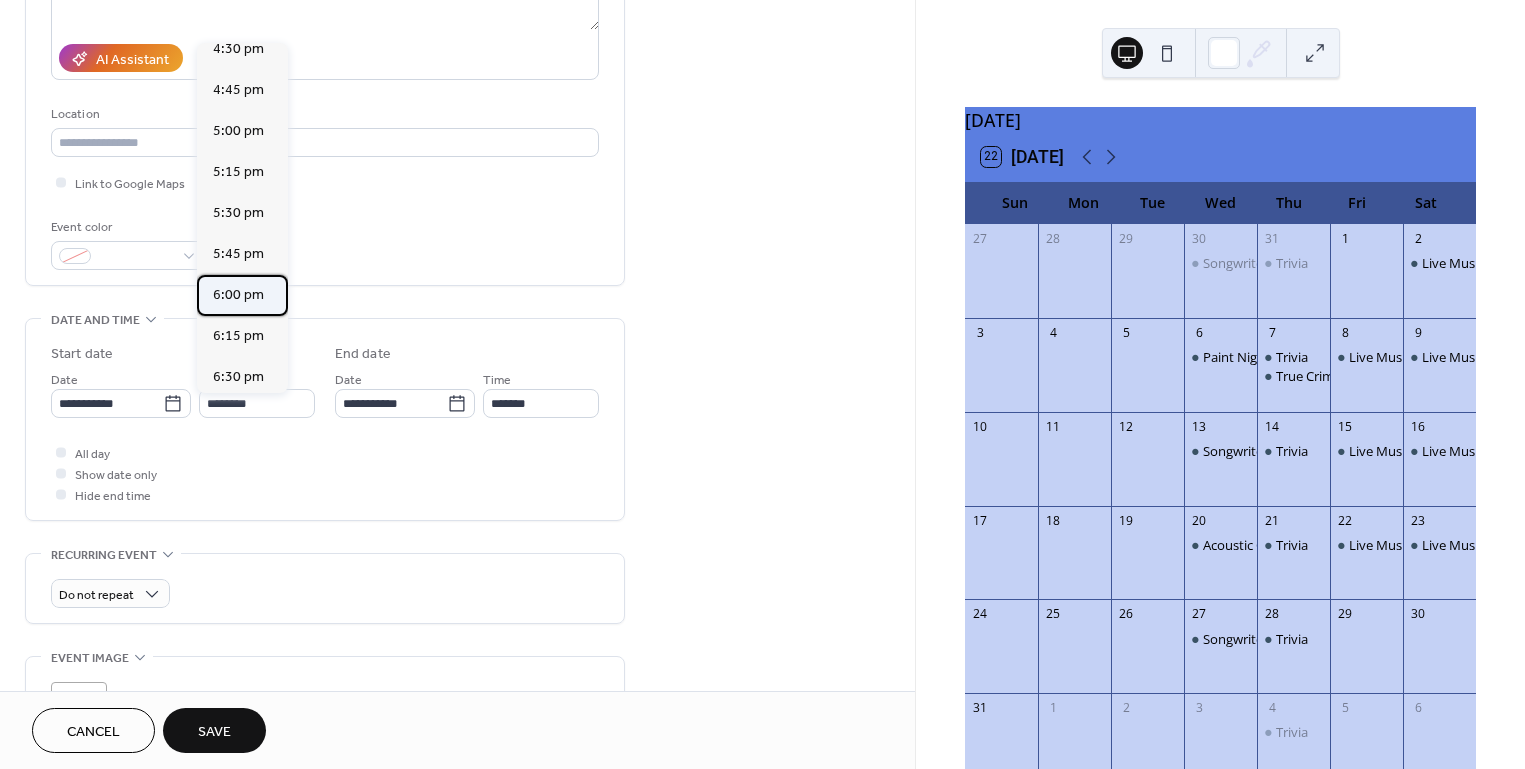 click on "6:00 pm" at bounding box center [242, 295] 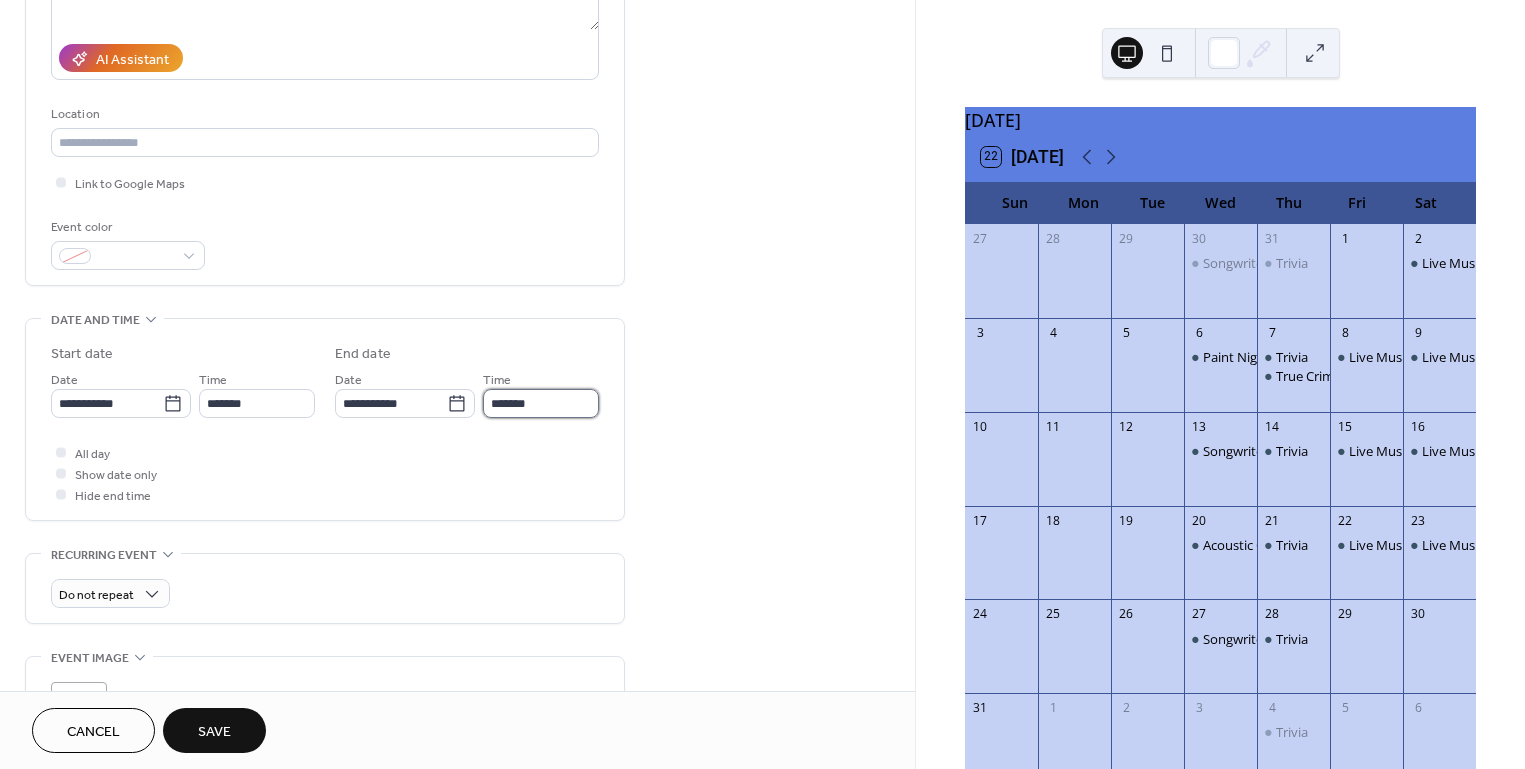 click on "*******" at bounding box center [541, 403] 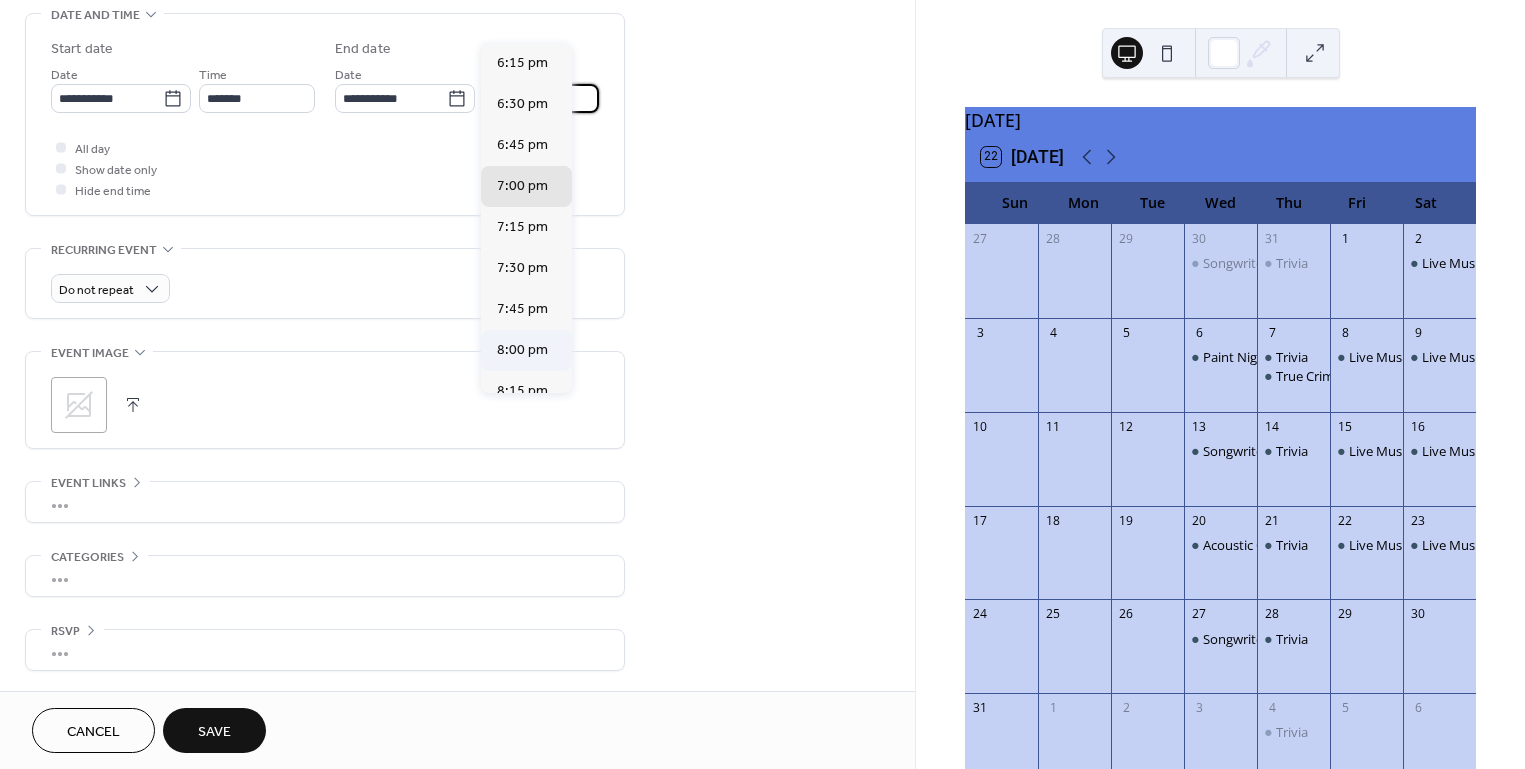 scroll, scrollTop: 644, scrollLeft: 0, axis: vertical 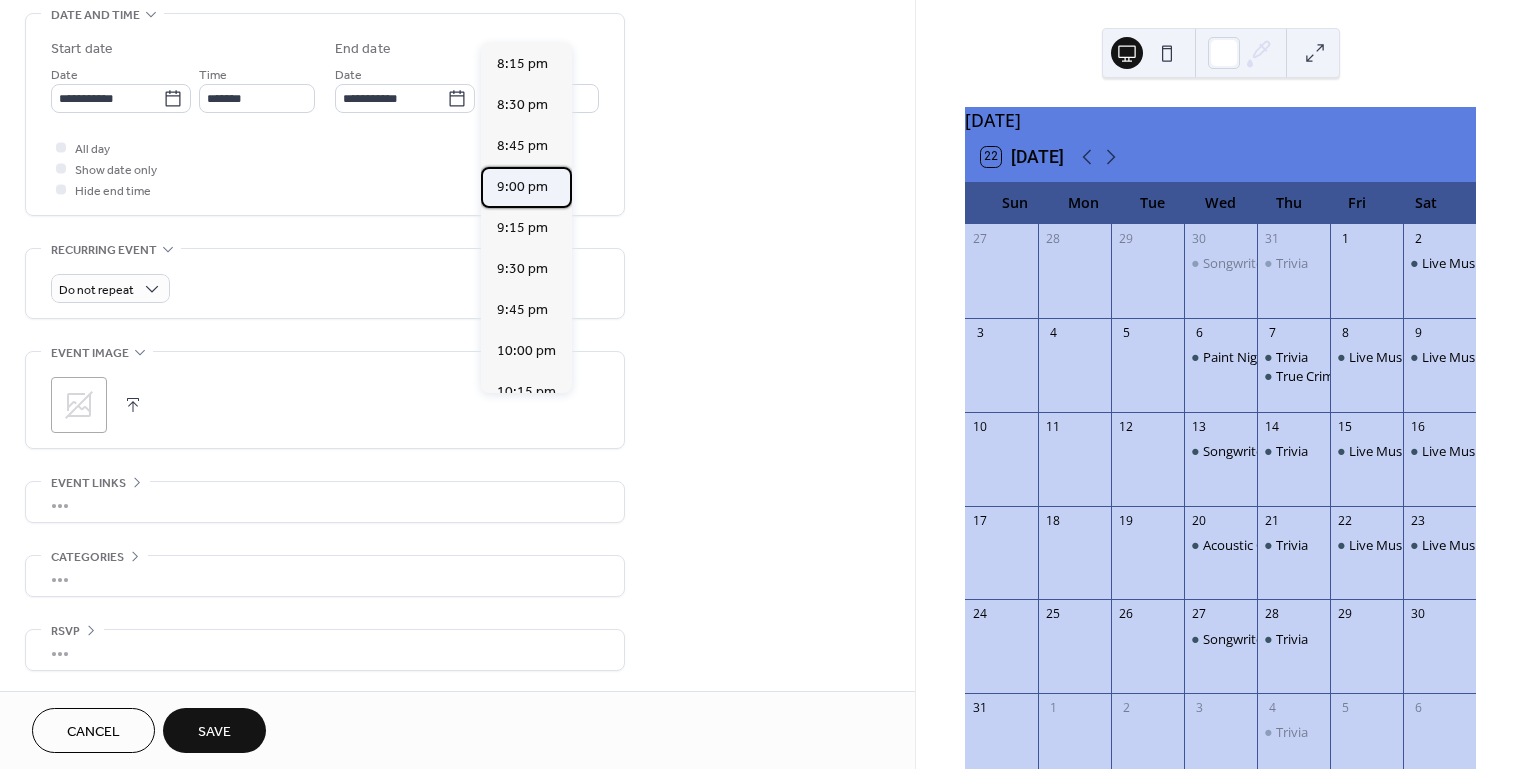 click on "9:00 pm" at bounding box center [522, 187] 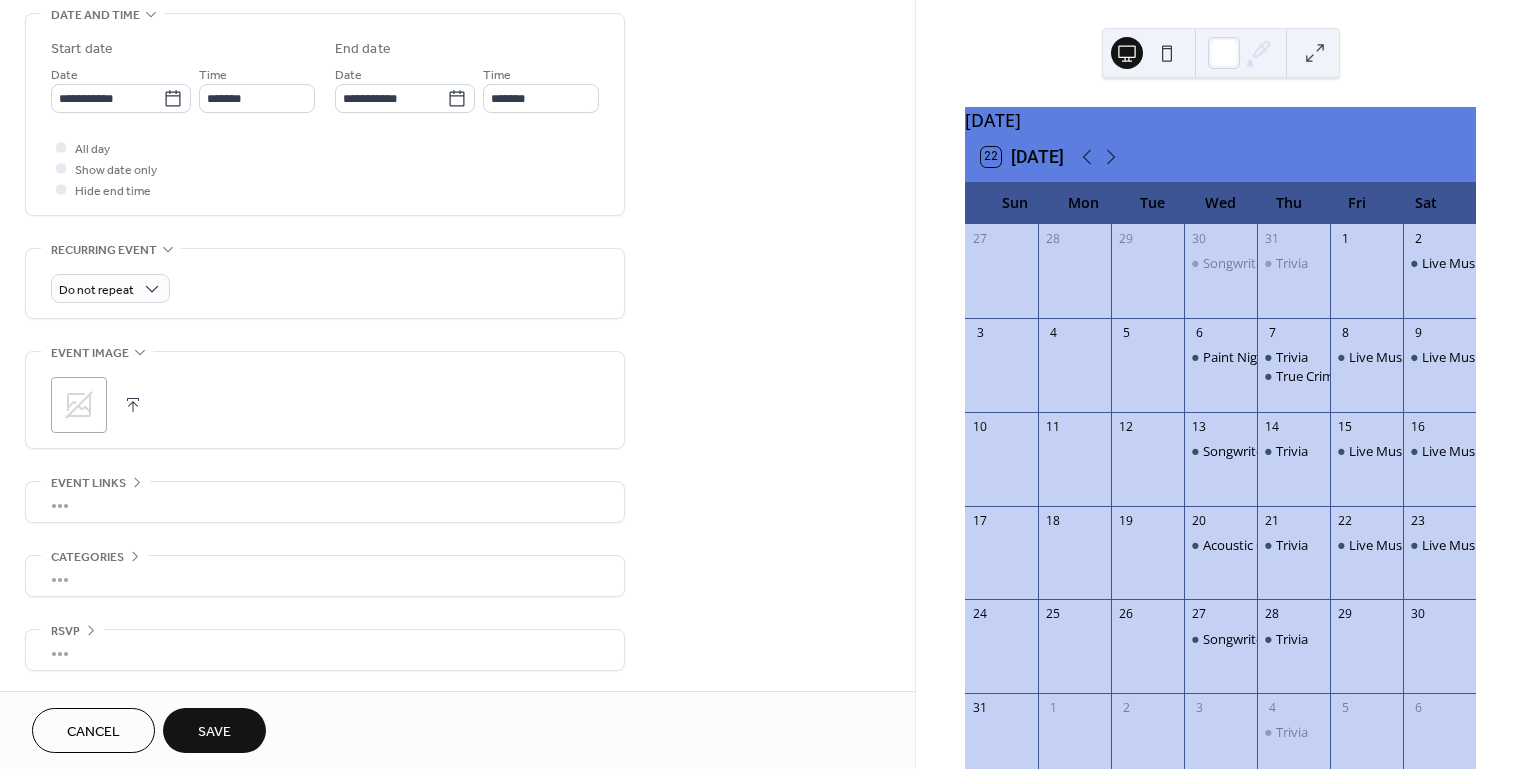 click on "Save" at bounding box center (214, 730) 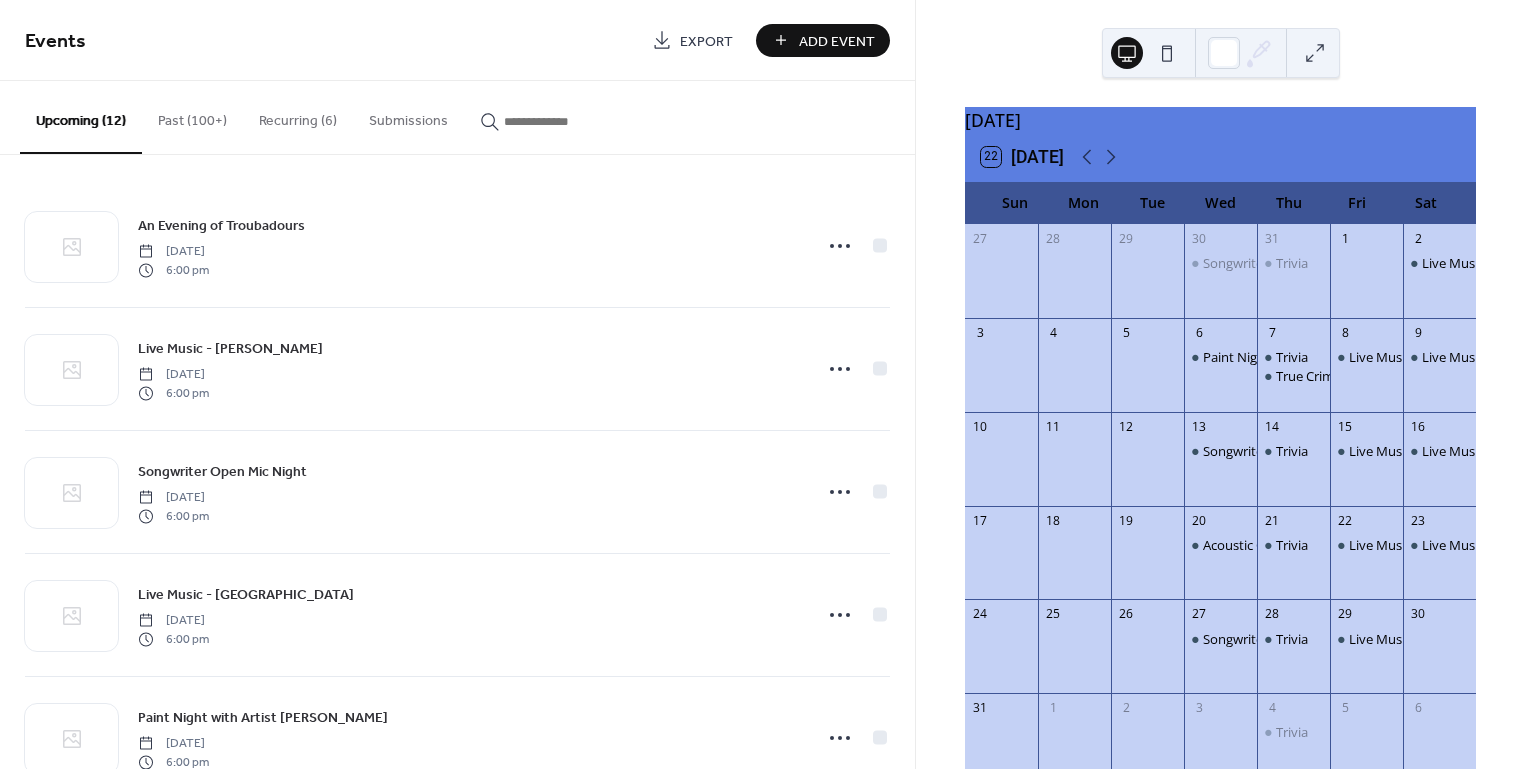 click on "Add Event" at bounding box center (837, 41) 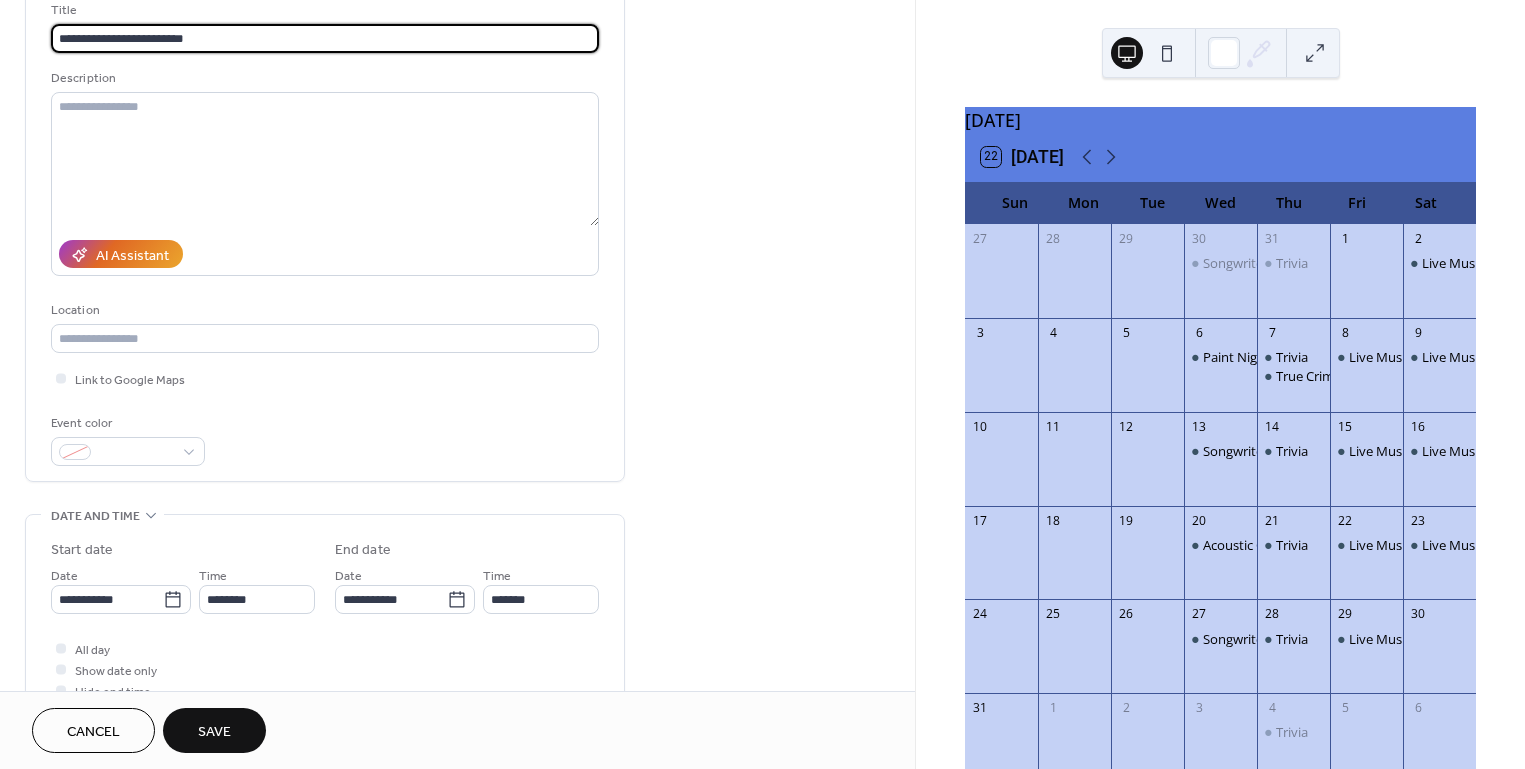 scroll, scrollTop: 141, scrollLeft: 0, axis: vertical 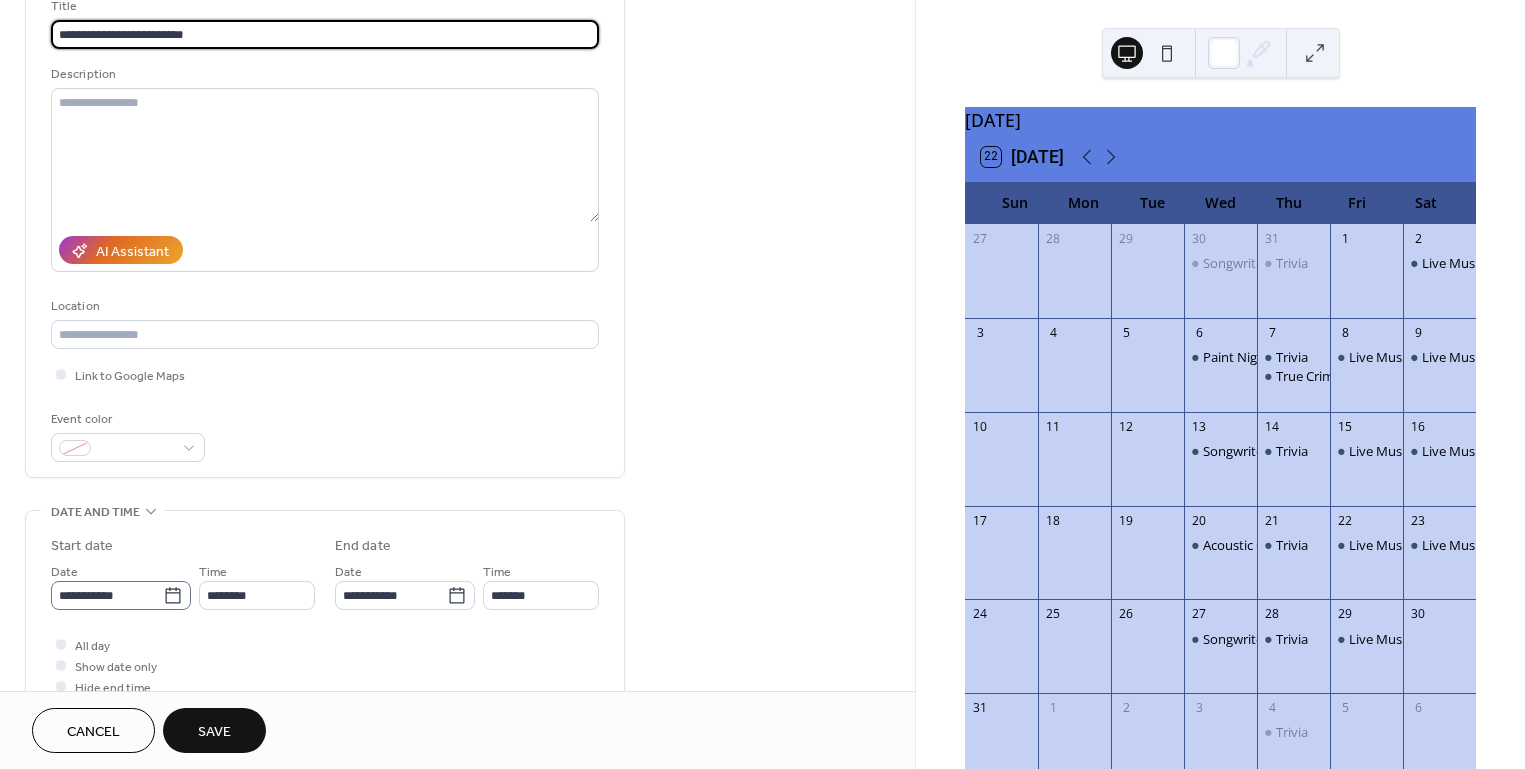 type on "**********" 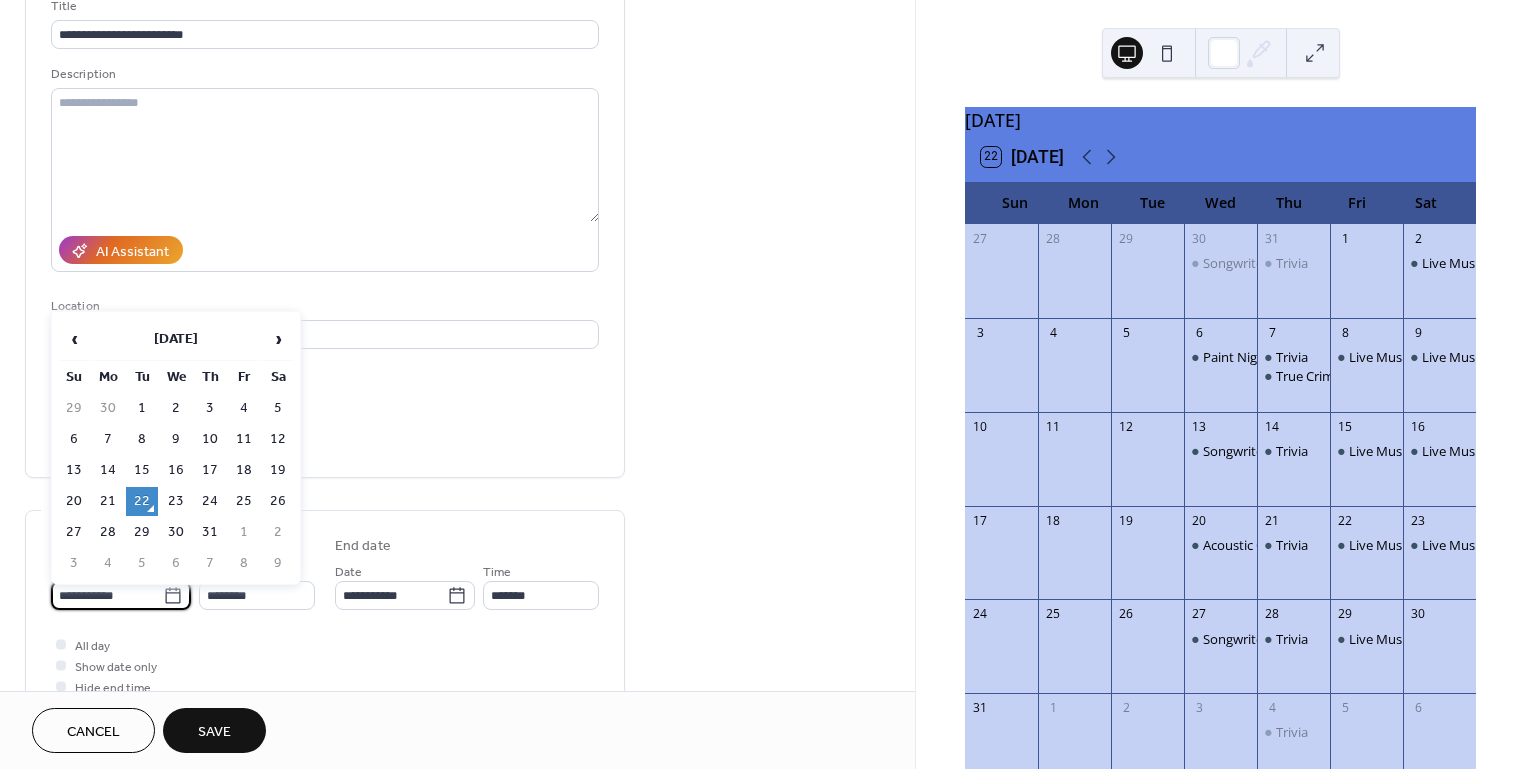 click on "**********" at bounding box center [107, 595] 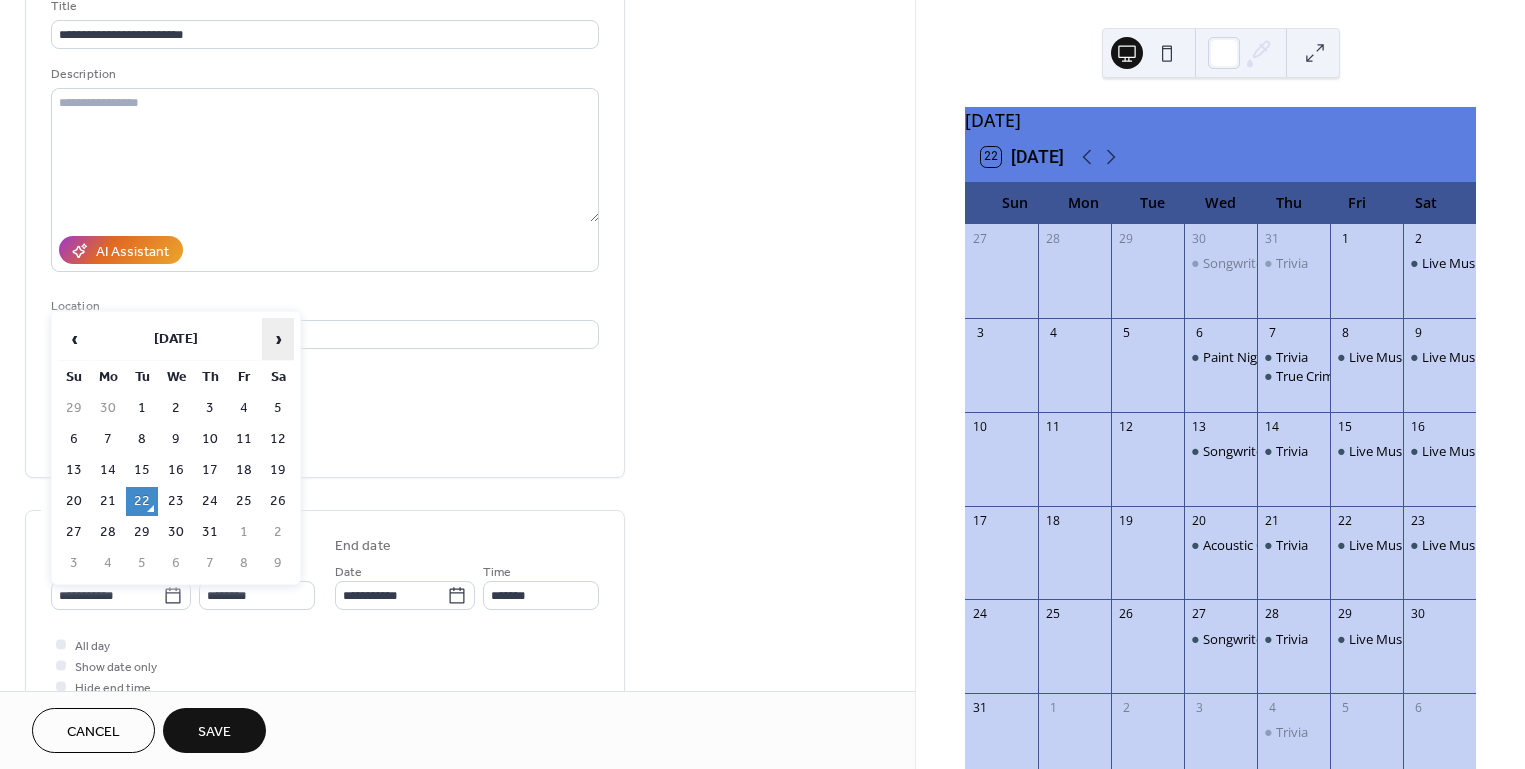 click on "›" at bounding box center (278, 339) 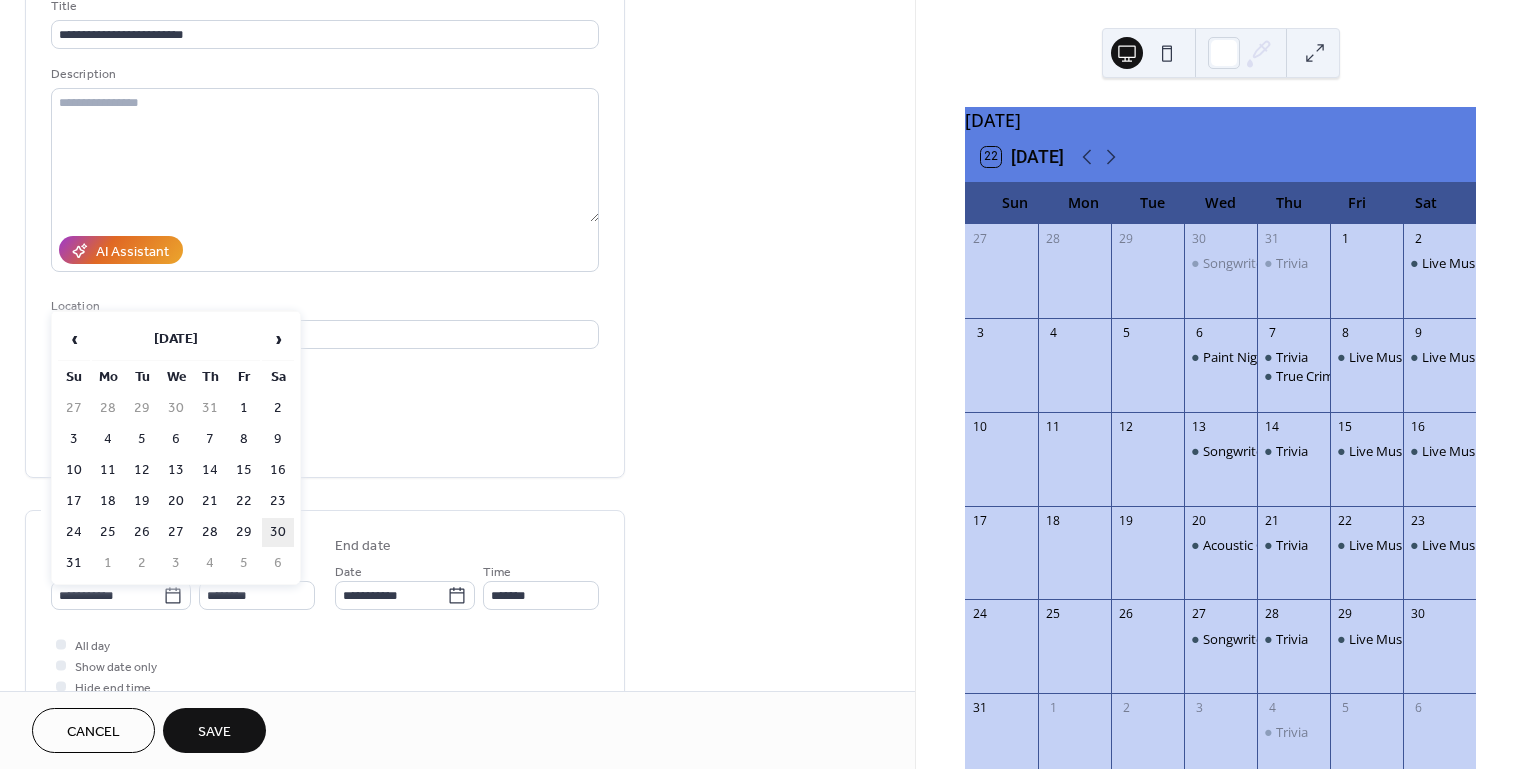 click on "30" at bounding box center (278, 532) 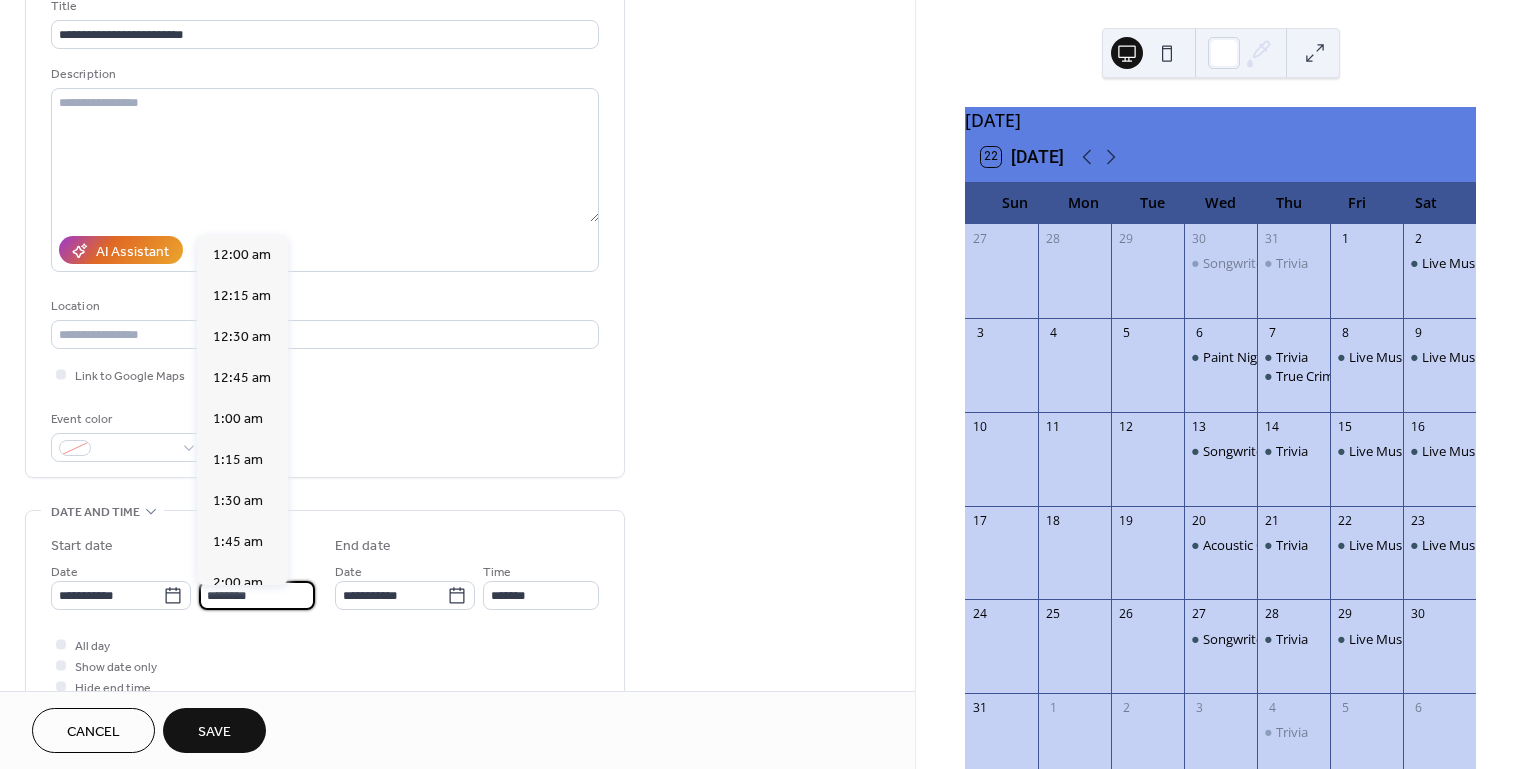 scroll, scrollTop: 1968, scrollLeft: 0, axis: vertical 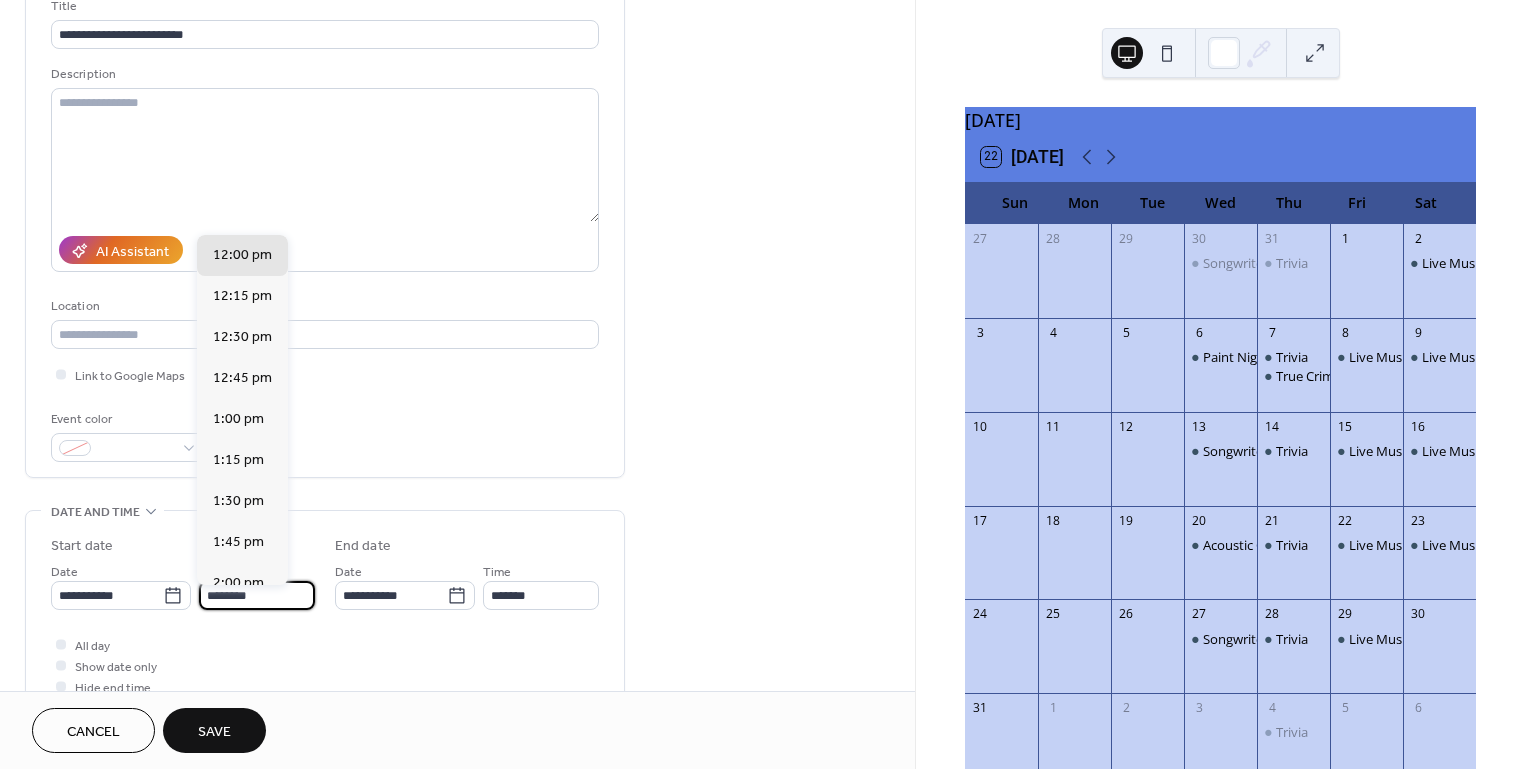 click on "********" at bounding box center [257, 595] 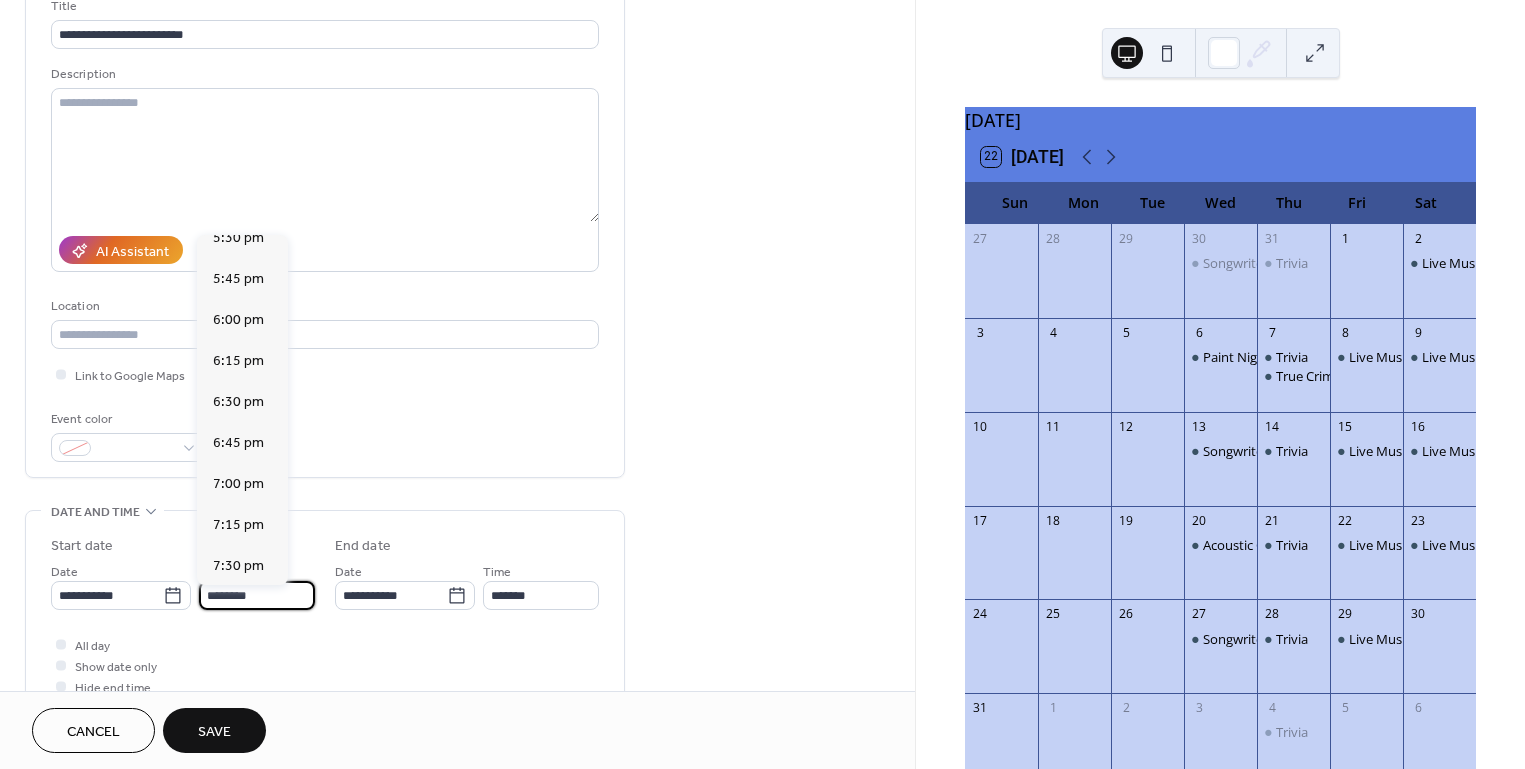 scroll, scrollTop: 2897, scrollLeft: 0, axis: vertical 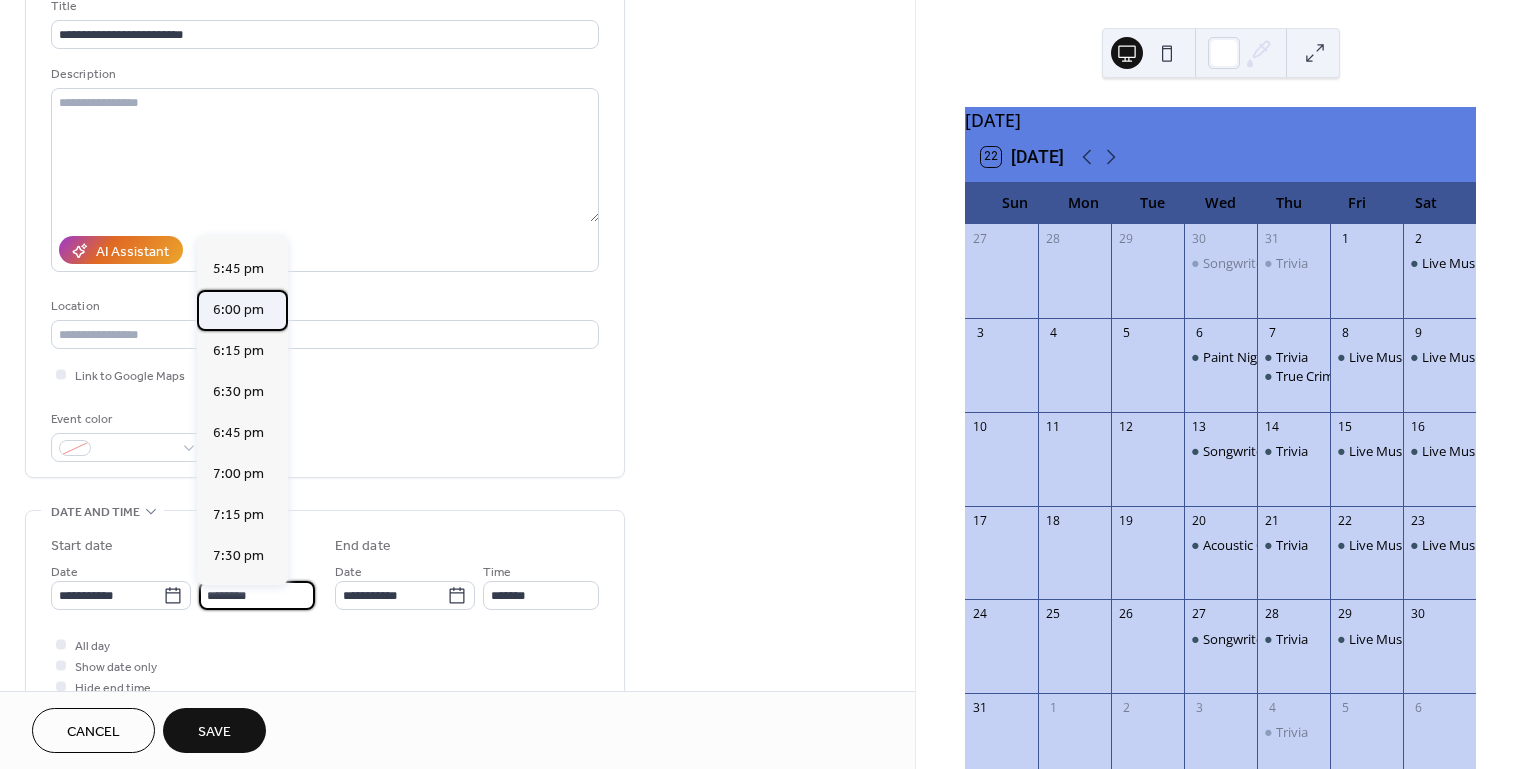 click on "6:00 pm" at bounding box center (242, 310) 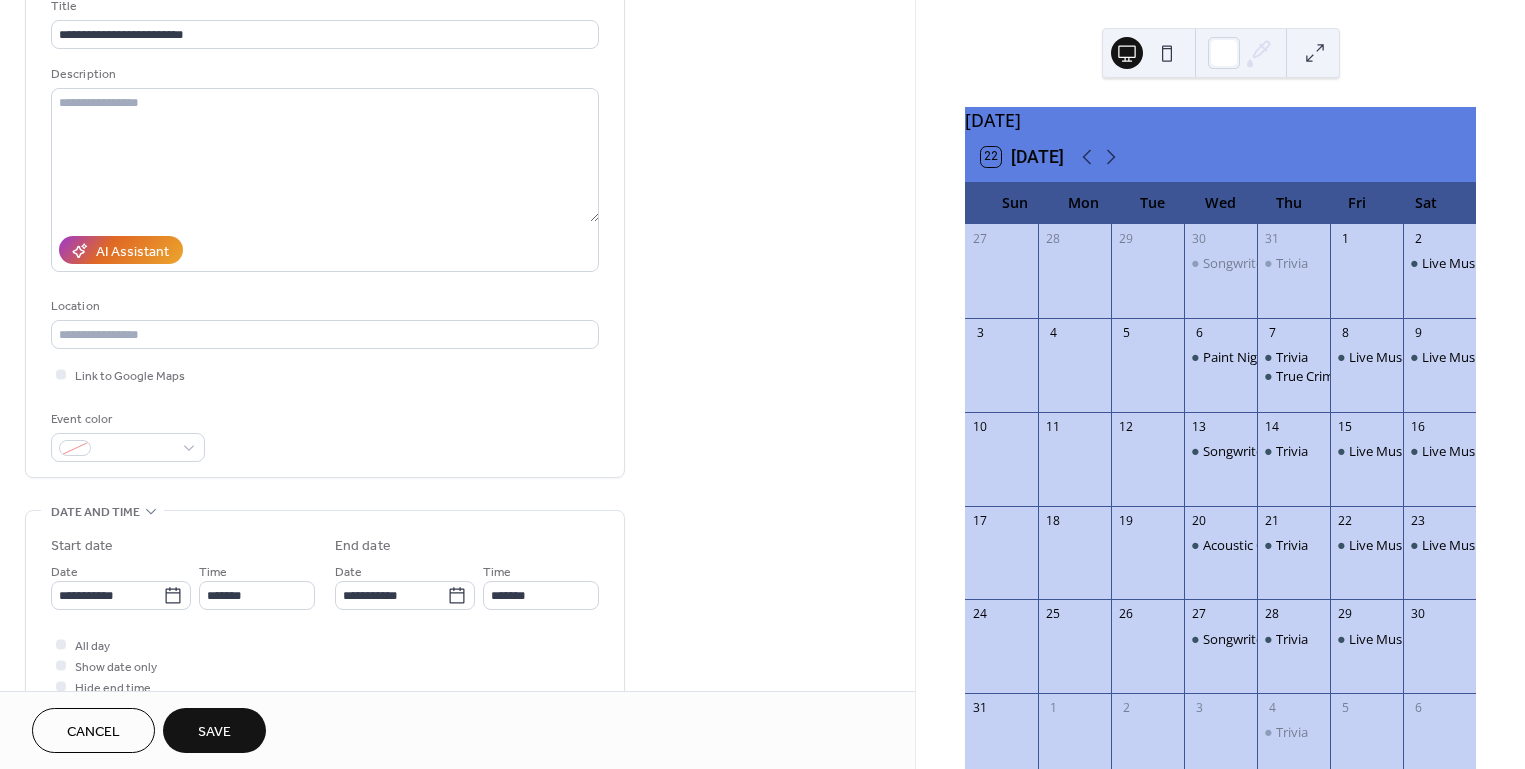 type on "*******" 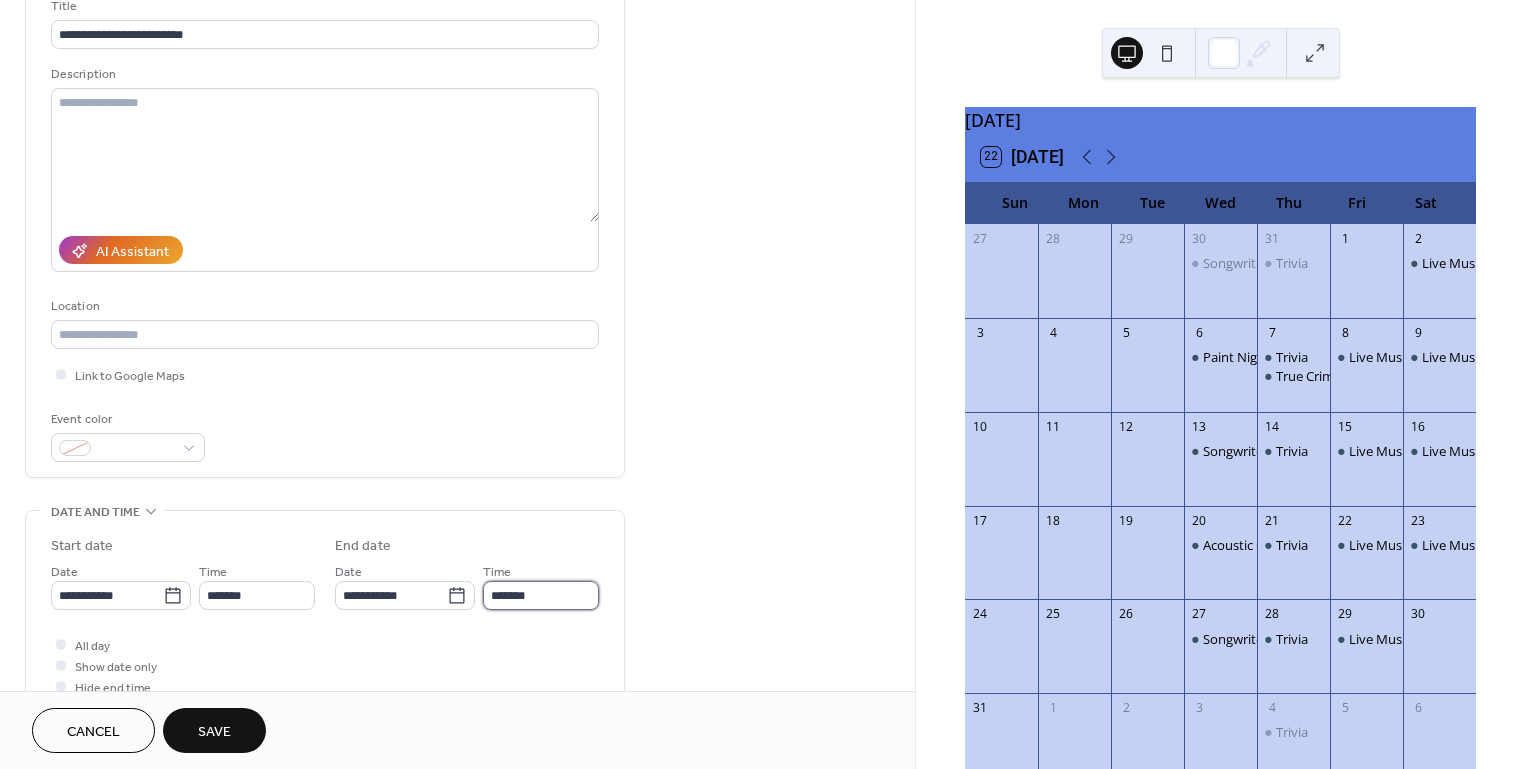 click on "*******" at bounding box center [541, 595] 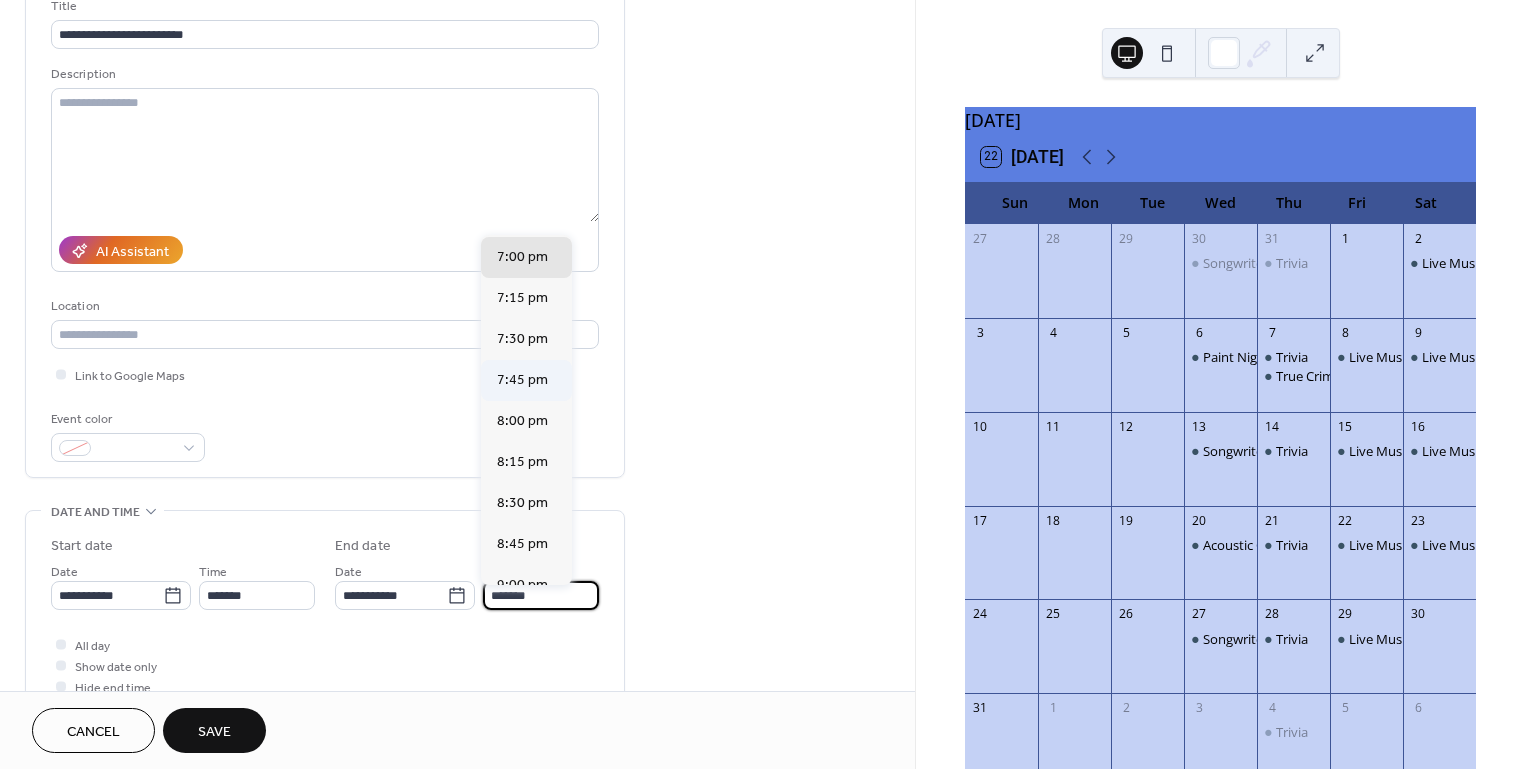 scroll, scrollTop: 123, scrollLeft: 0, axis: vertical 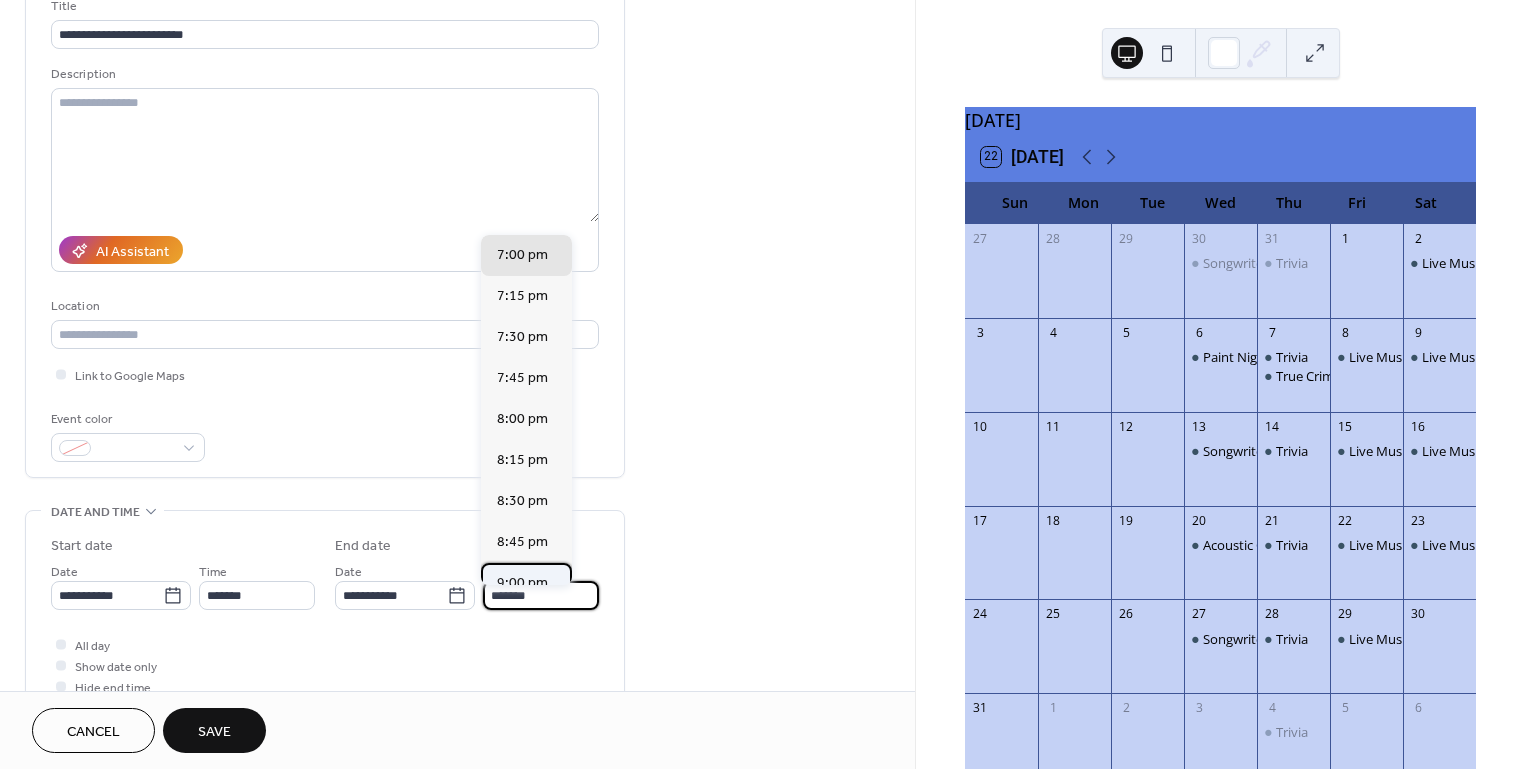 click on "9:00 pm" at bounding box center [522, 583] 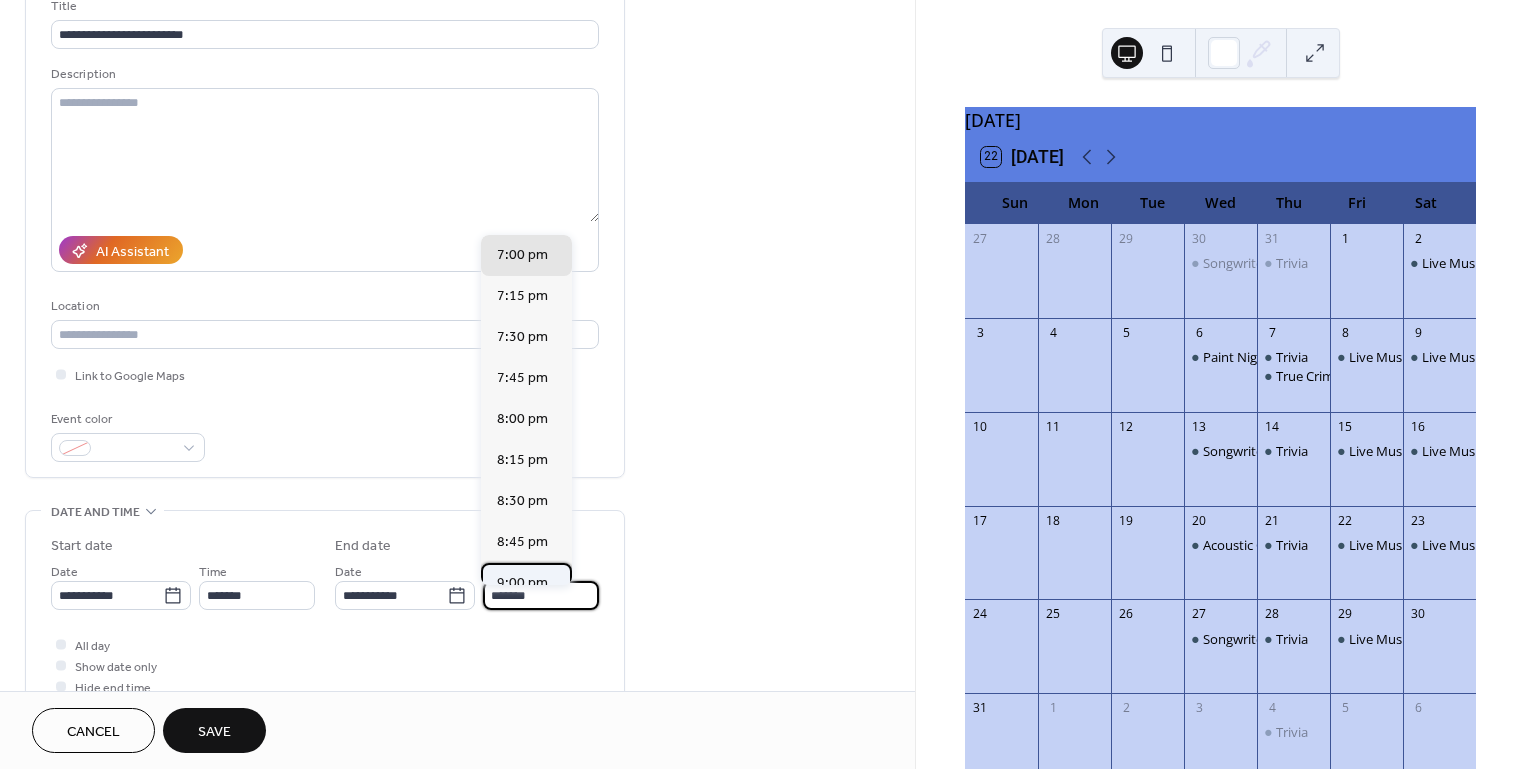type on "*******" 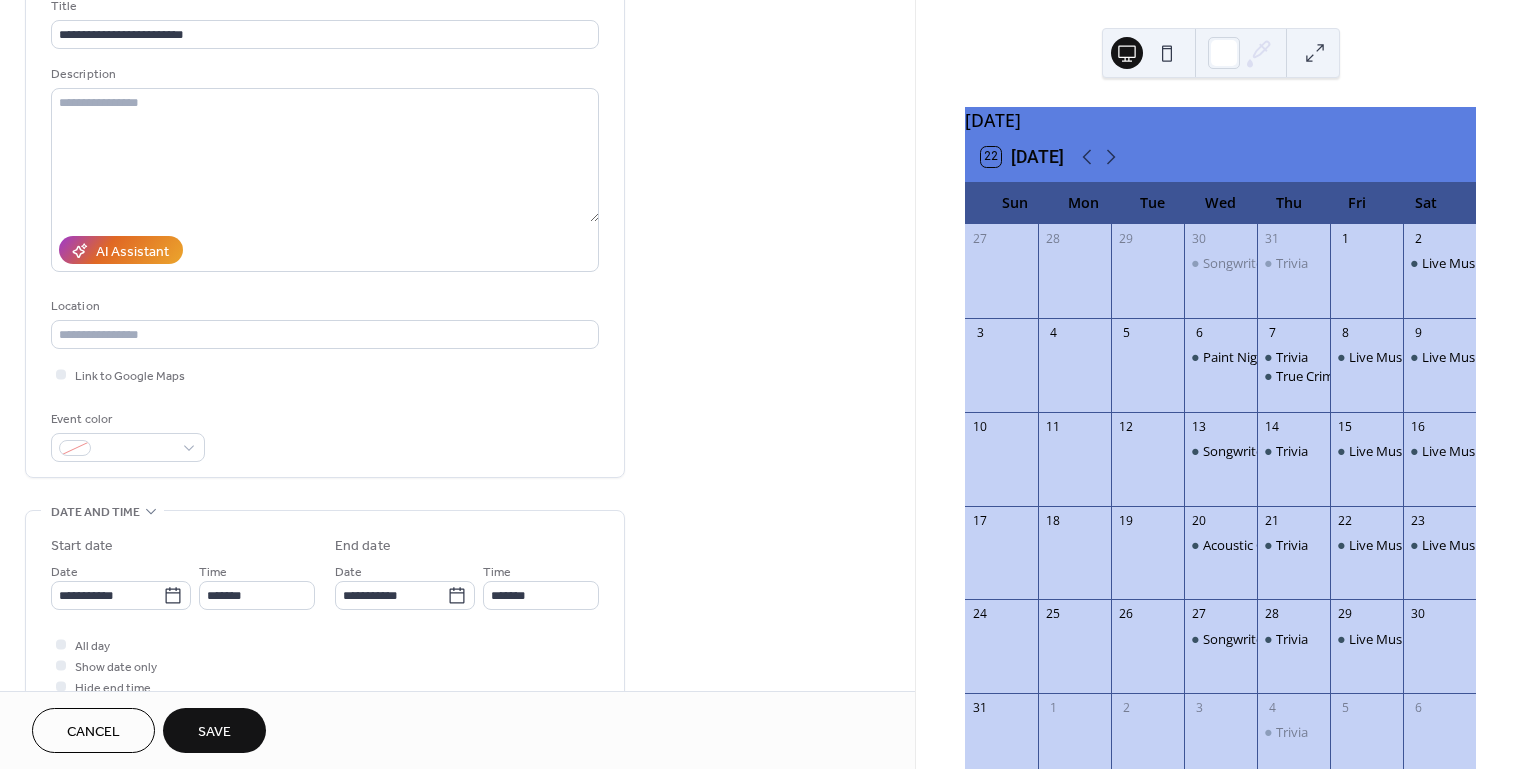 click on "Save" at bounding box center [214, 732] 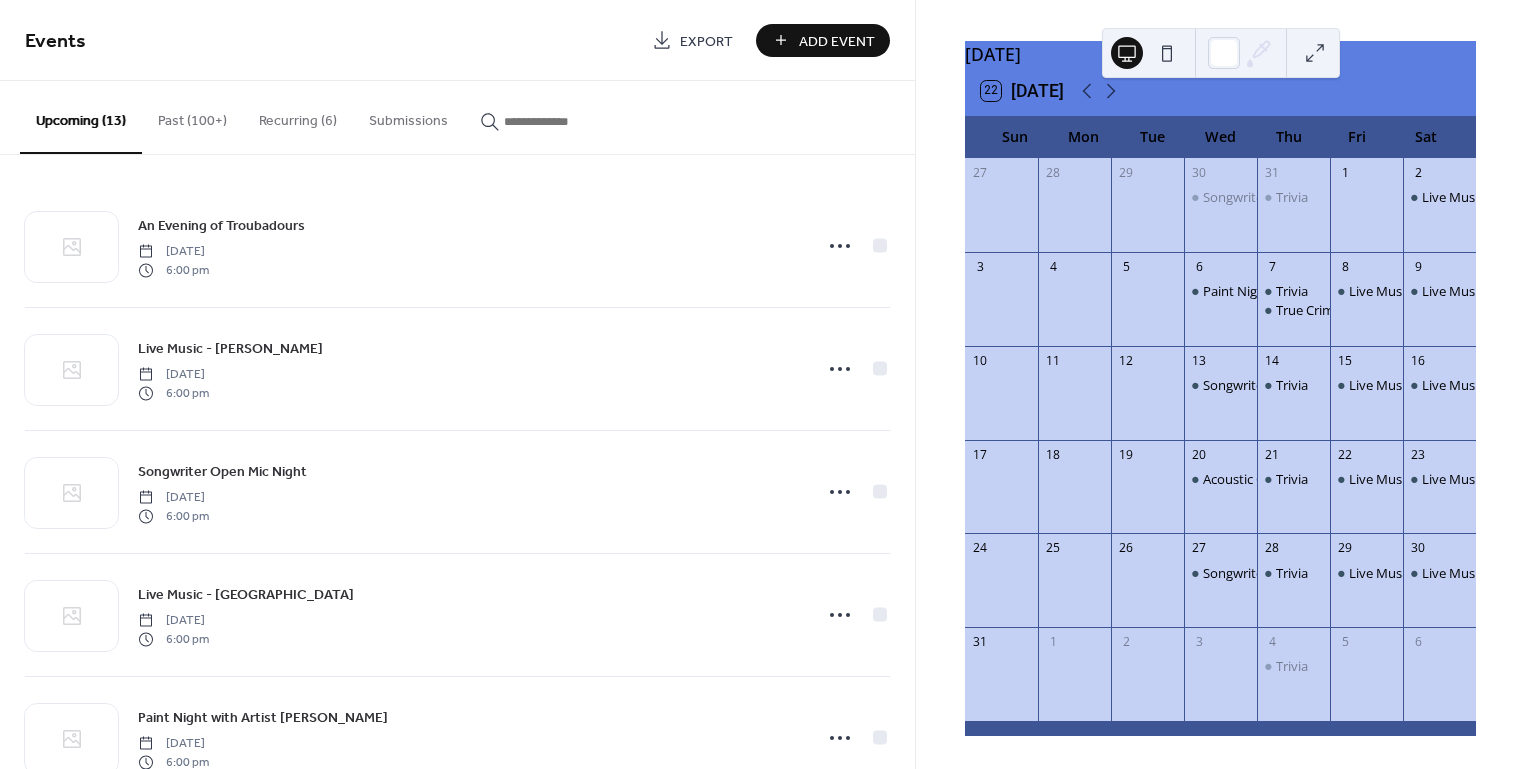 scroll, scrollTop: 77, scrollLeft: 0, axis: vertical 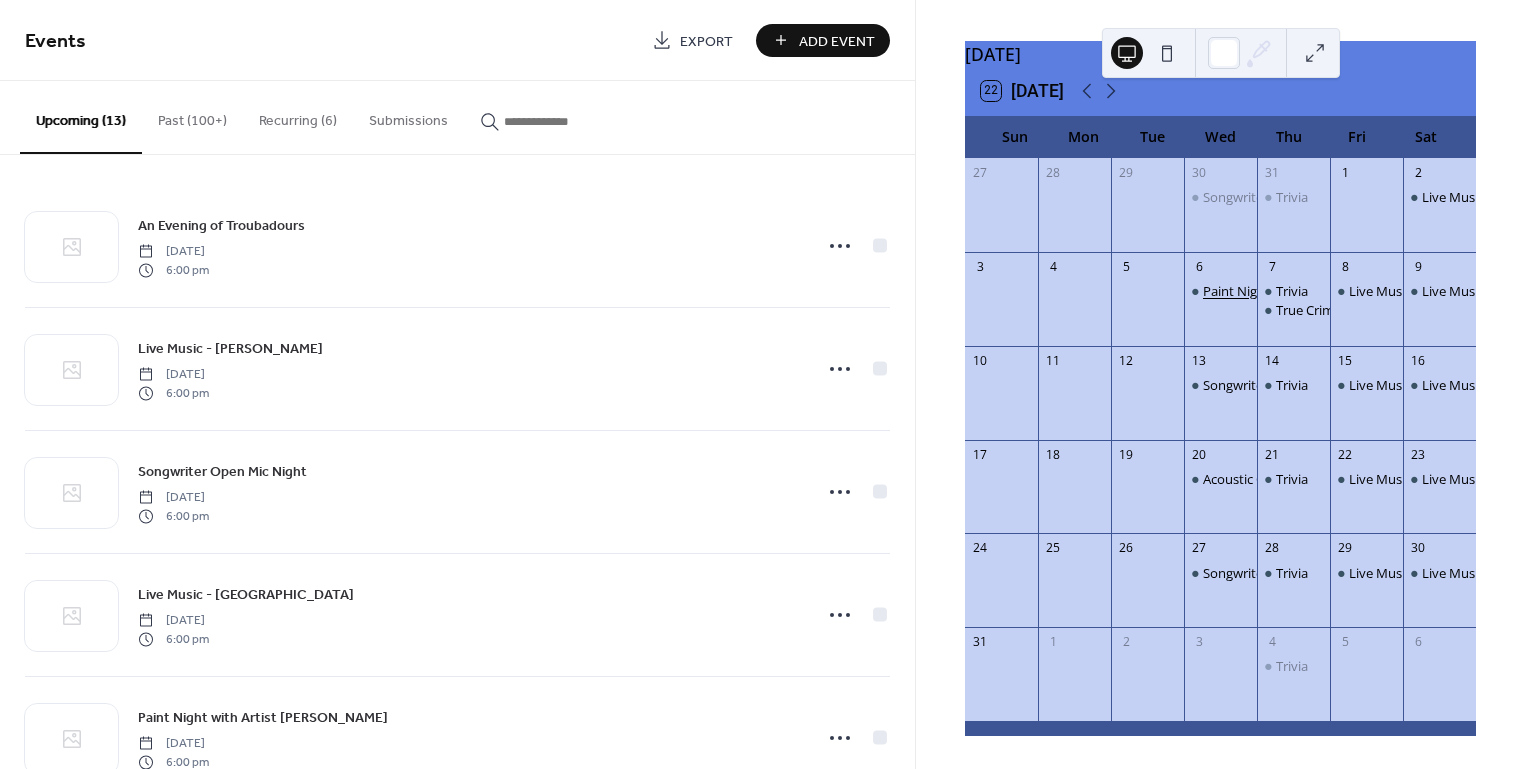 click on "Paint Night with Artist Nicole" at bounding box center (1320, 291) 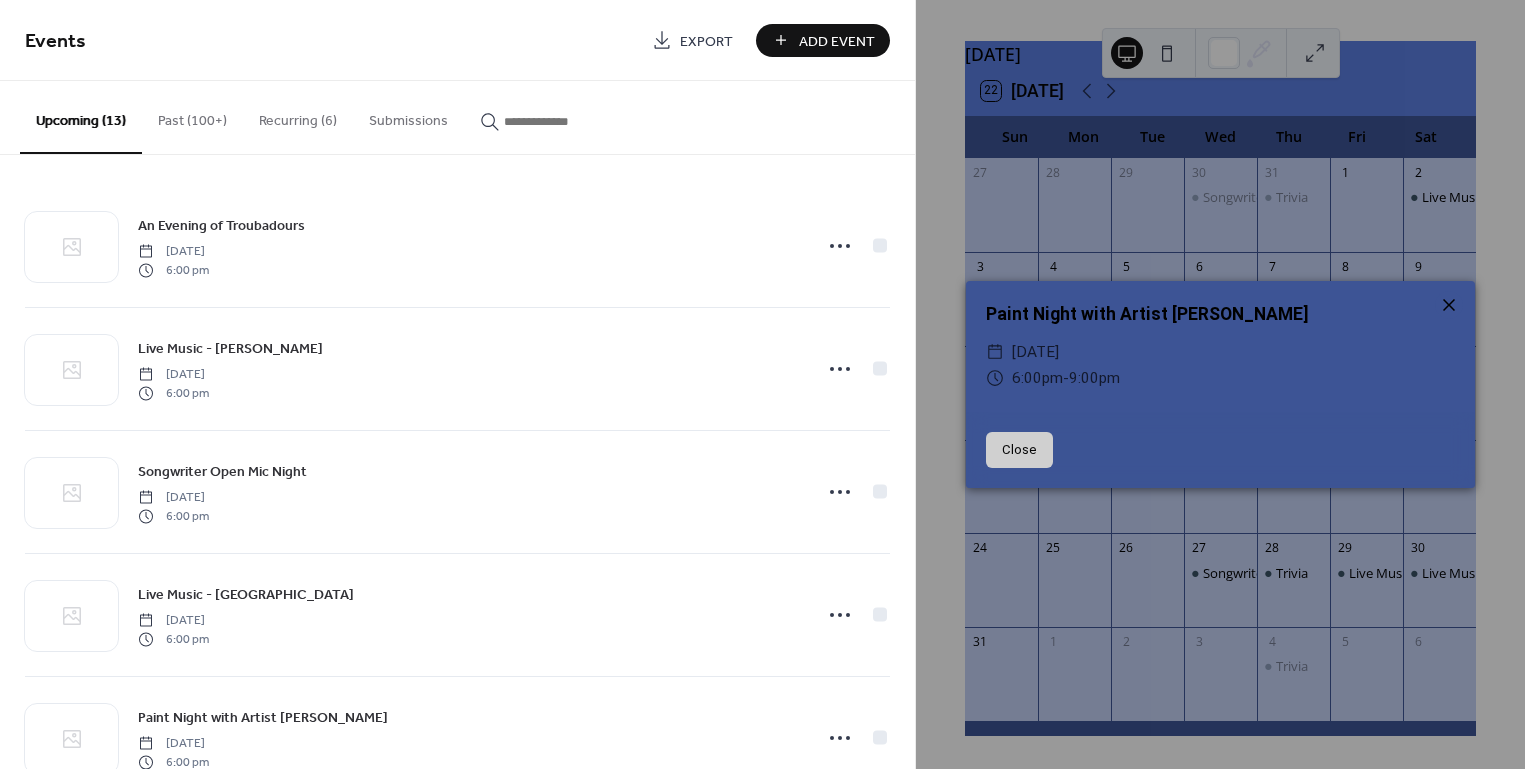 click 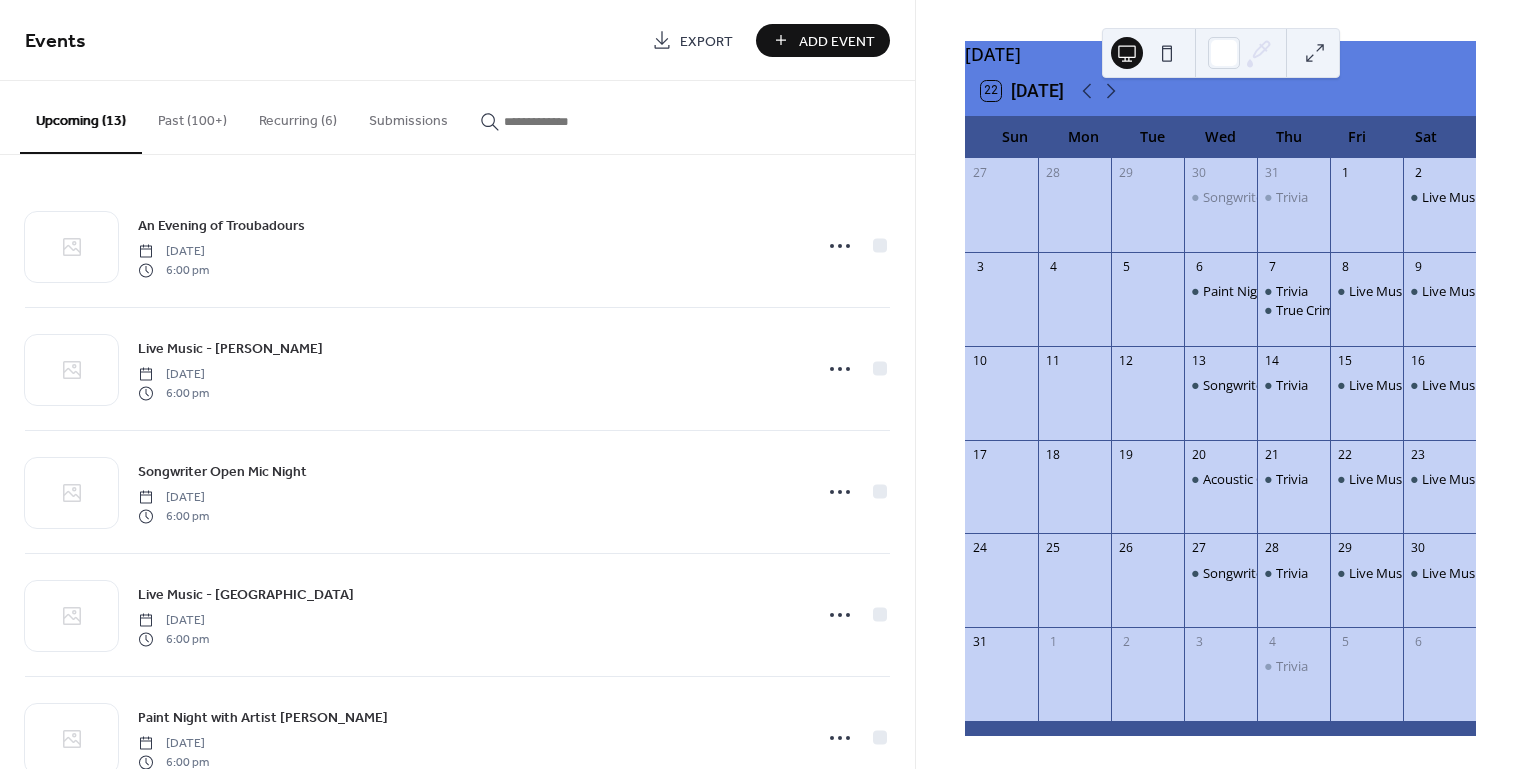 click on "Recurring (6)" at bounding box center [298, 116] 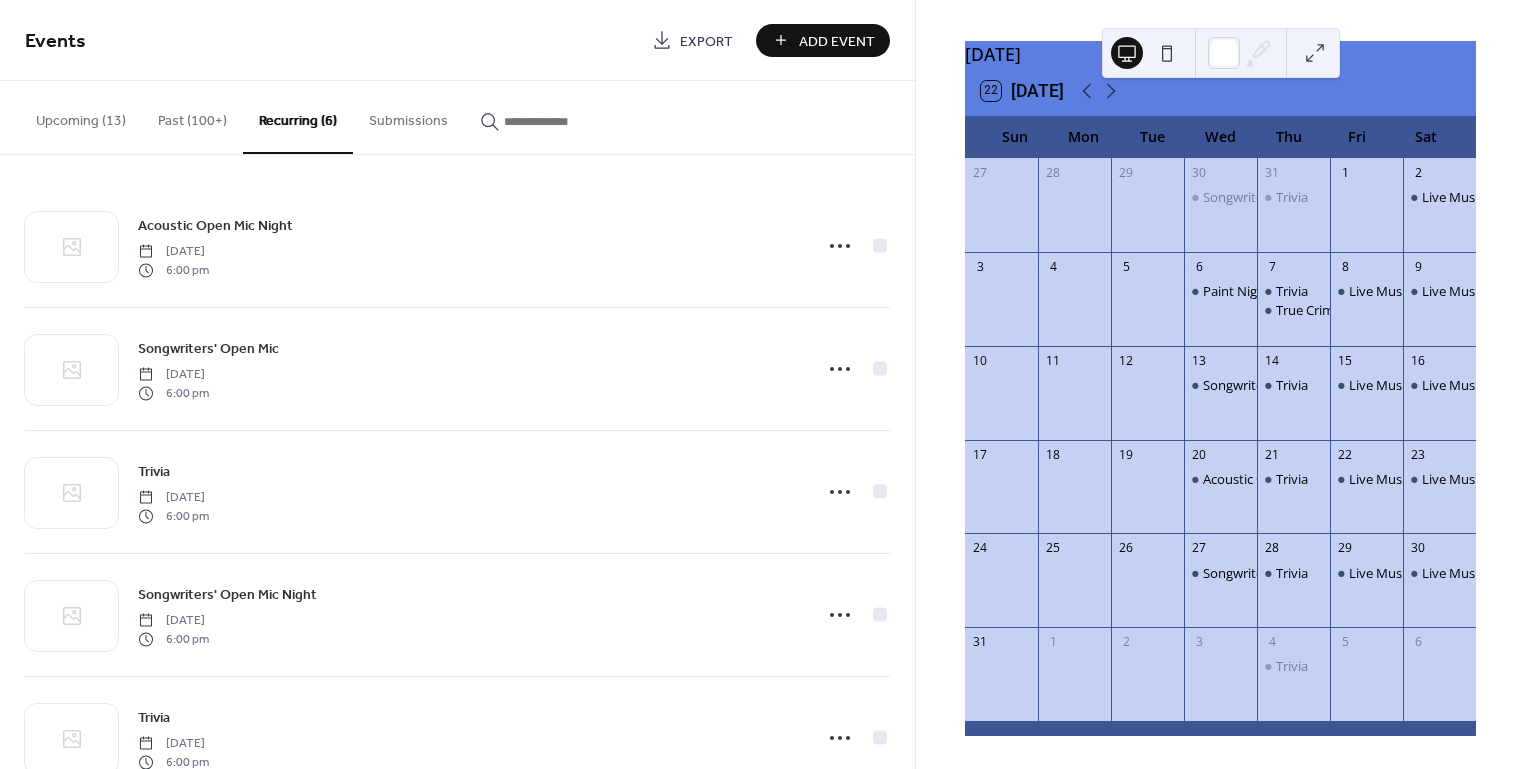 click on "Upcoming (13)" at bounding box center [81, 116] 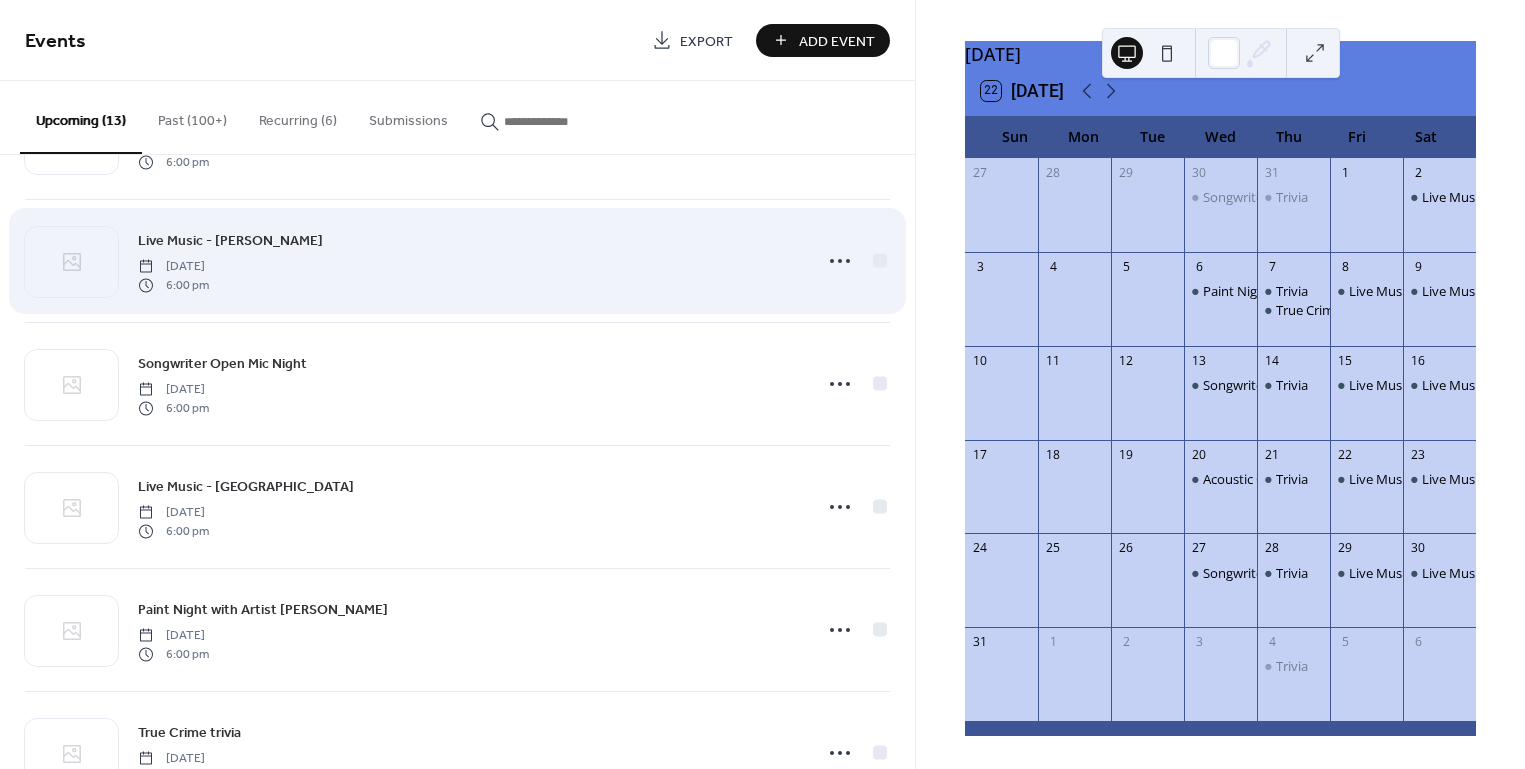 scroll, scrollTop: 76, scrollLeft: 0, axis: vertical 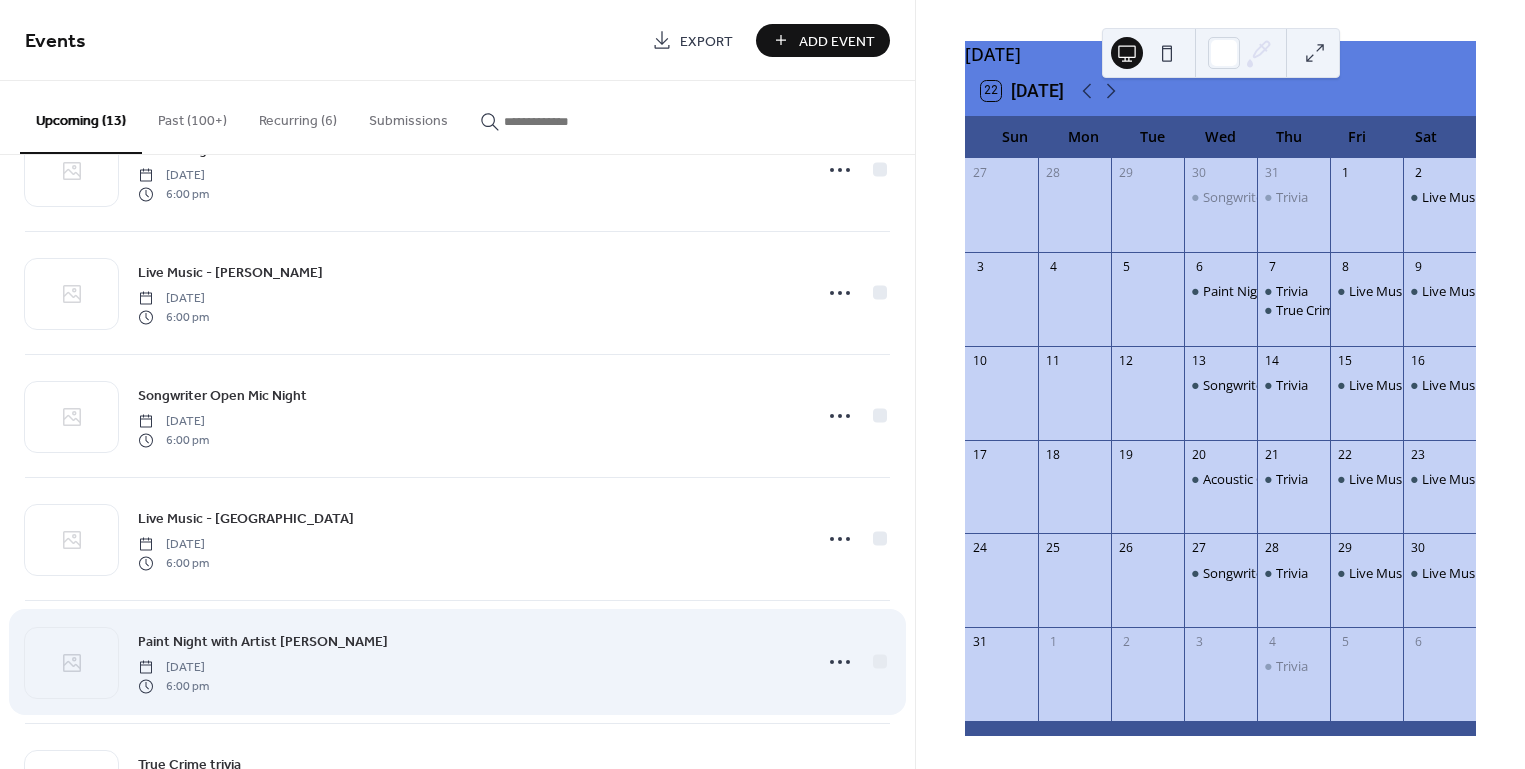 click on "Paint Night with Artist Nicole" at bounding box center (263, 642) 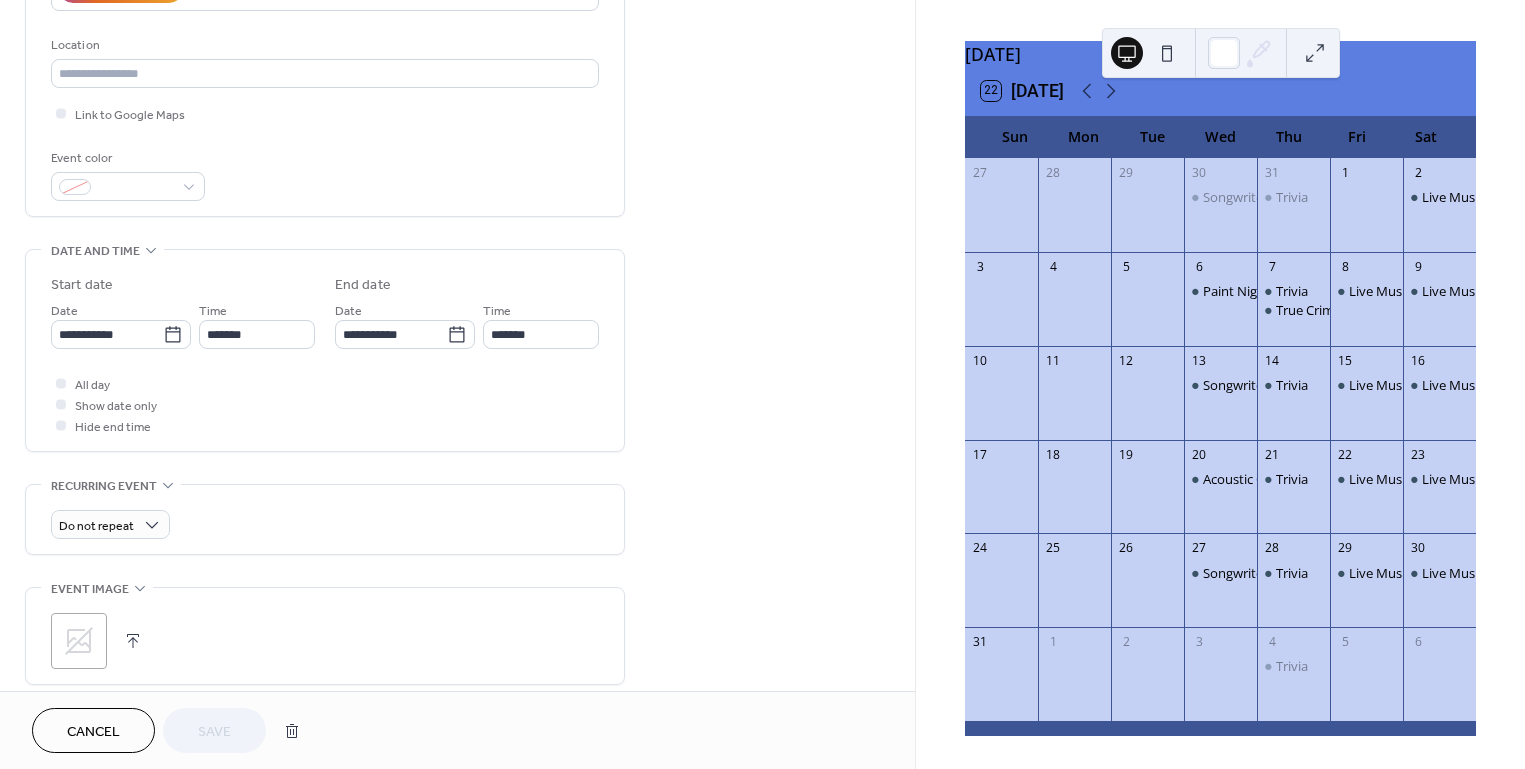scroll, scrollTop: 487, scrollLeft: 0, axis: vertical 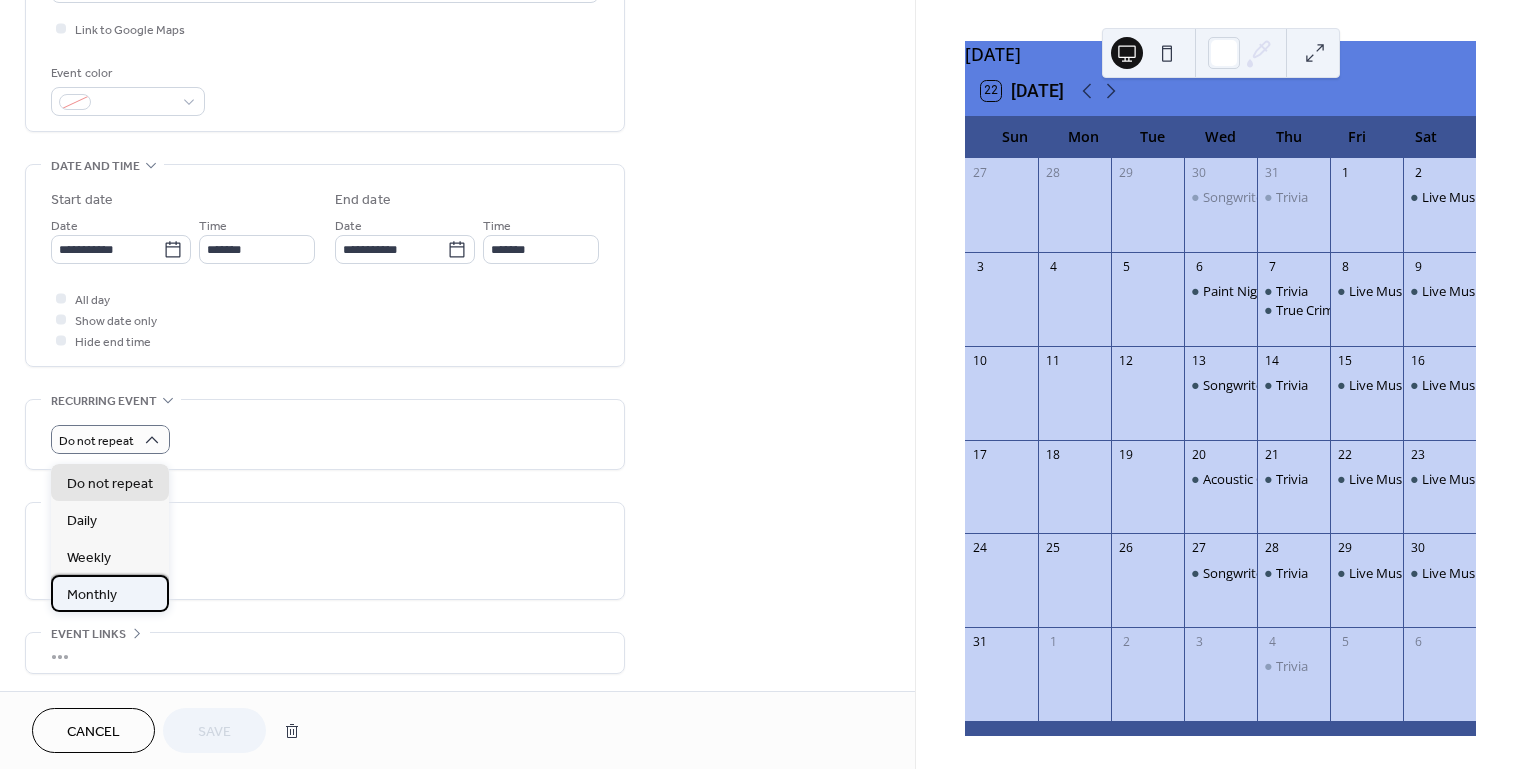 click on "Monthly" at bounding box center (92, 595) 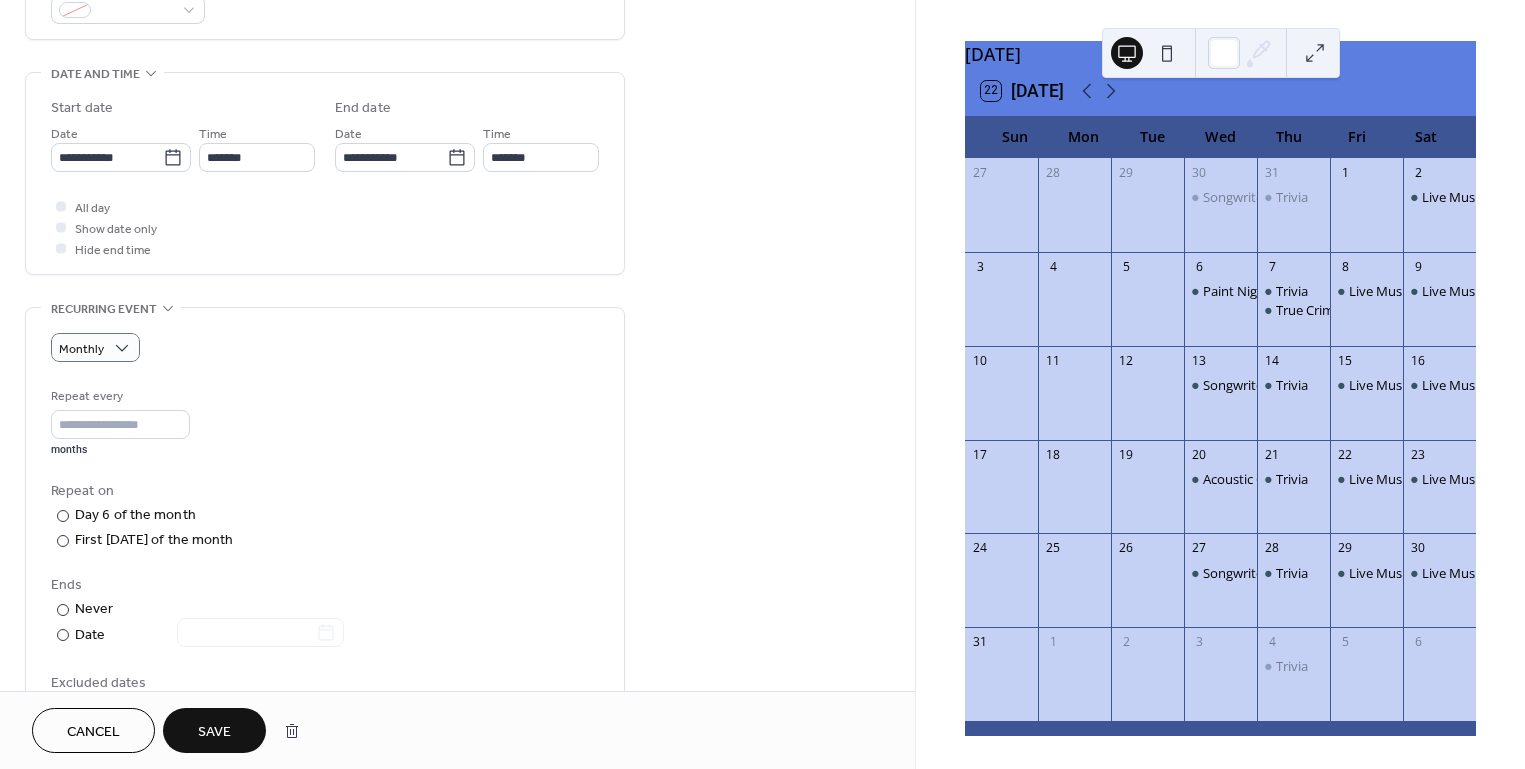 scroll, scrollTop: 582, scrollLeft: 0, axis: vertical 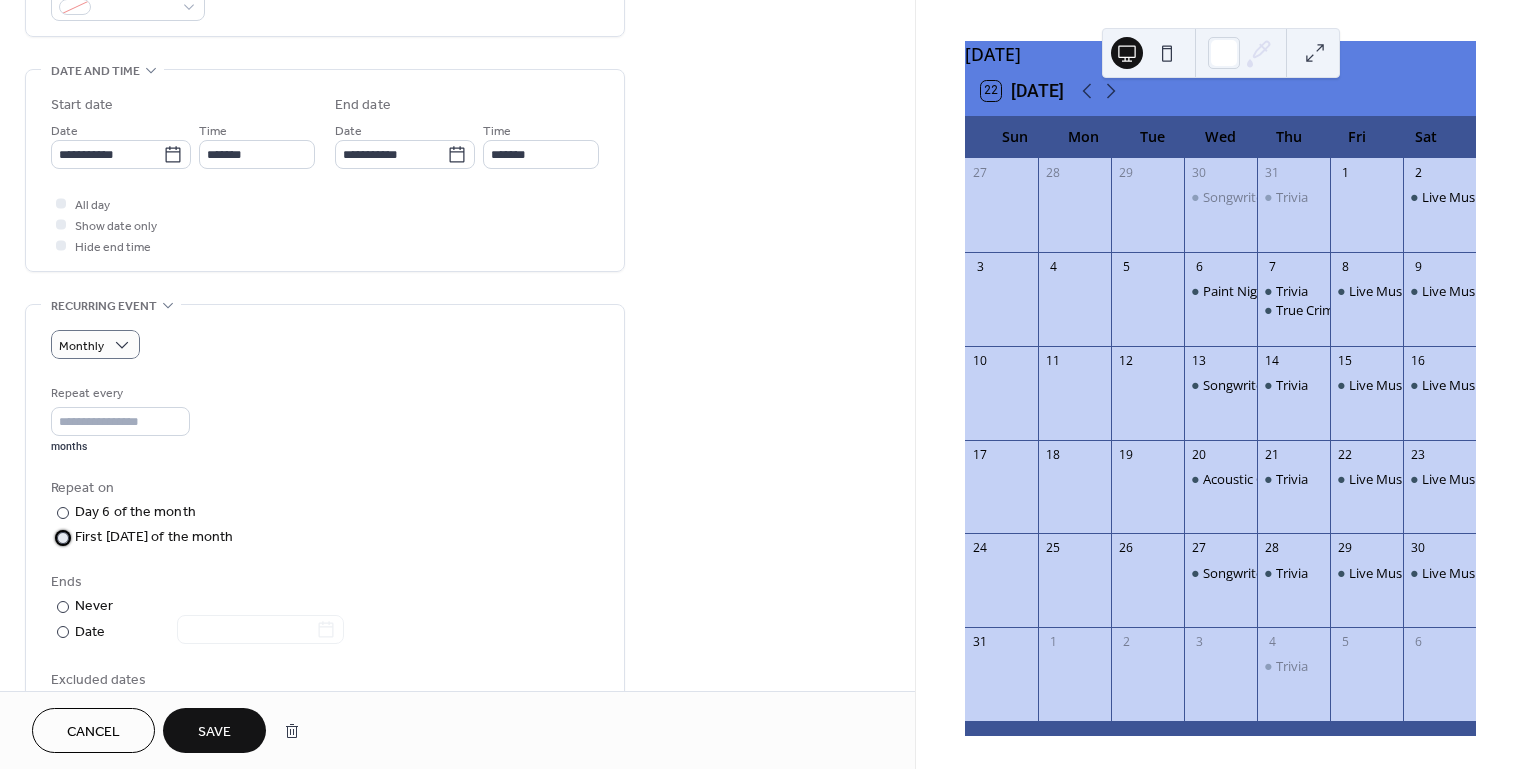 click at bounding box center [63, 538] 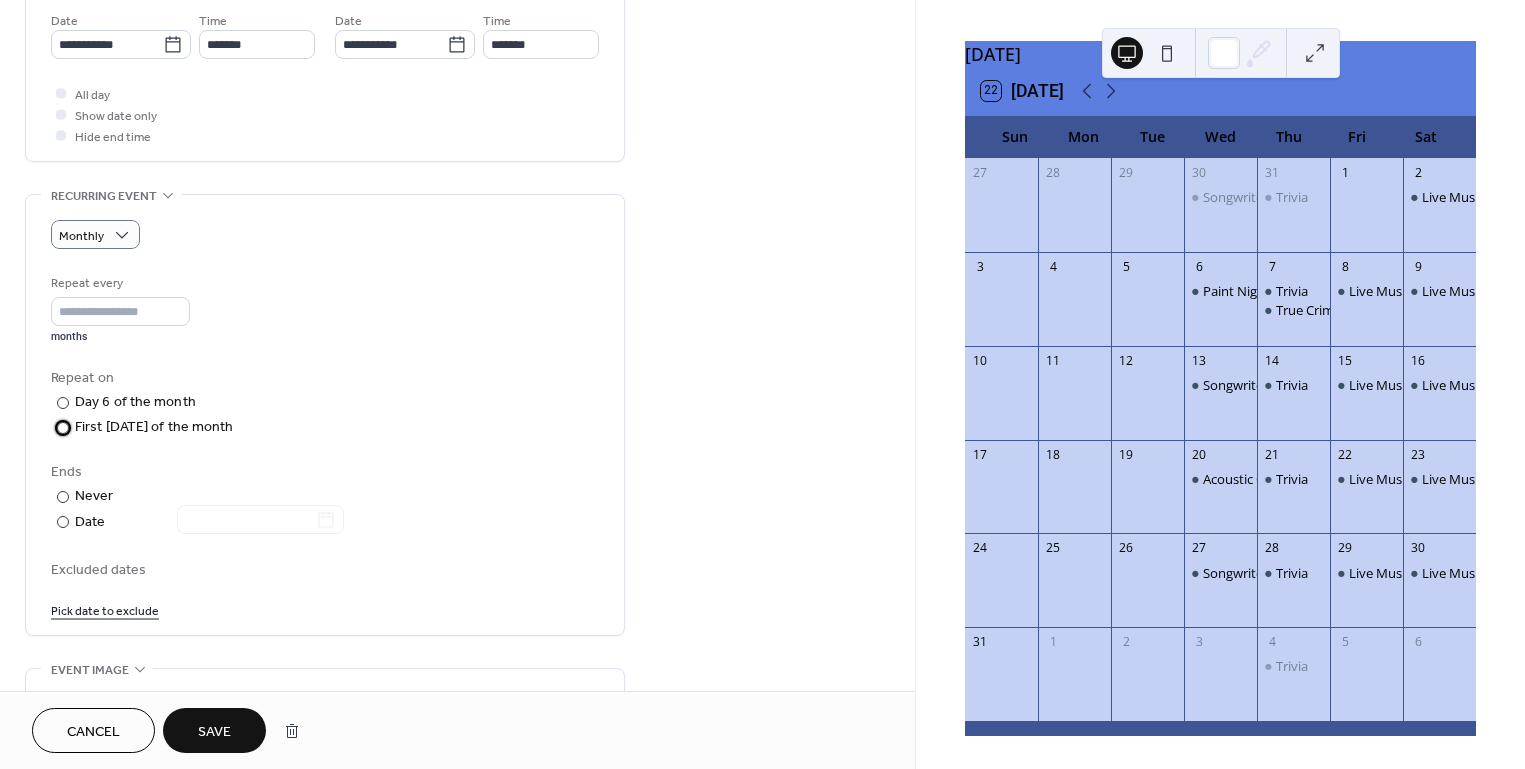 scroll, scrollTop: 697, scrollLeft: 0, axis: vertical 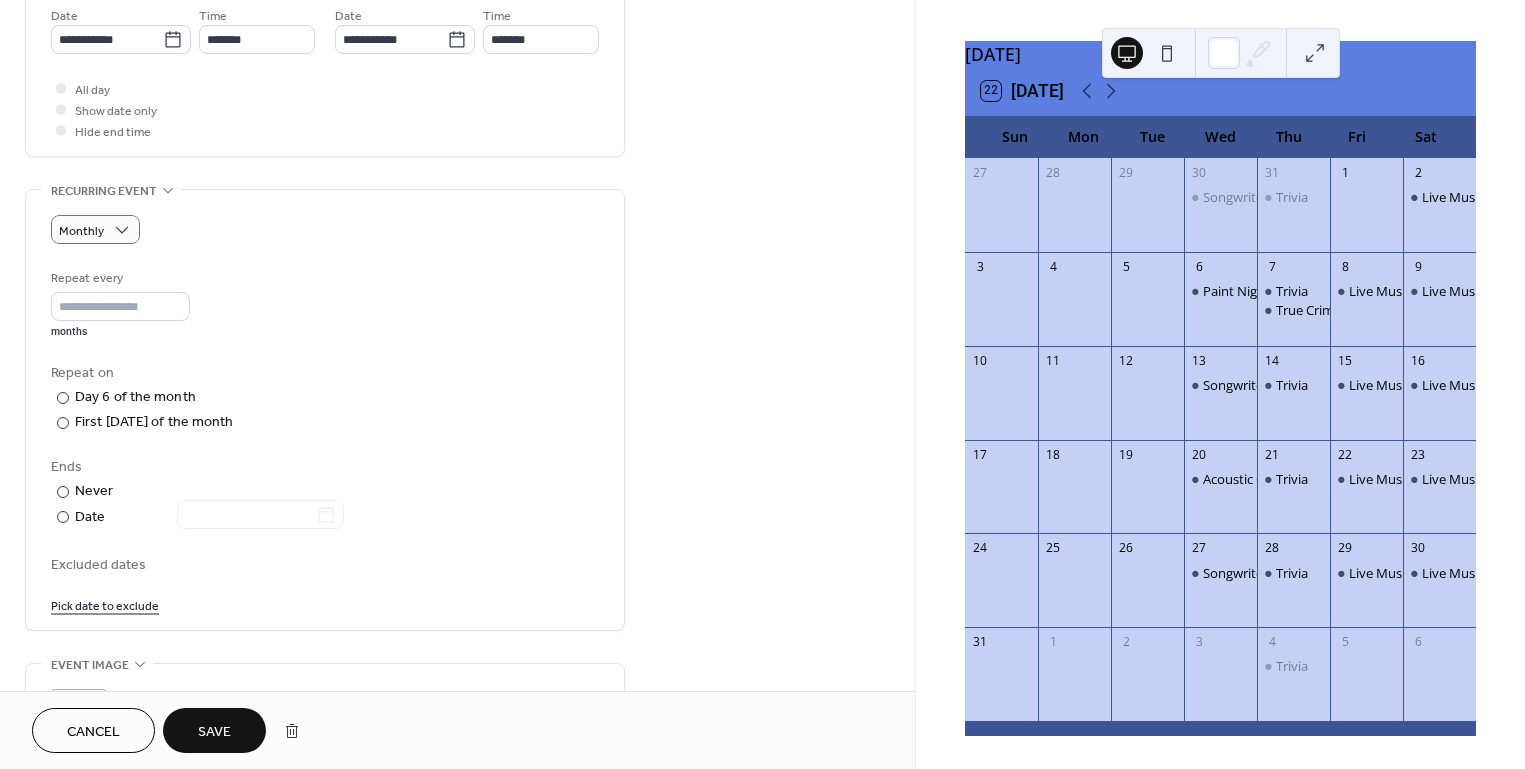click on "Save" at bounding box center [214, 732] 